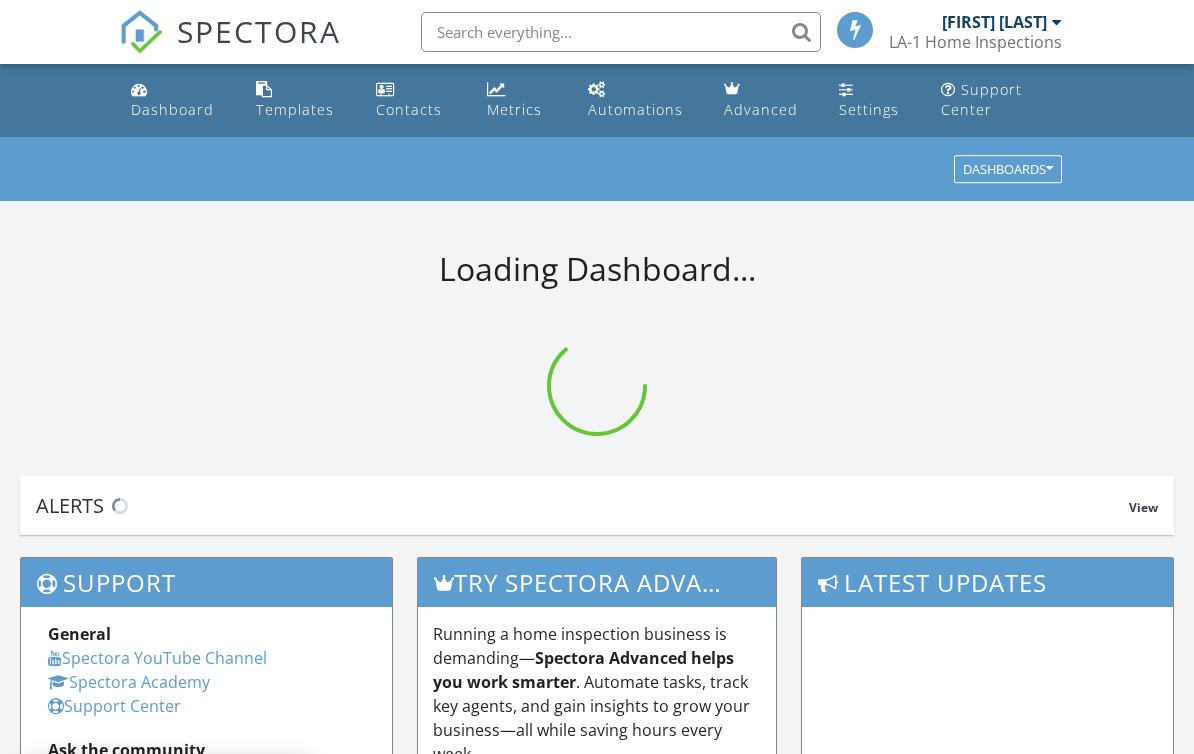 scroll, scrollTop: 0, scrollLeft: 0, axis: both 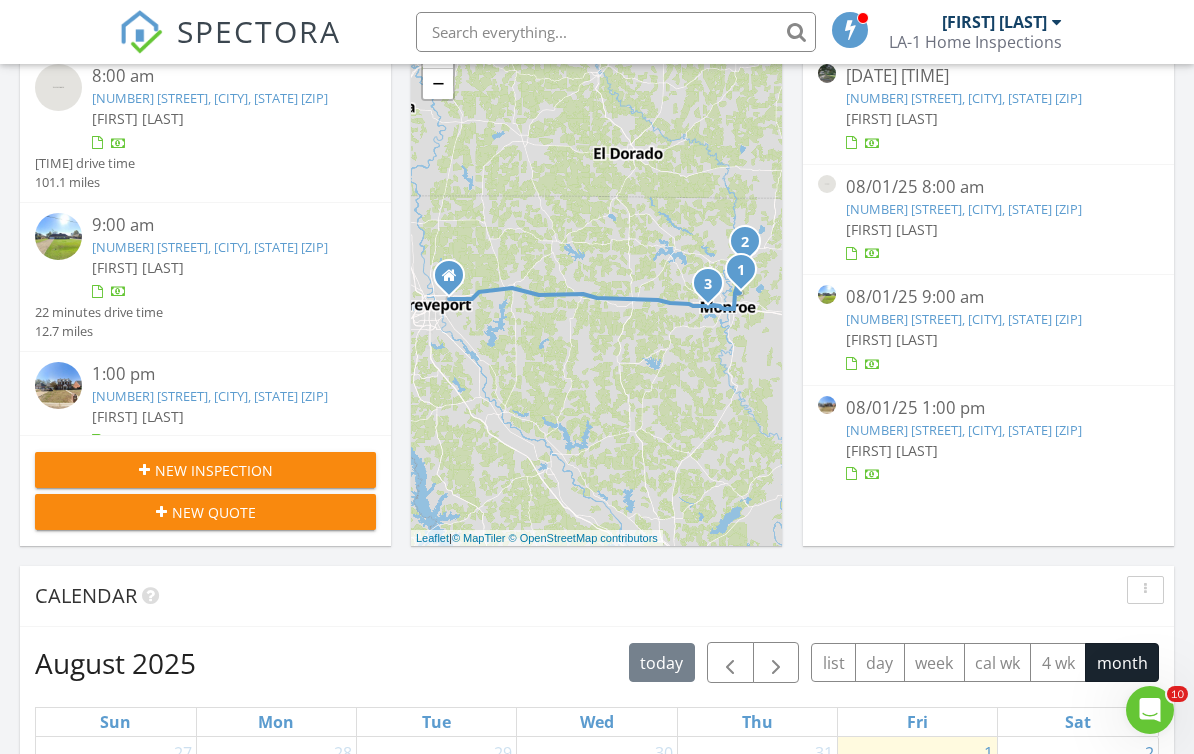 click on "106 Breckenridge Dr, West Monroe, LA 71292" at bounding box center (210, 396) 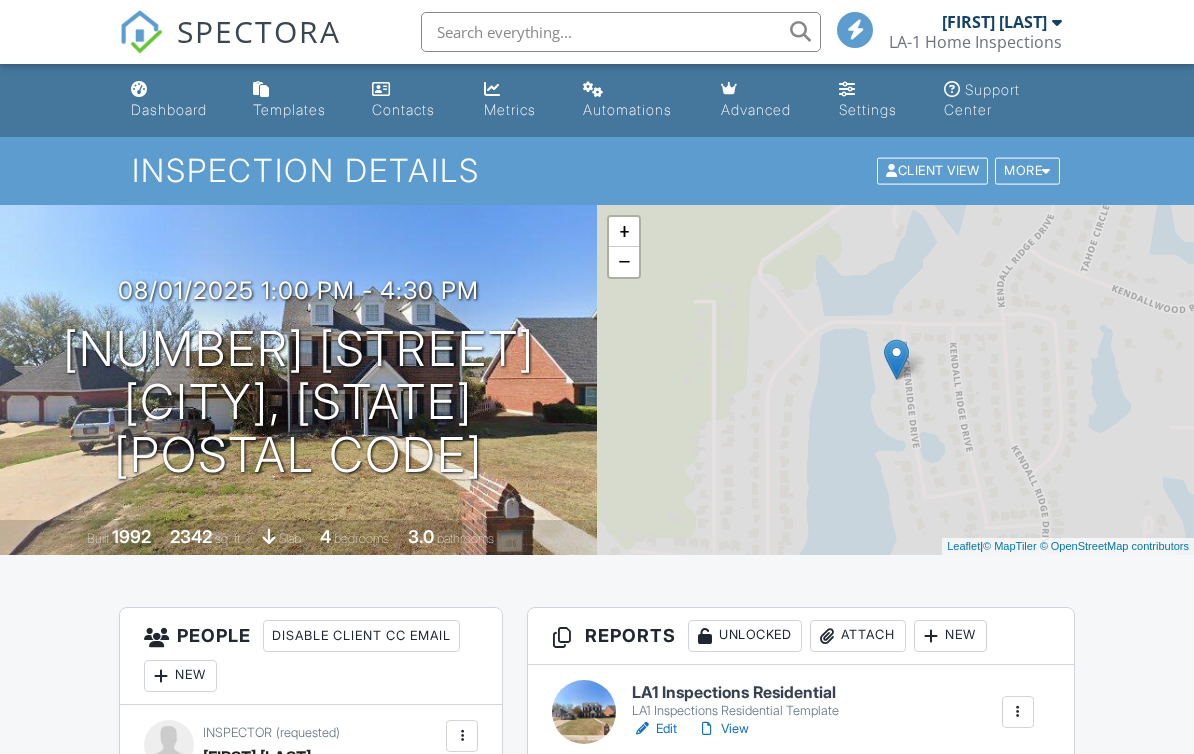 scroll, scrollTop: 0, scrollLeft: 0, axis: both 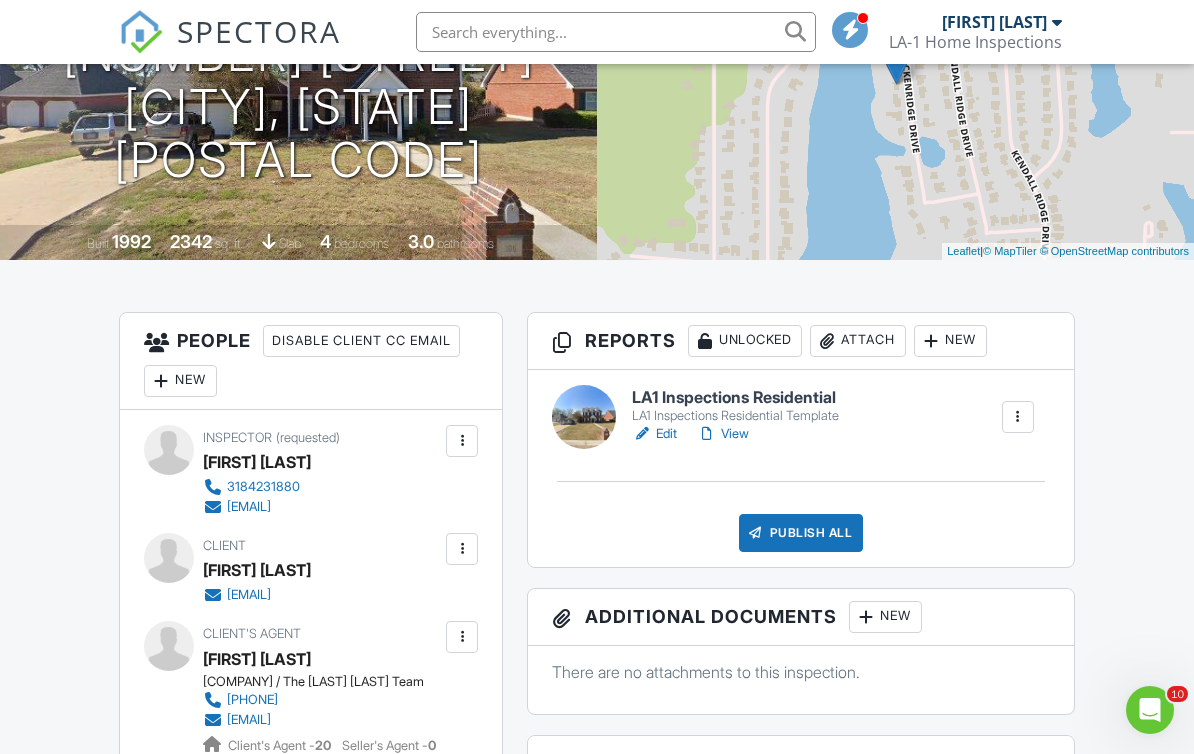 click on "Edit" at bounding box center [654, 434] 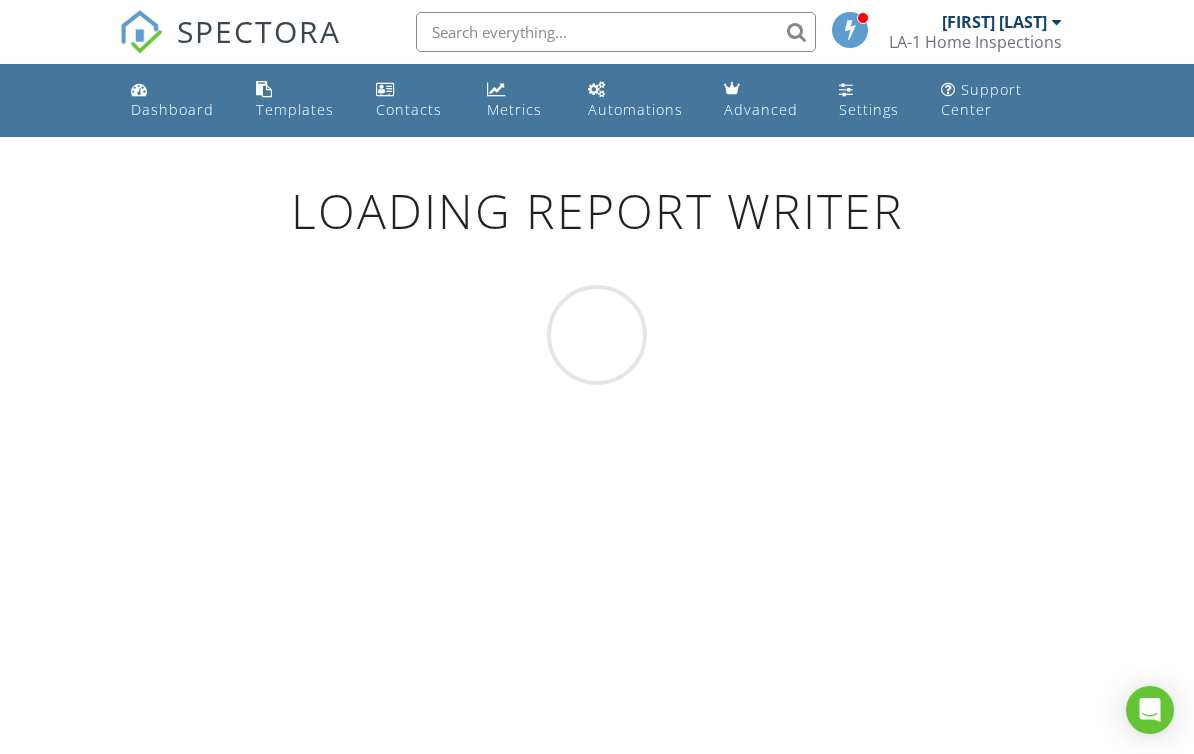 scroll, scrollTop: 0, scrollLeft: 0, axis: both 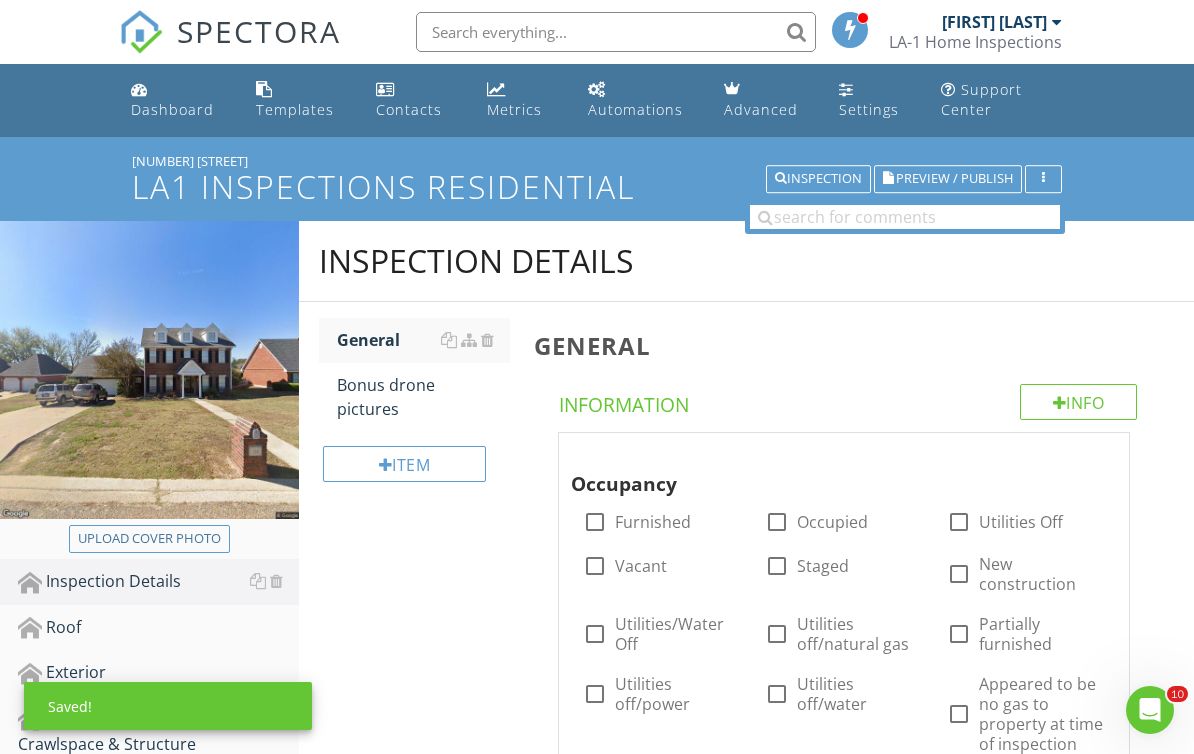 click on "Upload cover photo" at bounding box center (149, 539) 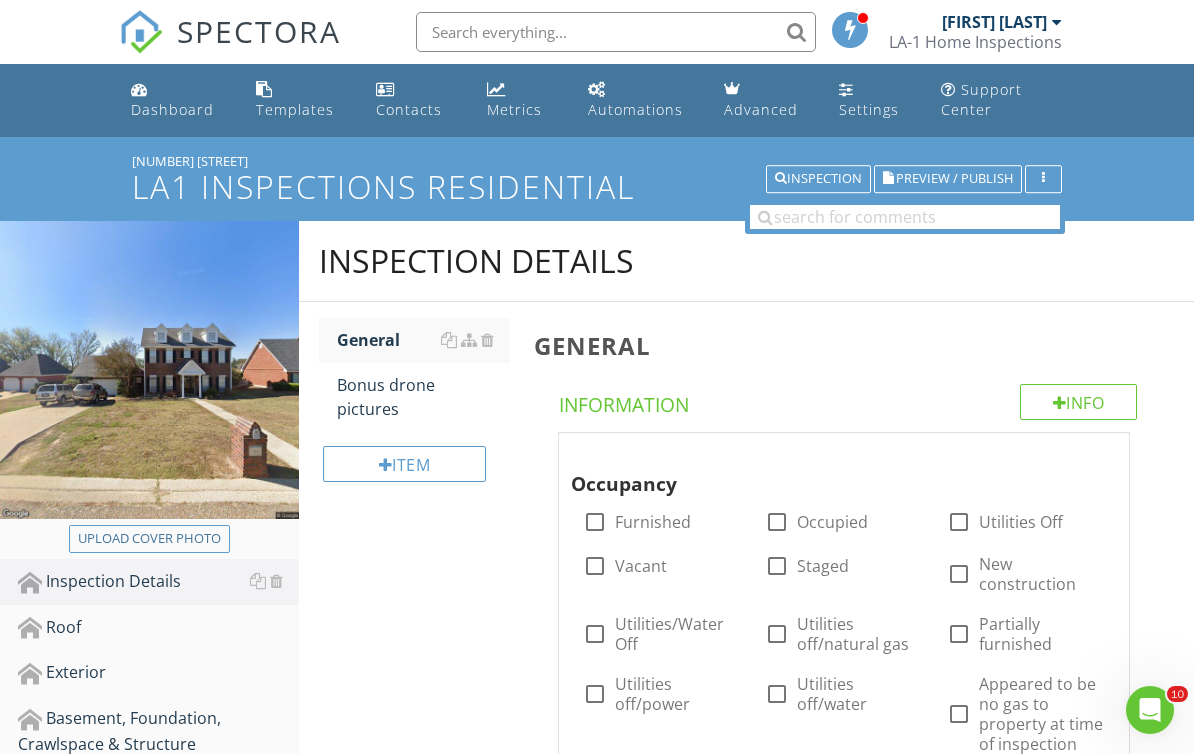 type on "C:\fakepath\IMG_0467.jpeg" 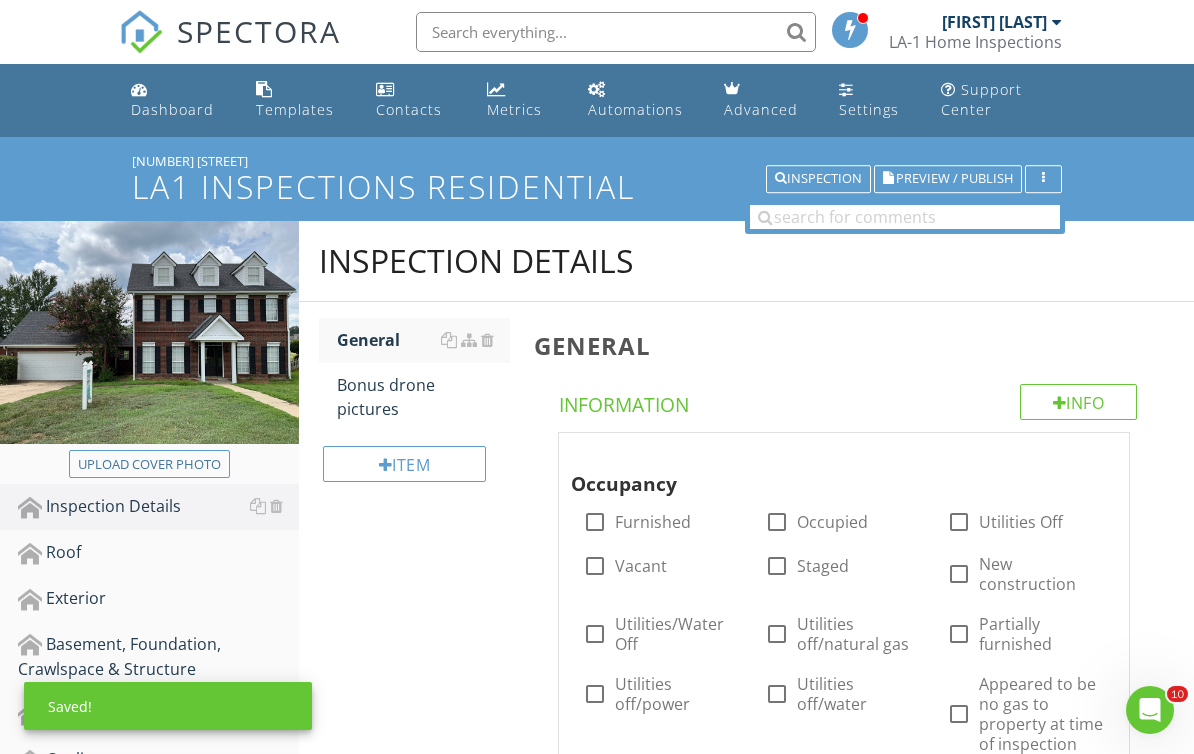 click on "Preview / Publish" at bounding box center [948, 179] 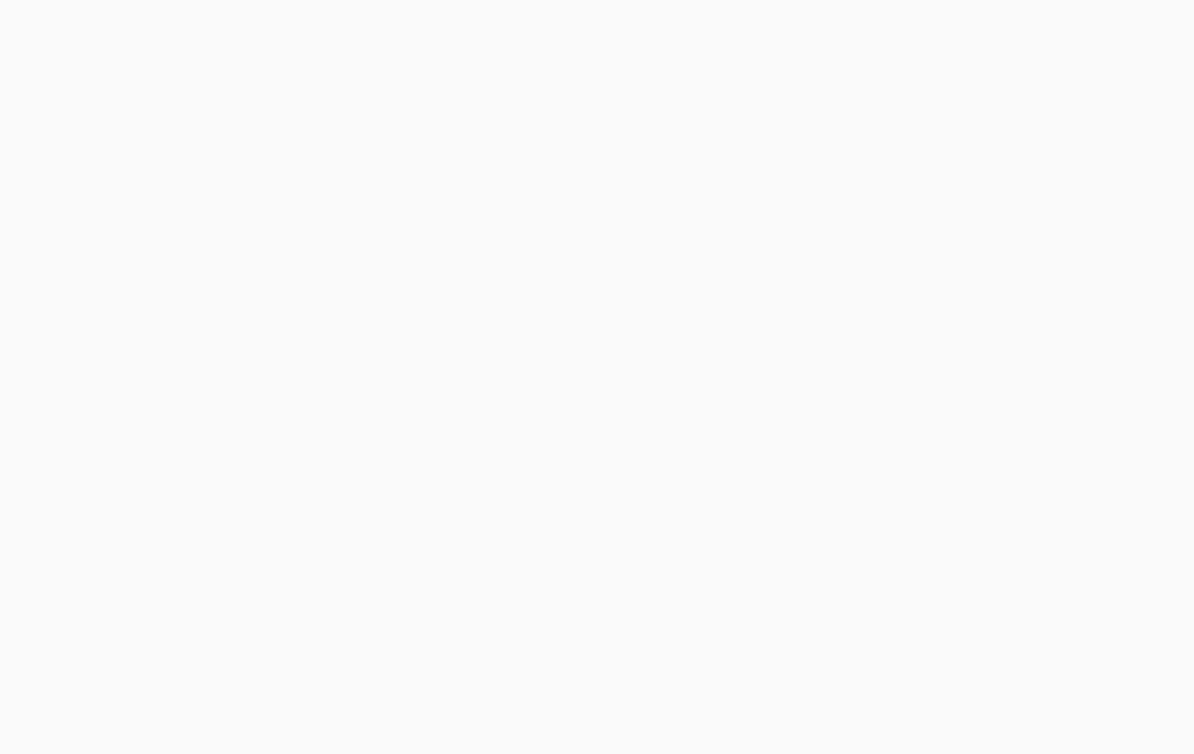 scroll, scrollTop: 0, scrollLeft: 0, axis: both 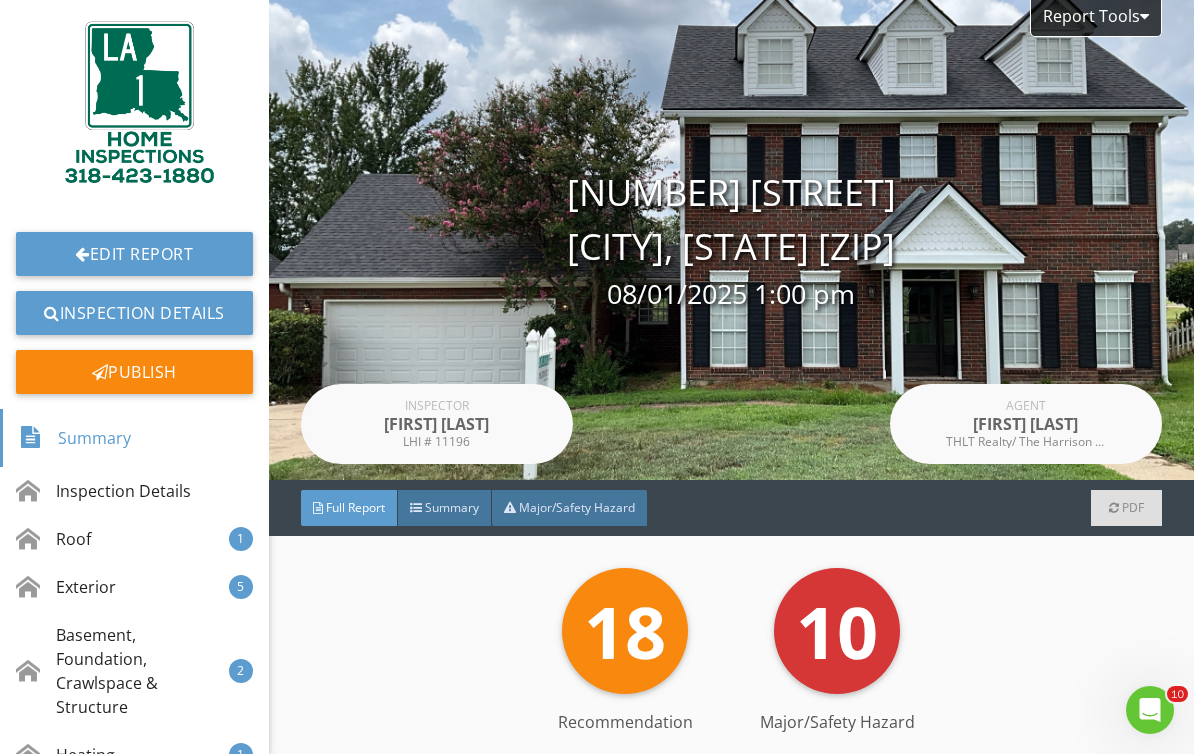 click at bounding box center [82, 254] 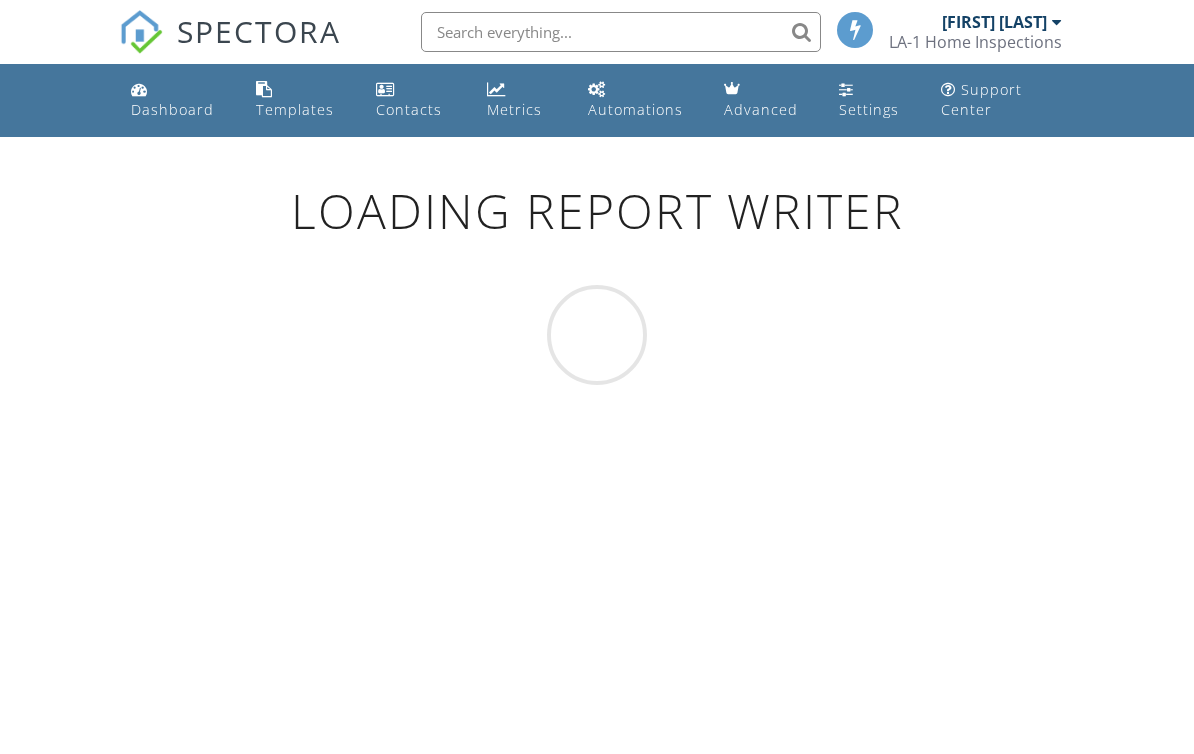 scroll, scrollTop: 0, scrollLeft: 0, axis: both 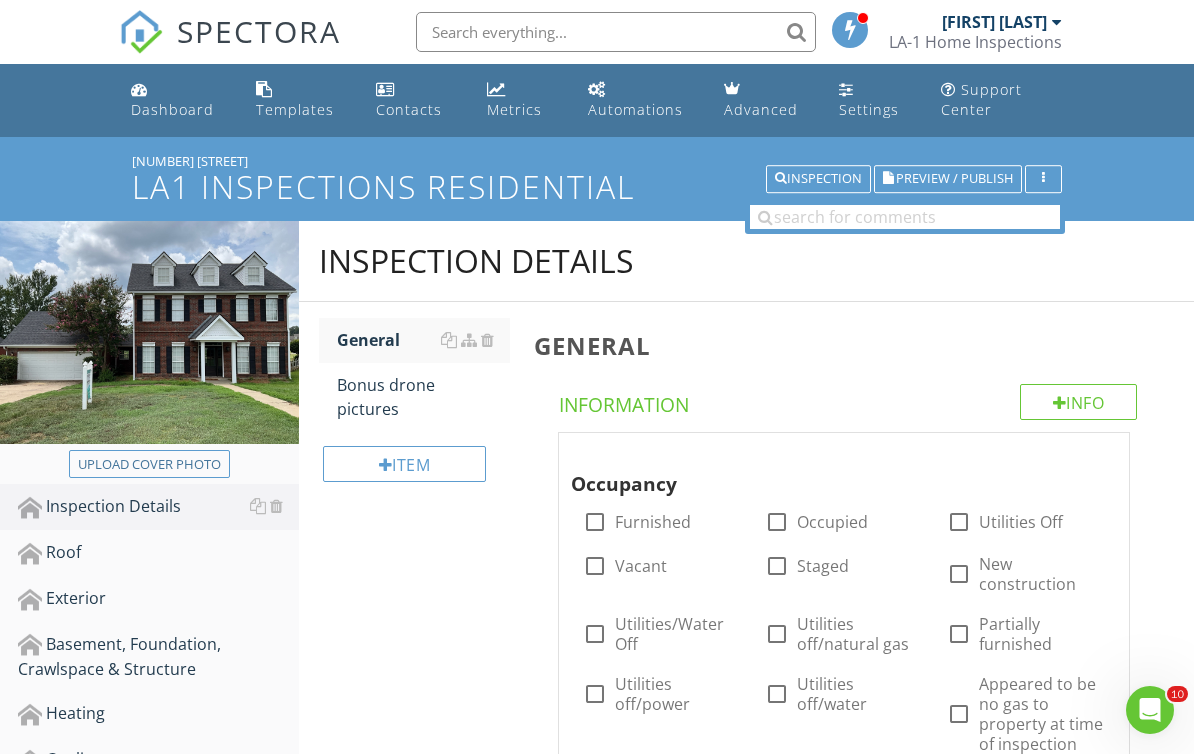 click on "General
Info
Information
Occupancy
check_box_outline_blank Furnished   check_box_outline_blank Occupied   check_box_outline_blank Utilities Off   check_box_outline_blank Vacant   check_box_outline_blank Staged   check_box_outline_blank New construction   check_box_outline_blank Utilities/Water Off   check_box_outline_blank Utilities off/natural gas   check_box_outline_blank Partially furnished   check_box_outline_blank Utilities off/power   check_box_outline_blank Utilities off/water   check_box_outline_blank Appeared to be no gas to property at time of inspection   check_box_outline_blank Winterized/water off         OTHER
In Attendance
check_box_outline_blank Home Owner   check_box_outline_blank Client   check_box_outline_blank Listing Agent   check_box_outline_blank Client's Agent   Occupant" at bounding box center (858, 2046) 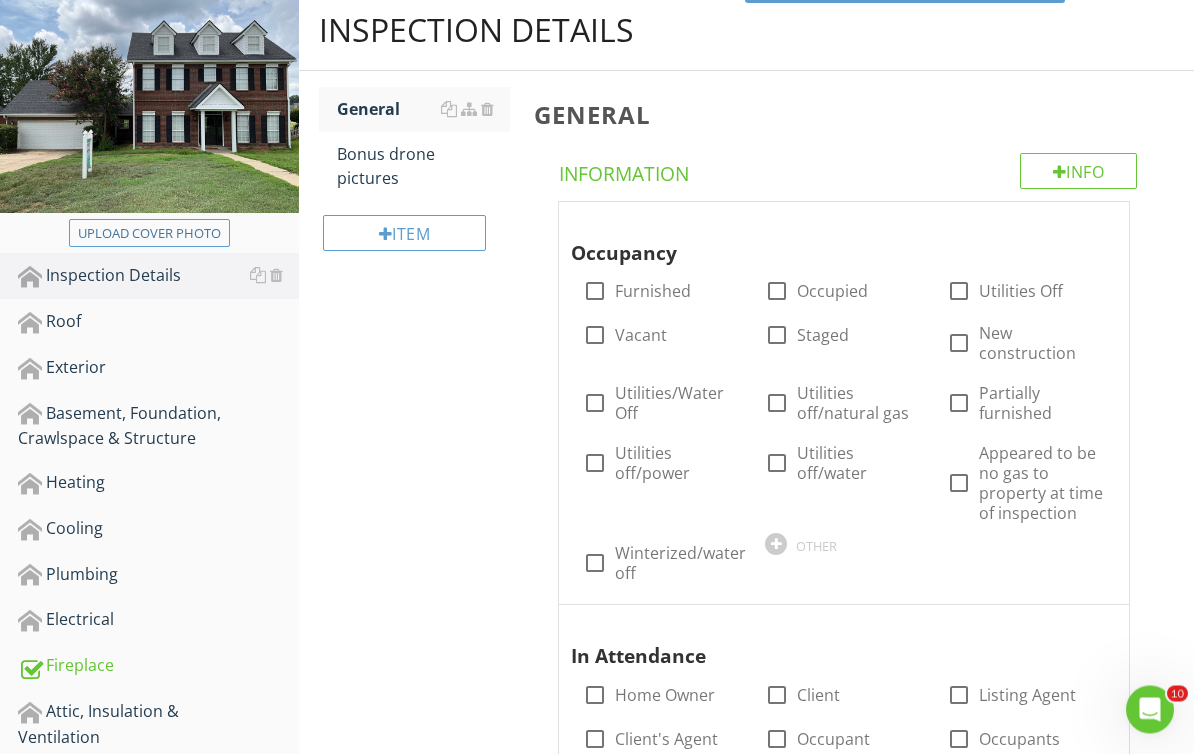 scroll, scrollTop: 233, scrollLeft: 0, axis: vertical 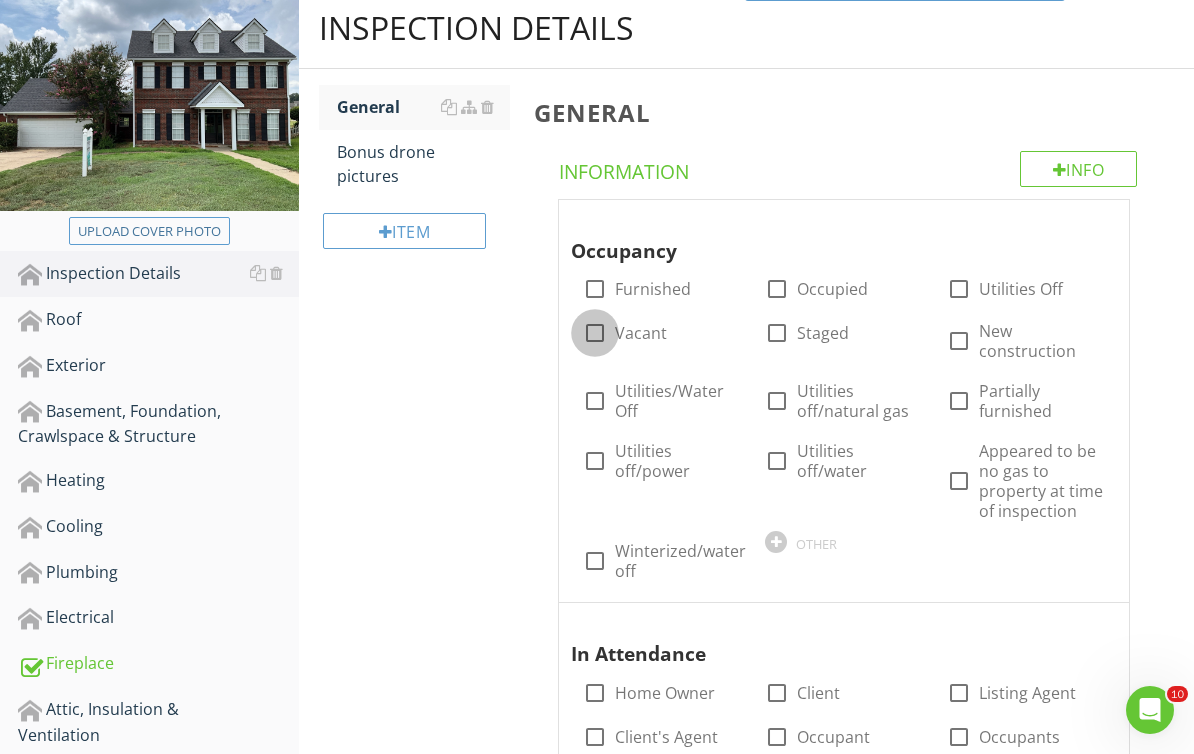 click at bounding box center (595, 333) 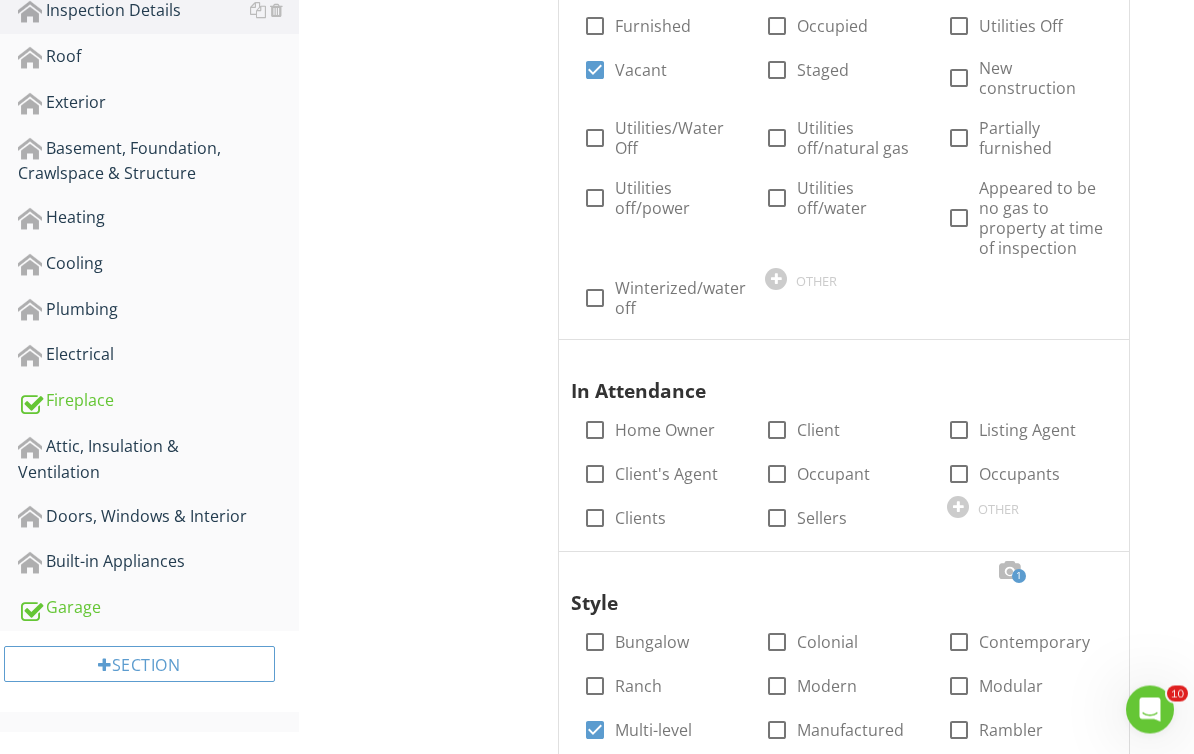 scroll, scrollTop: 0, scrollLeft: 0, axis: both 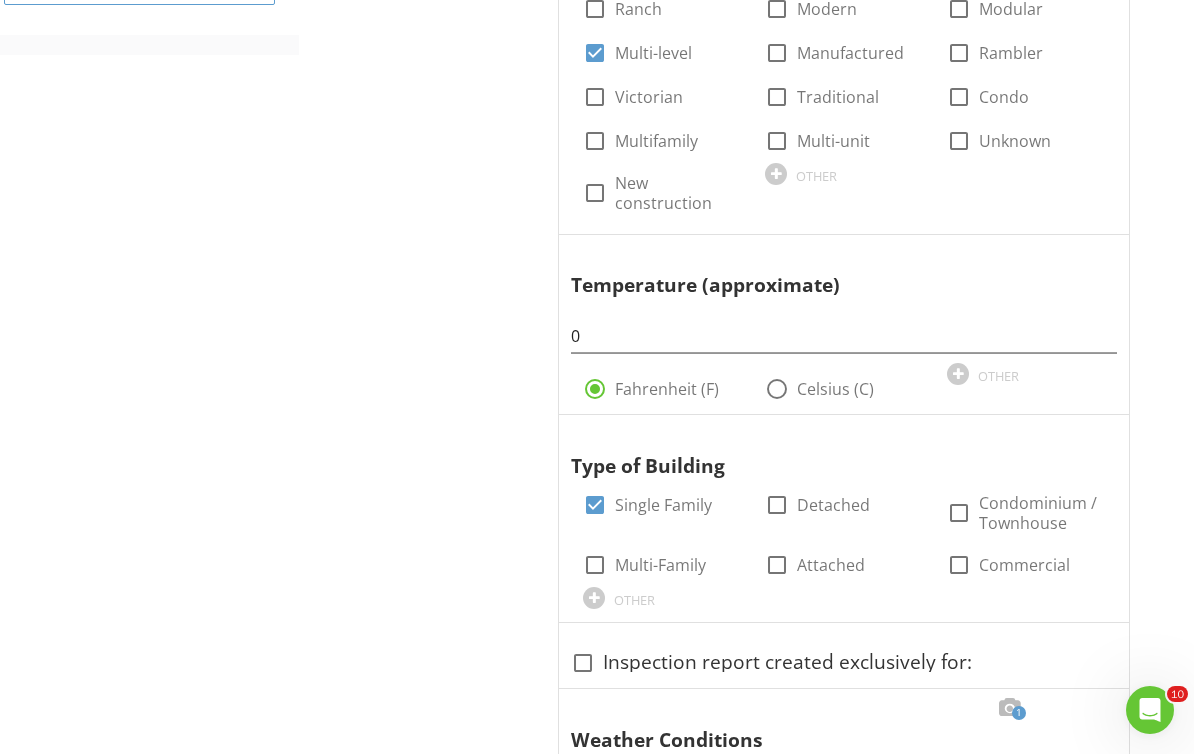 click on "0" at bounding box center (844, 330) 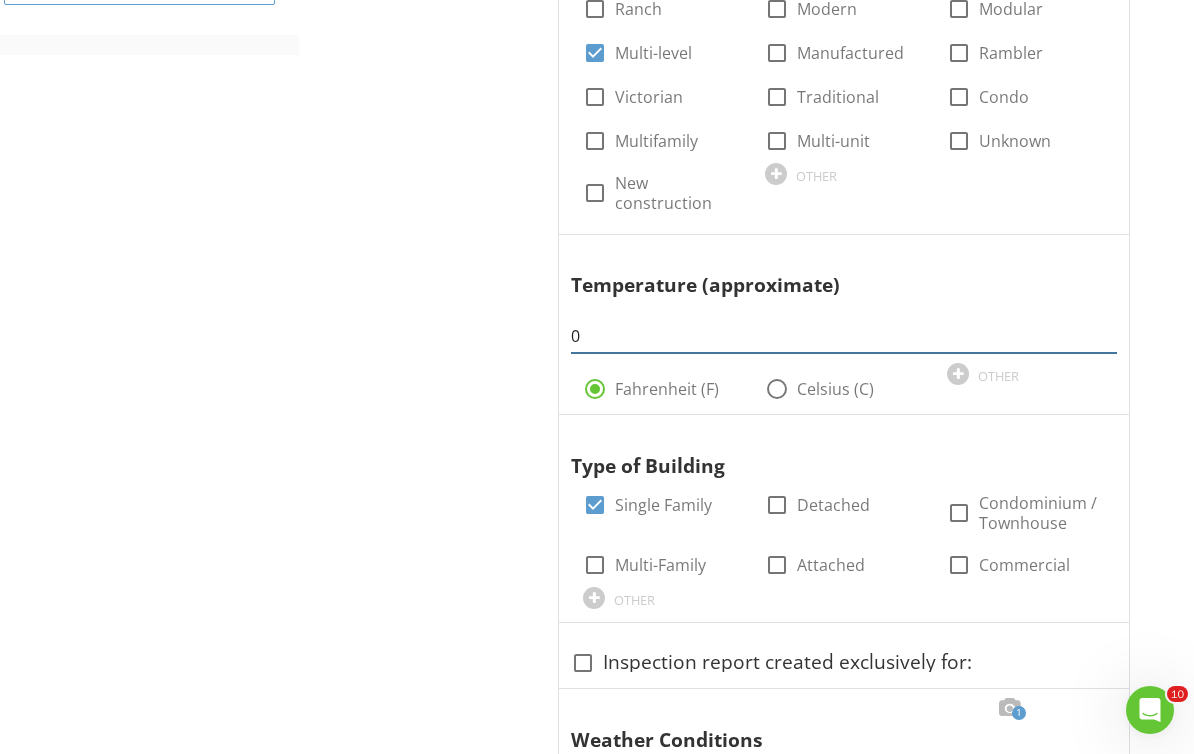 click on "0" at bounding box center [844, 336] 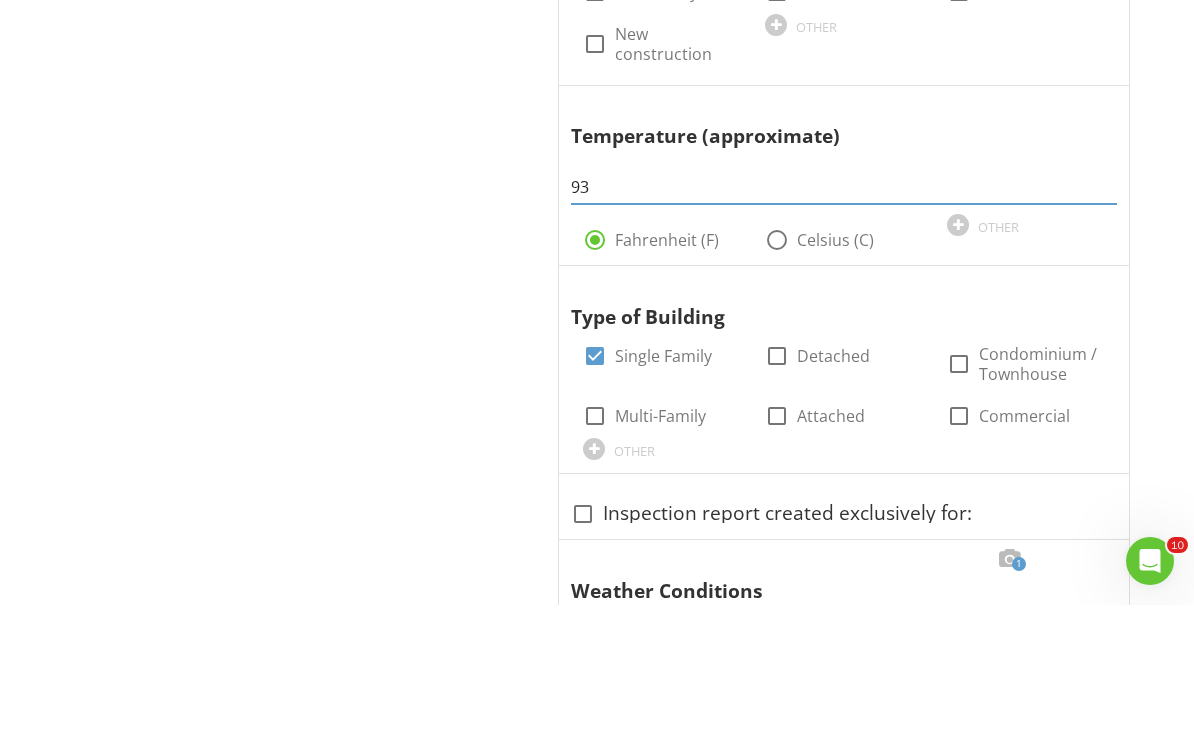 scroll, scrollTop: 1322, scrollLeft: 0, axis: vertical 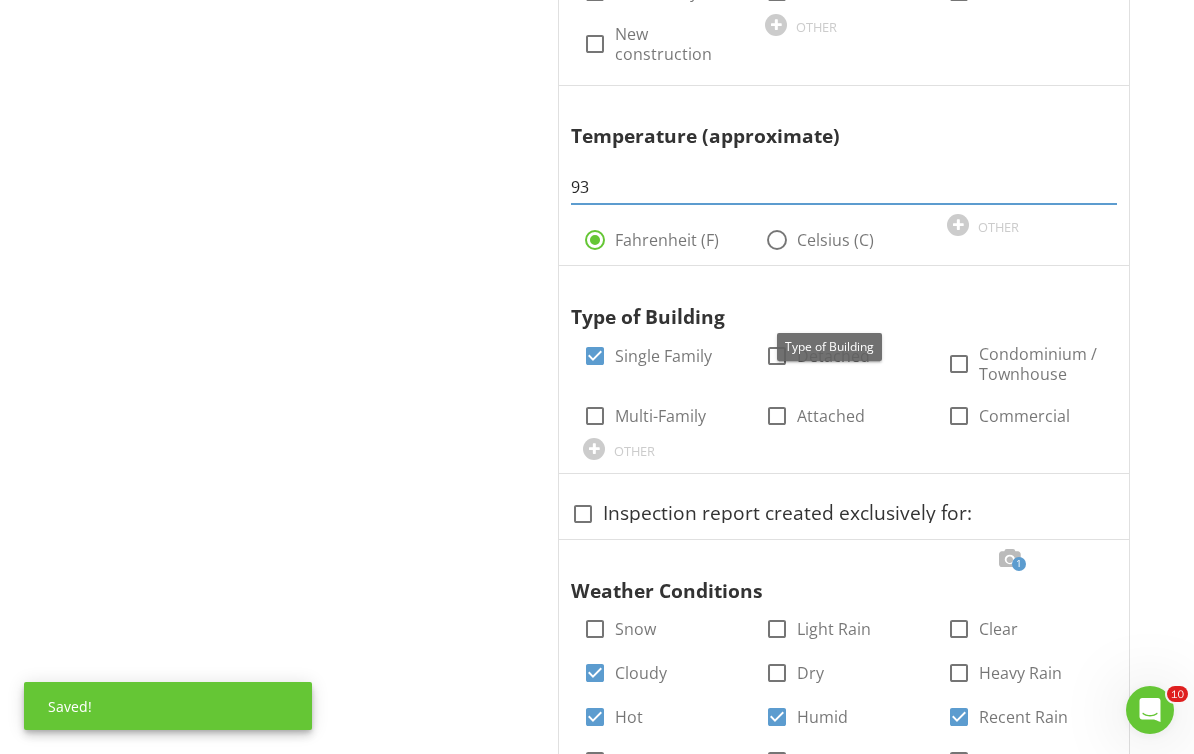 type on "93" 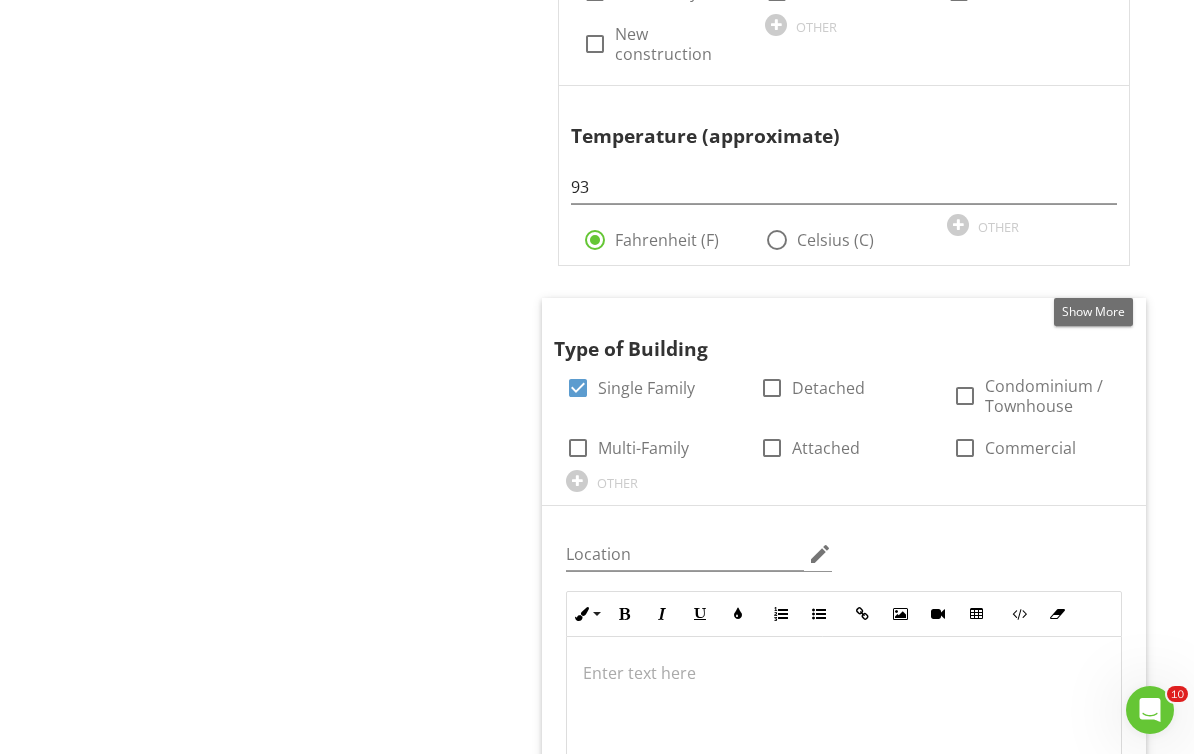 click on "Occupancy
check_box_outline_blank Furnished   check_box_outline_blank Occupied   check_box_outline_blank Utilities Off   check_box Vacant   check_box_outline_blank Staged   check_box_outline_blank New construction   check_box_outline_blank Utilities/Water Off   check_box_outline_blank Utilities off/natural gas   check_box_outline_blank Partially furnished   check_box_outline_blank Utilities off/power   check_box_outline_blank Utilities off/water   check_box_outline_blank Appeared to be no gas to property at time of inspection   check_box_outline_blank Winterized/water off         OTHER
In Attendance
check_box_outline_blank Home Owner   check_box_outline_blank Client   check_box_outline_blank Listing Agent   check_box_outline_blank Client's Agent   check_box_outline_blank Occupant   check_box_outline_blank Occupants   check_box_outline_blank Clients   check_box_outline_blank Sellers         OTHER" at bounding box center (848, 537) 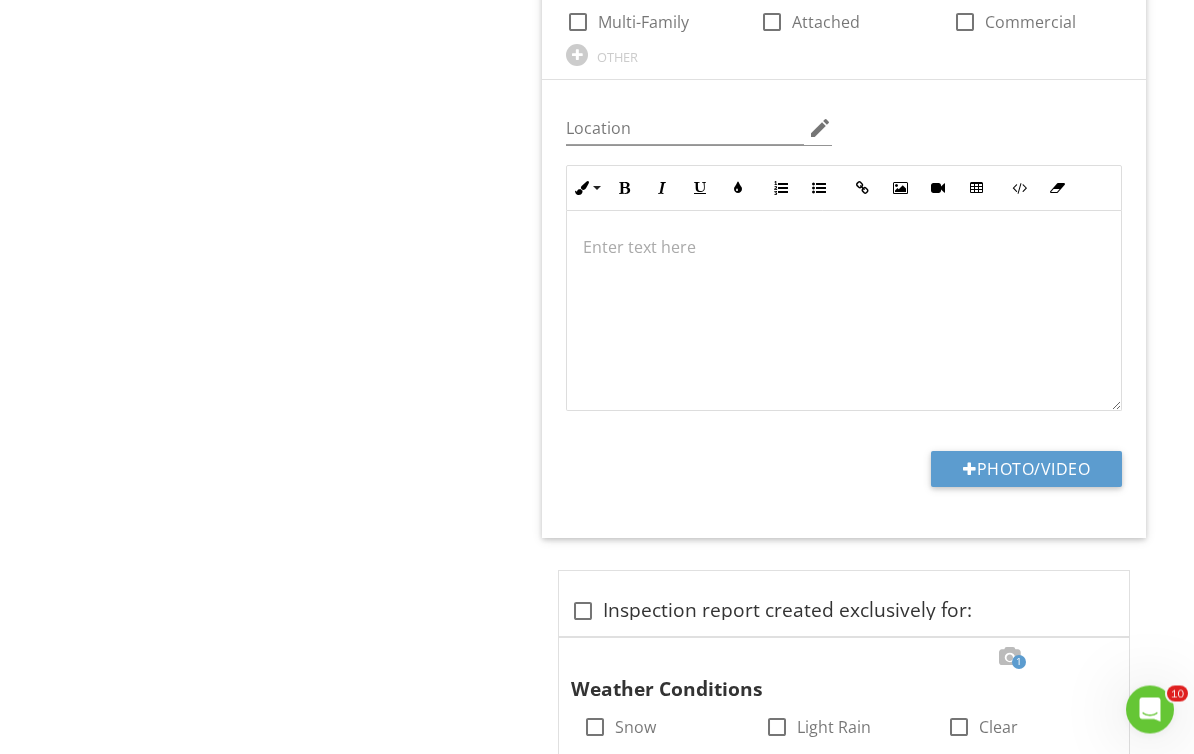 click on "Photo/Video" at bounding box center (1026, 470) 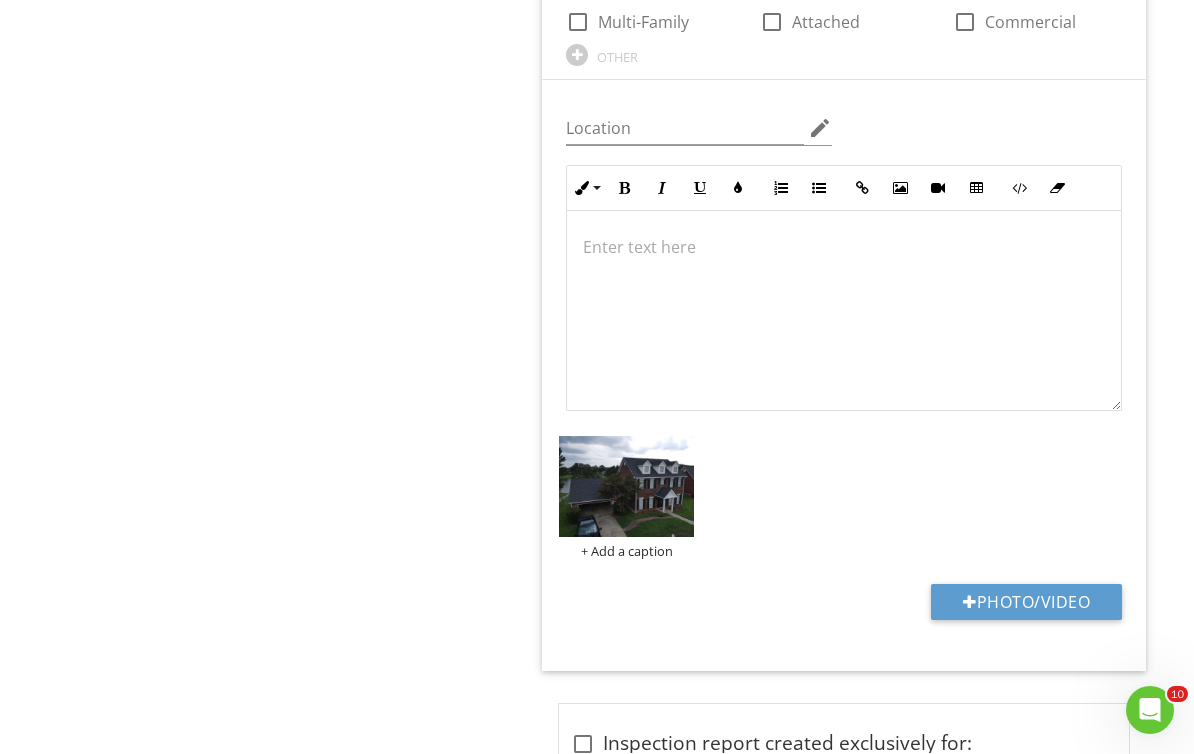 click at bounding box center (626, 486) 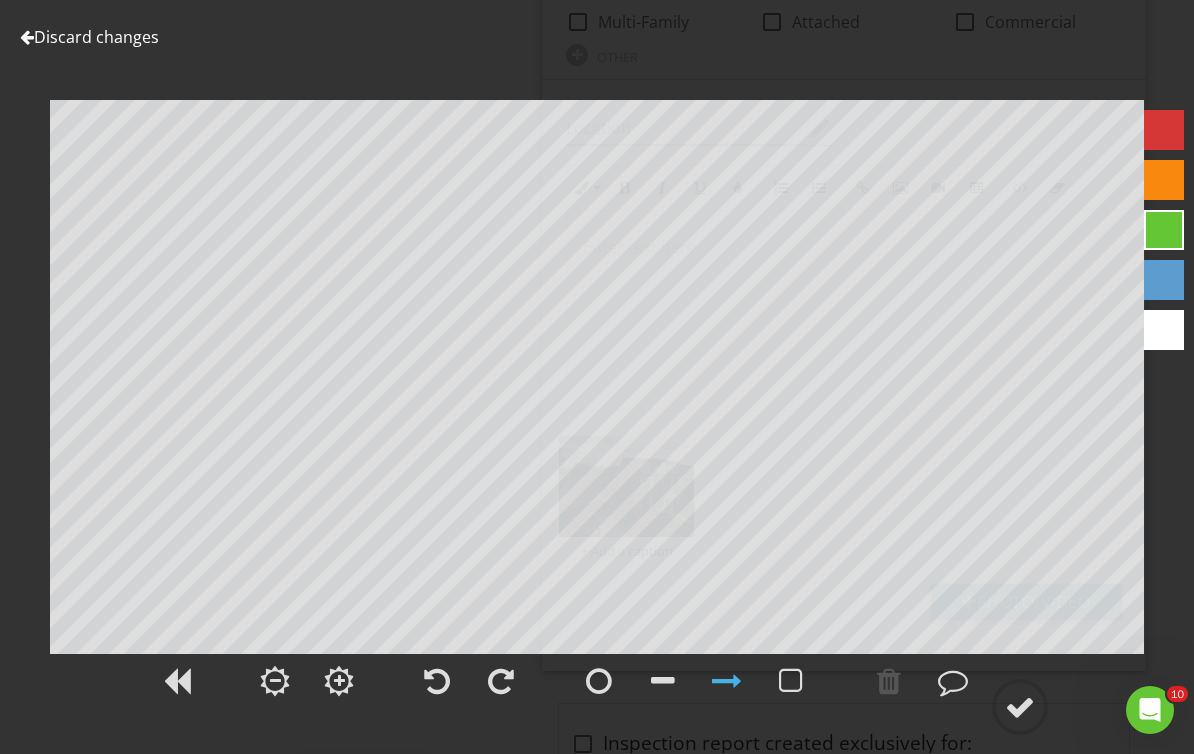 click on "Discard changes" at bounding box center (89, 37) 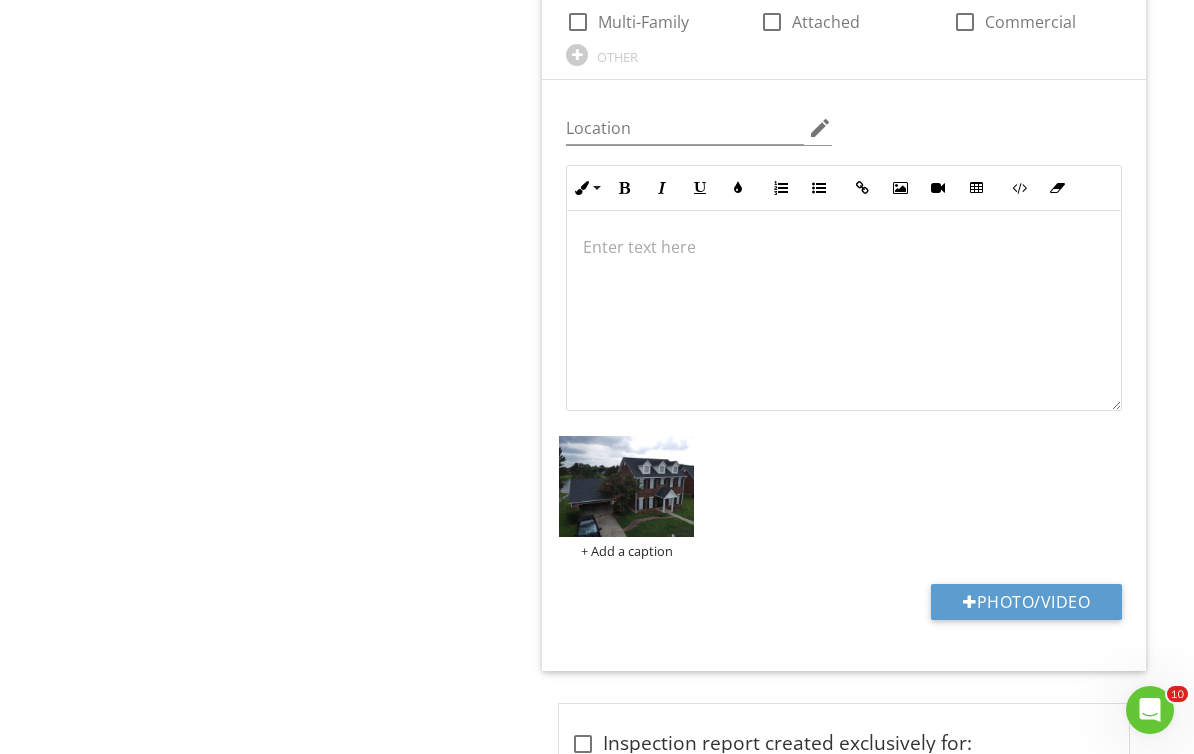 click on "Photo/Video" at bounding box center (1026, 602) 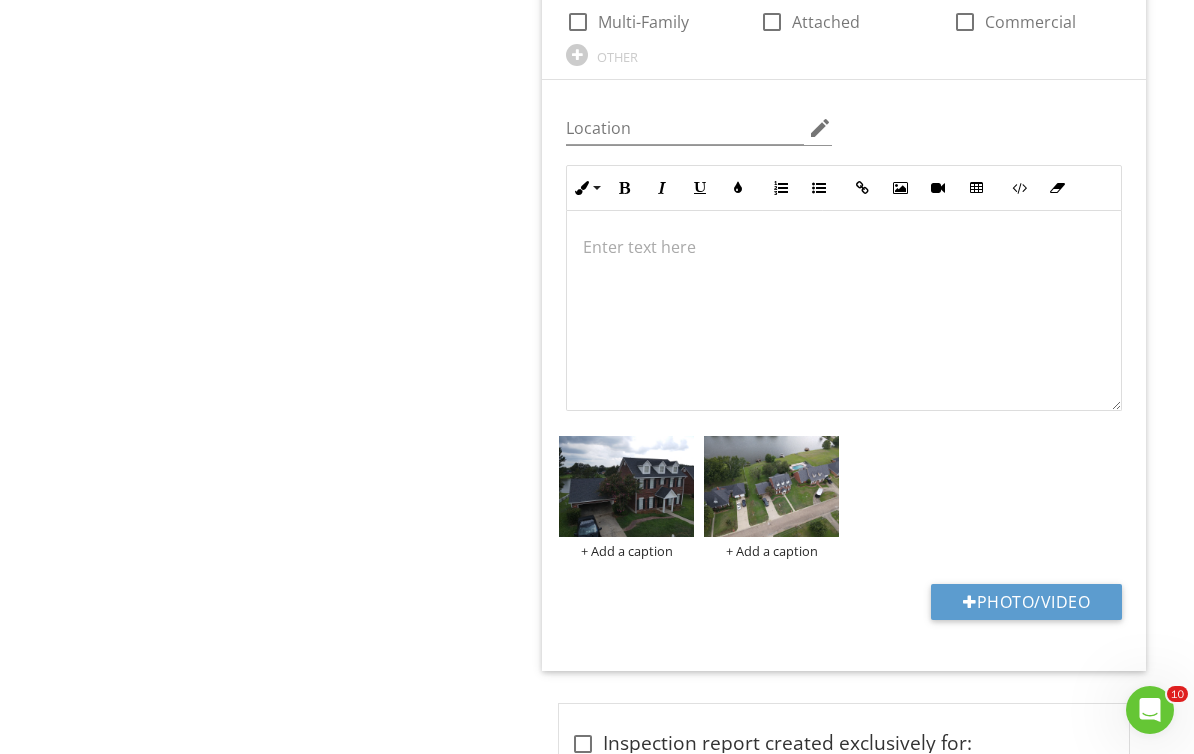 click at bounding box center (626, 486) 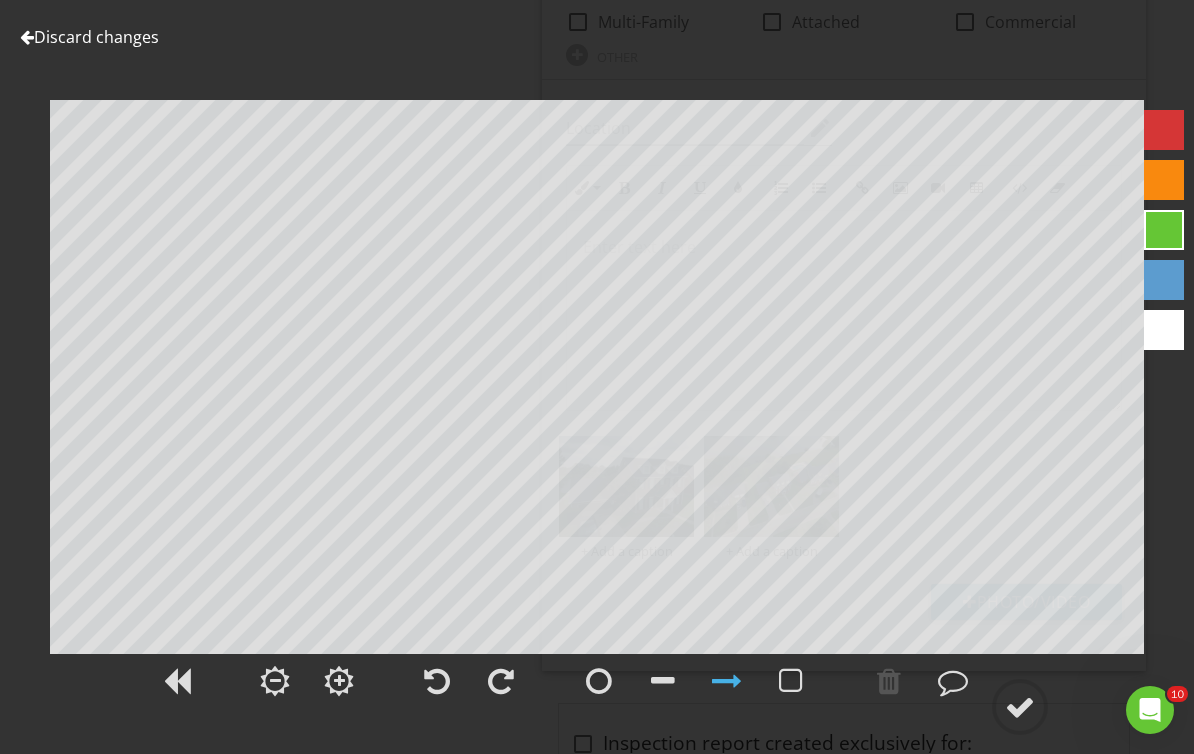 click on "Discard changes" at bounding box center (89, 37) 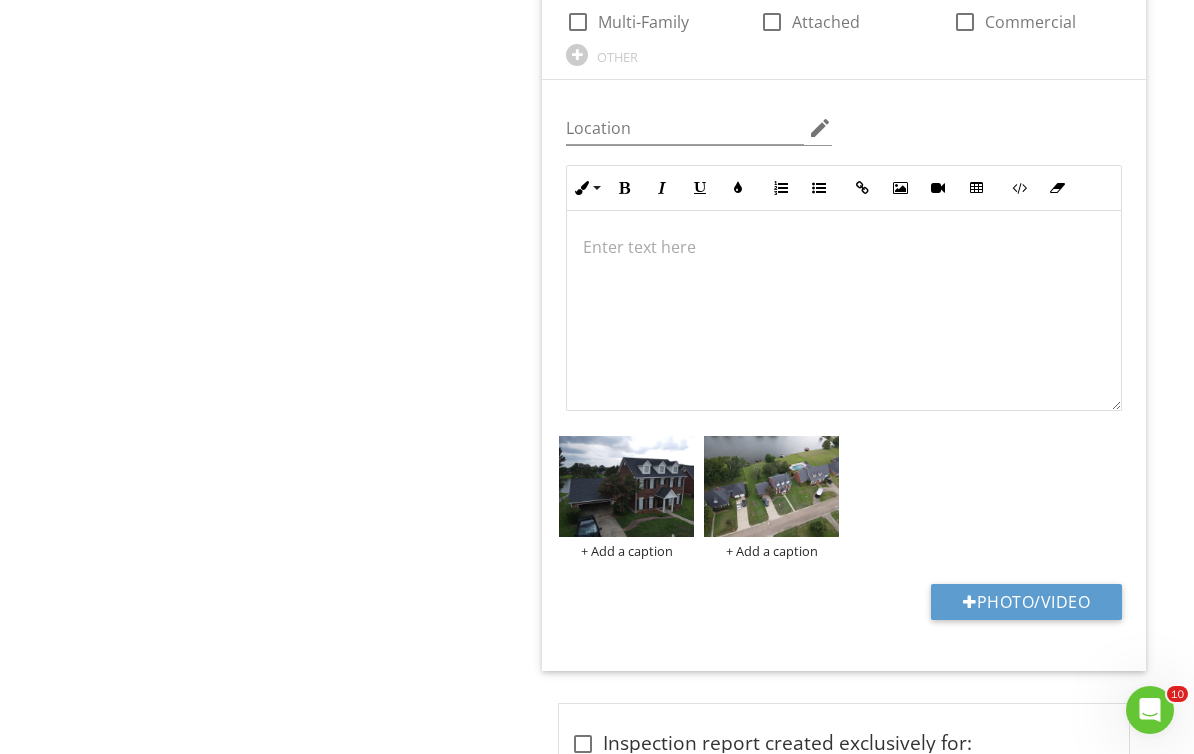 click at bounding box center (771, 486) 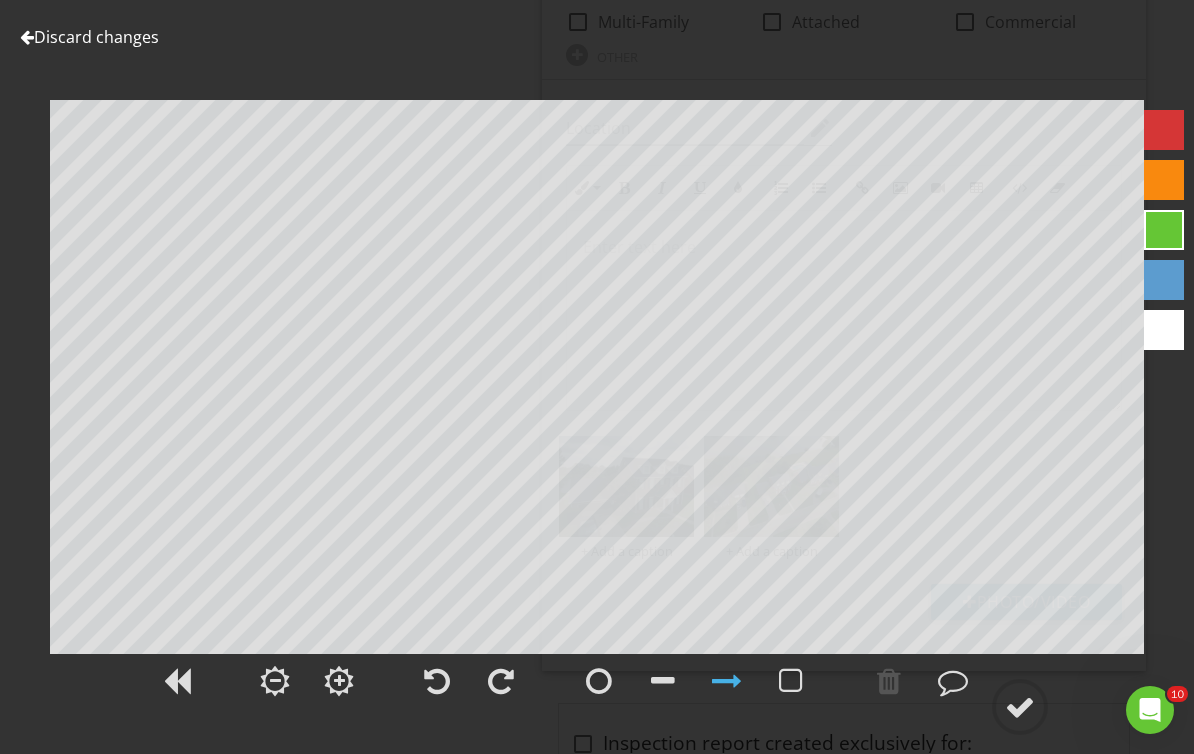click on "Discard changes" at bounding box center (89, 37) 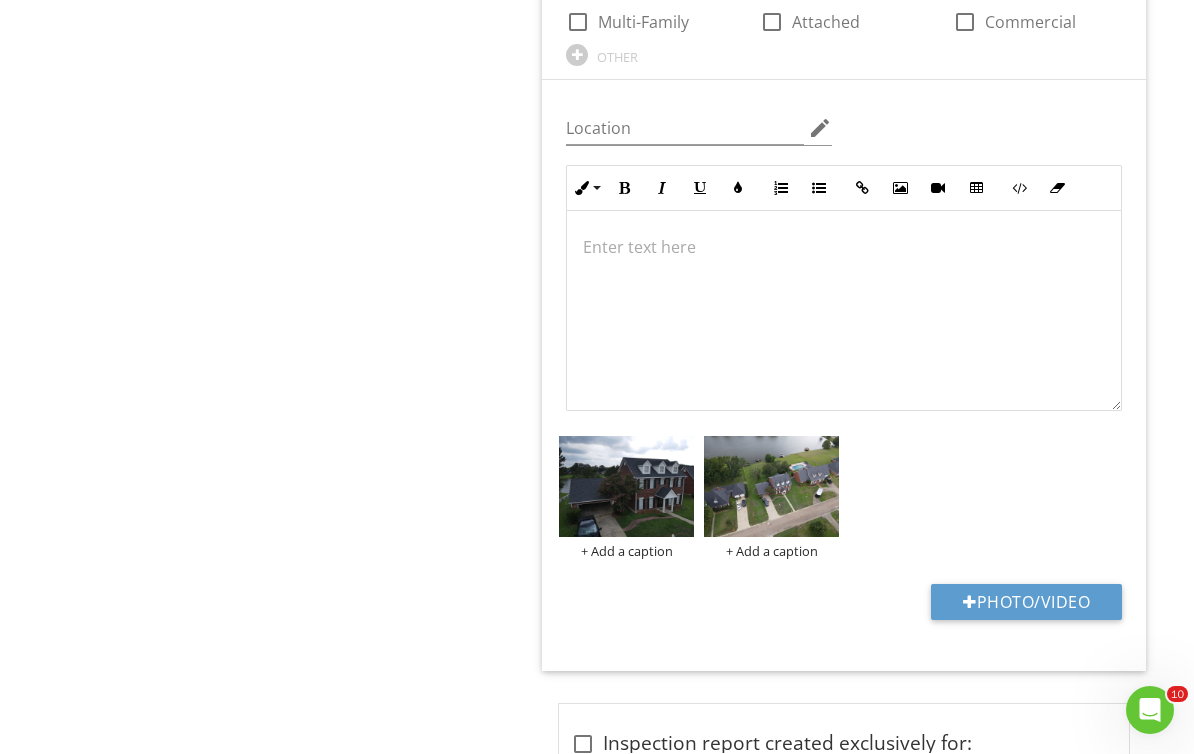 click at bounding box center [0, 0] 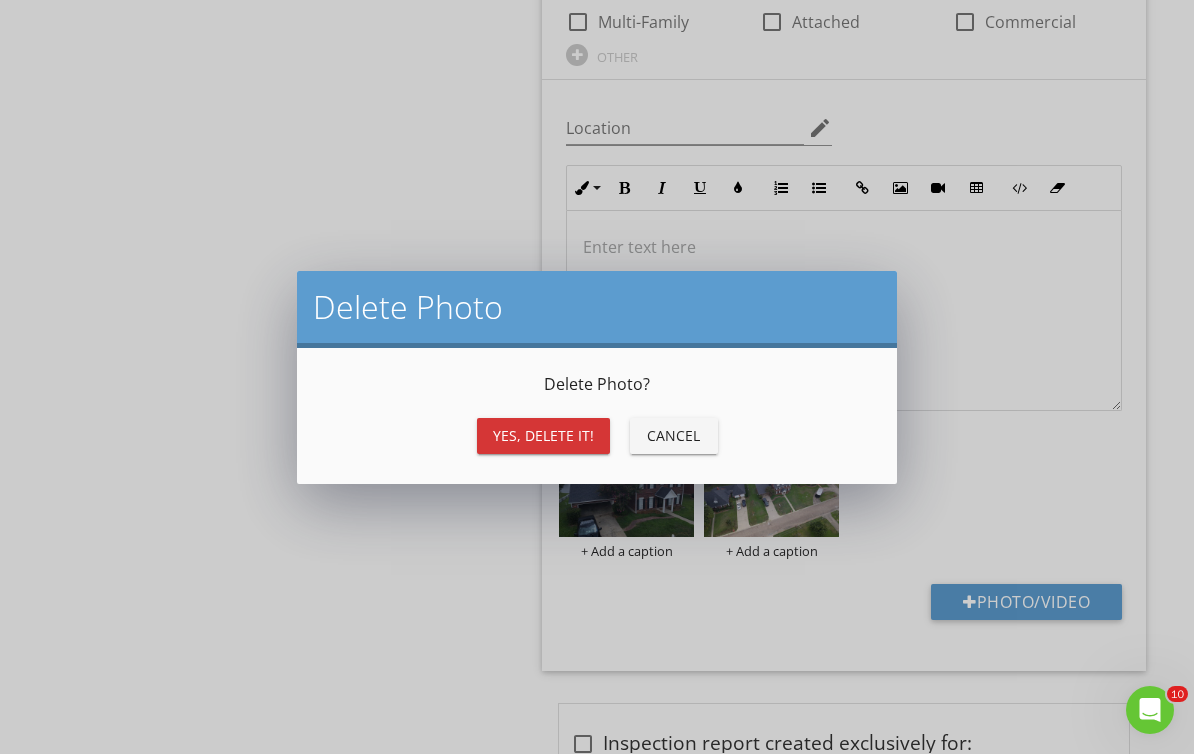 click on "Yes, Delete it!" at bounding box center [543, 435] 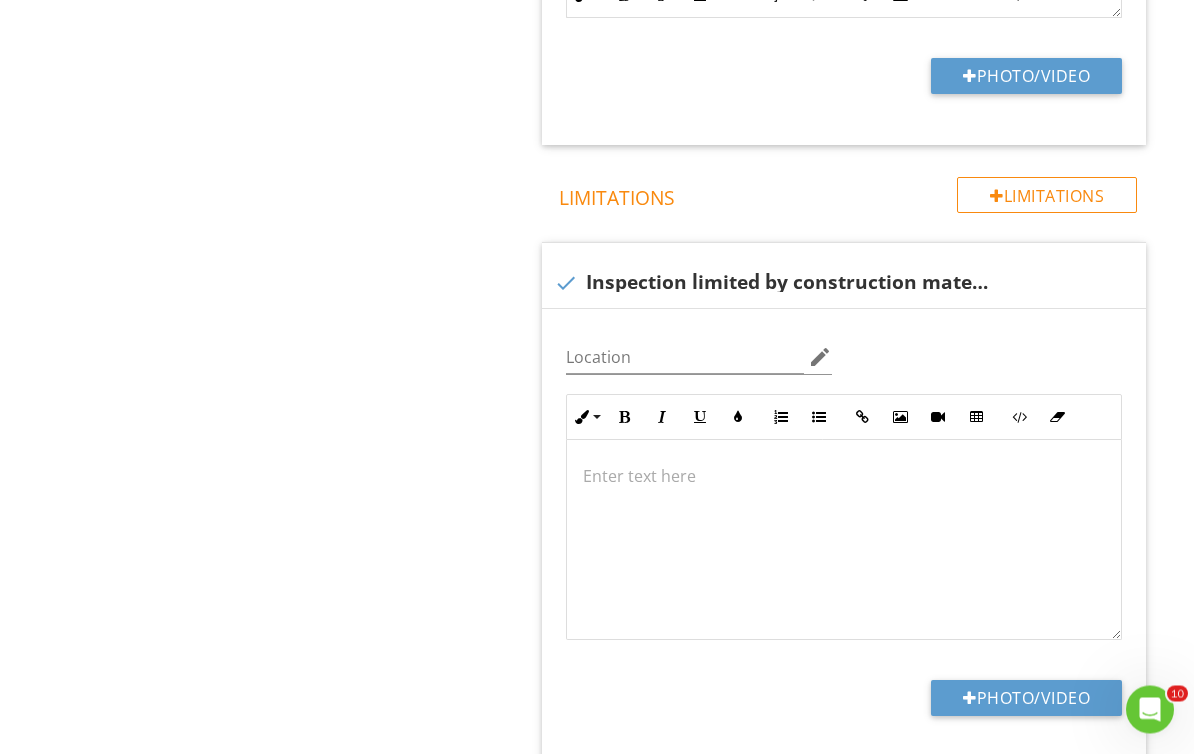 scroll, scrollTop: 3279, scrollLeft: 0, axis: vertical 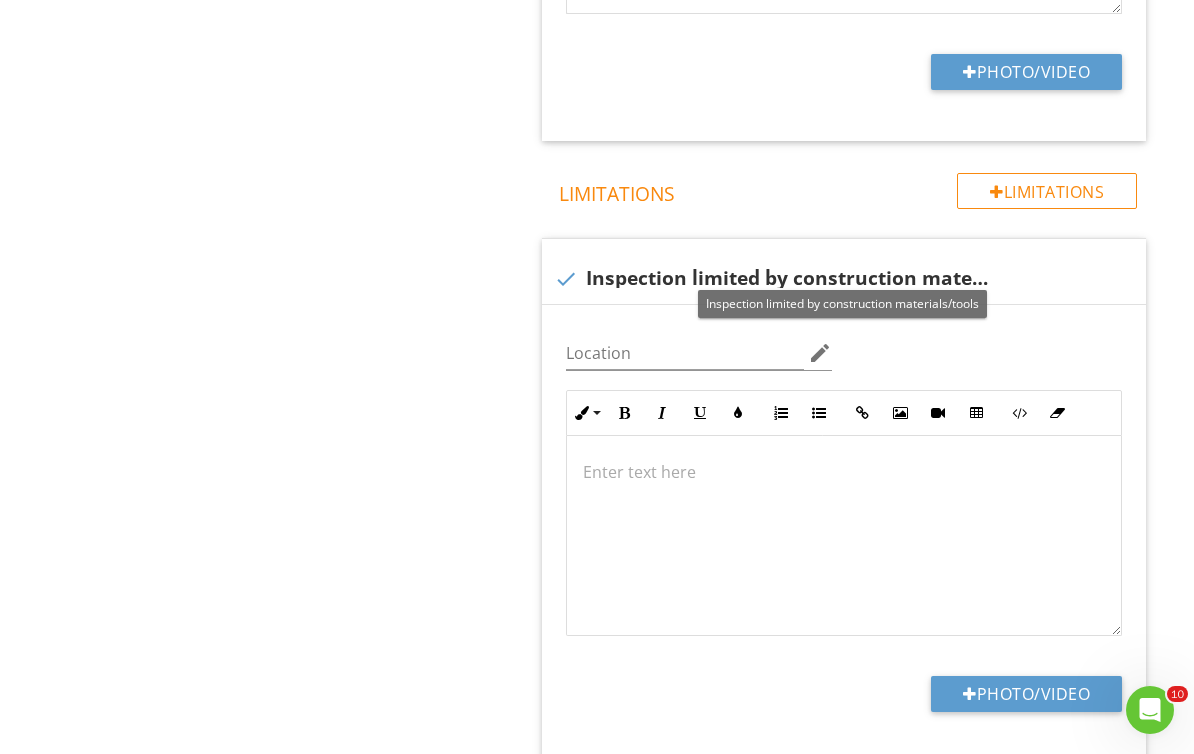 click at bounding box center [566, 279] 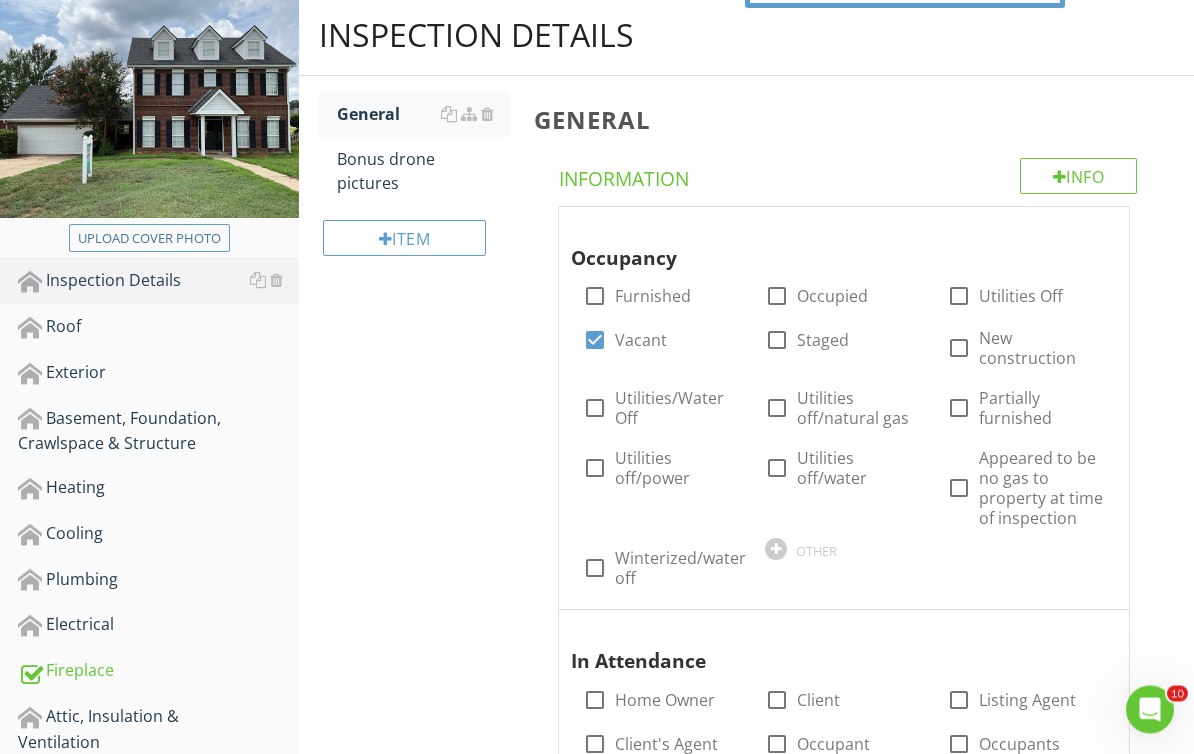 scroll, scrollTop: 0, scrollLeft: 0, axis: both 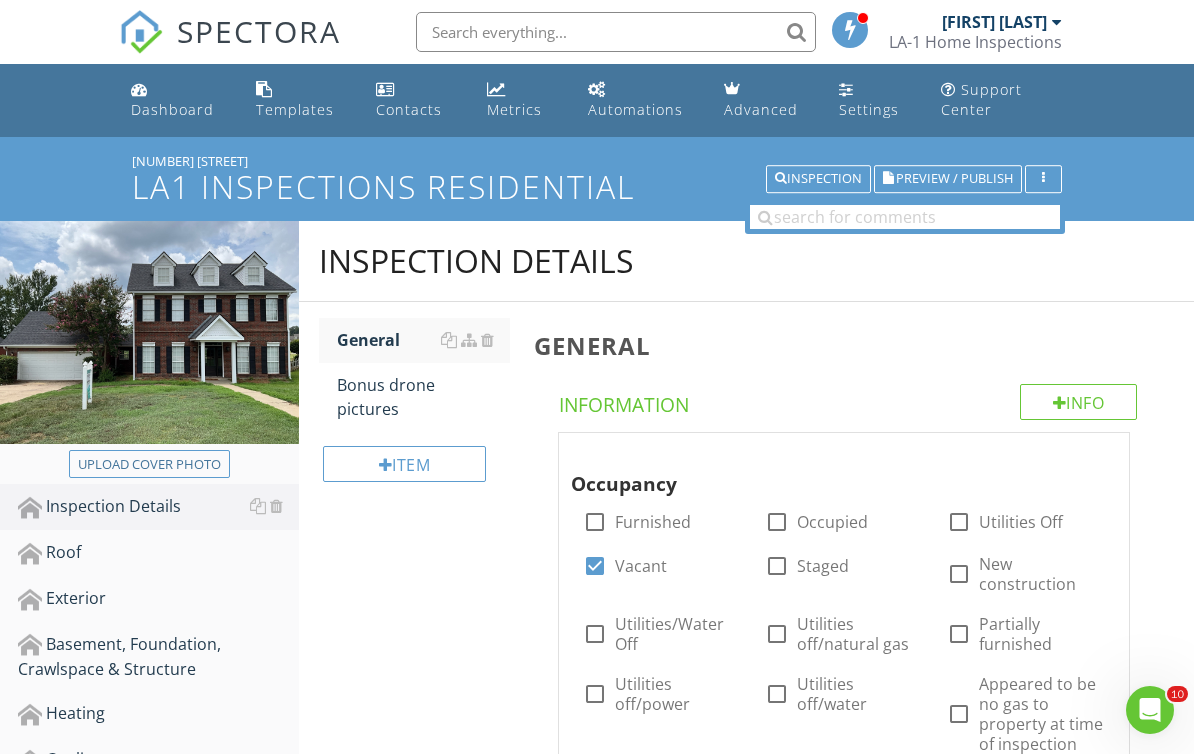 click on "Bonus drone pictures" at bounding box center [424, 397] 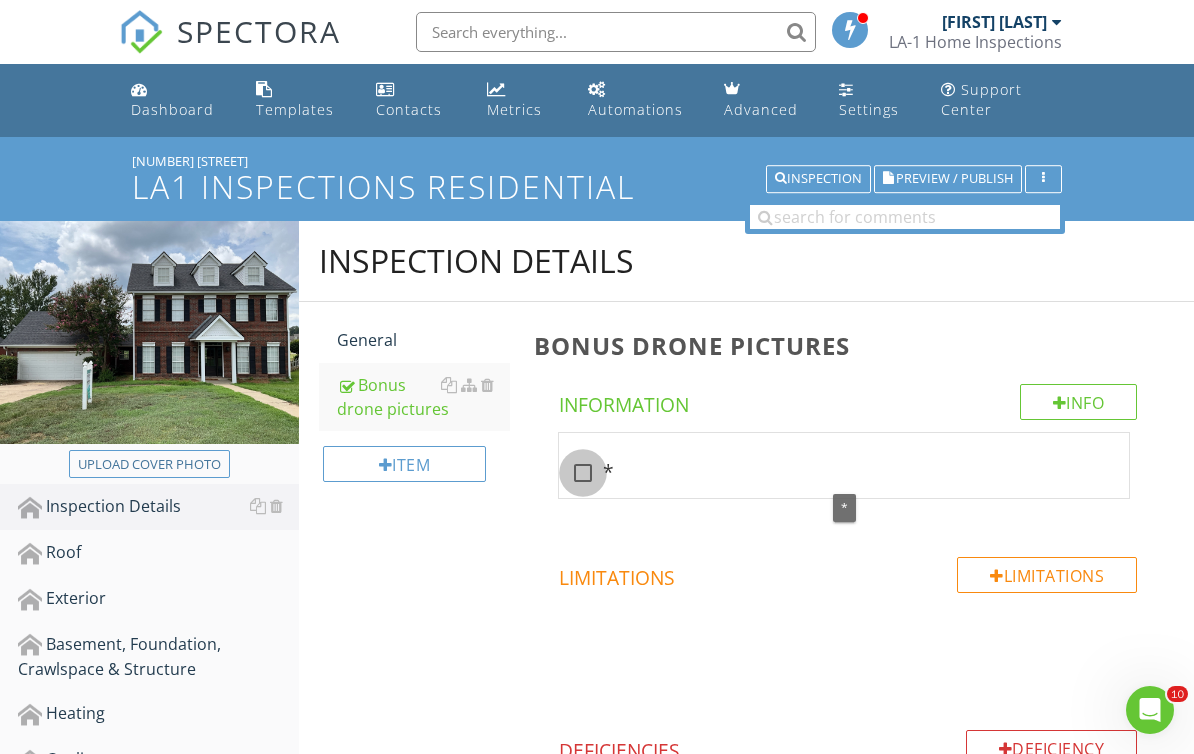 click at bounding box center (583, 473) 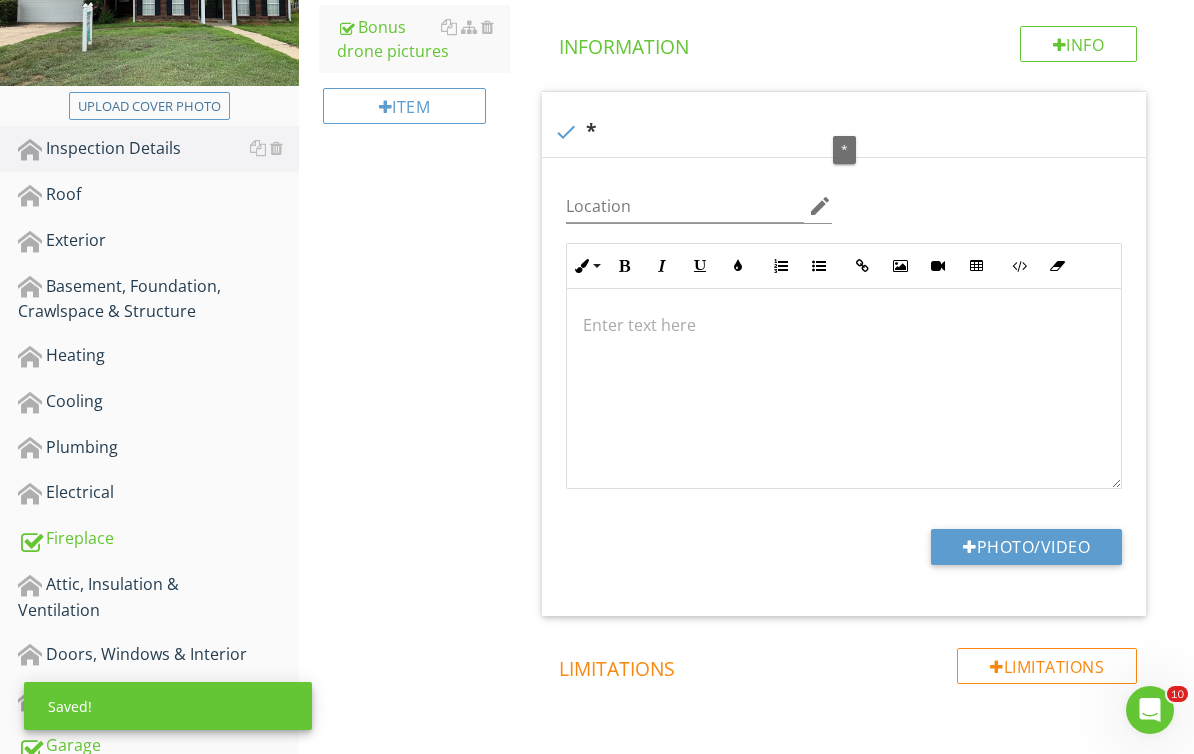 scroll, scrollTop: 376, scrollLeft: 0, axis: vertical 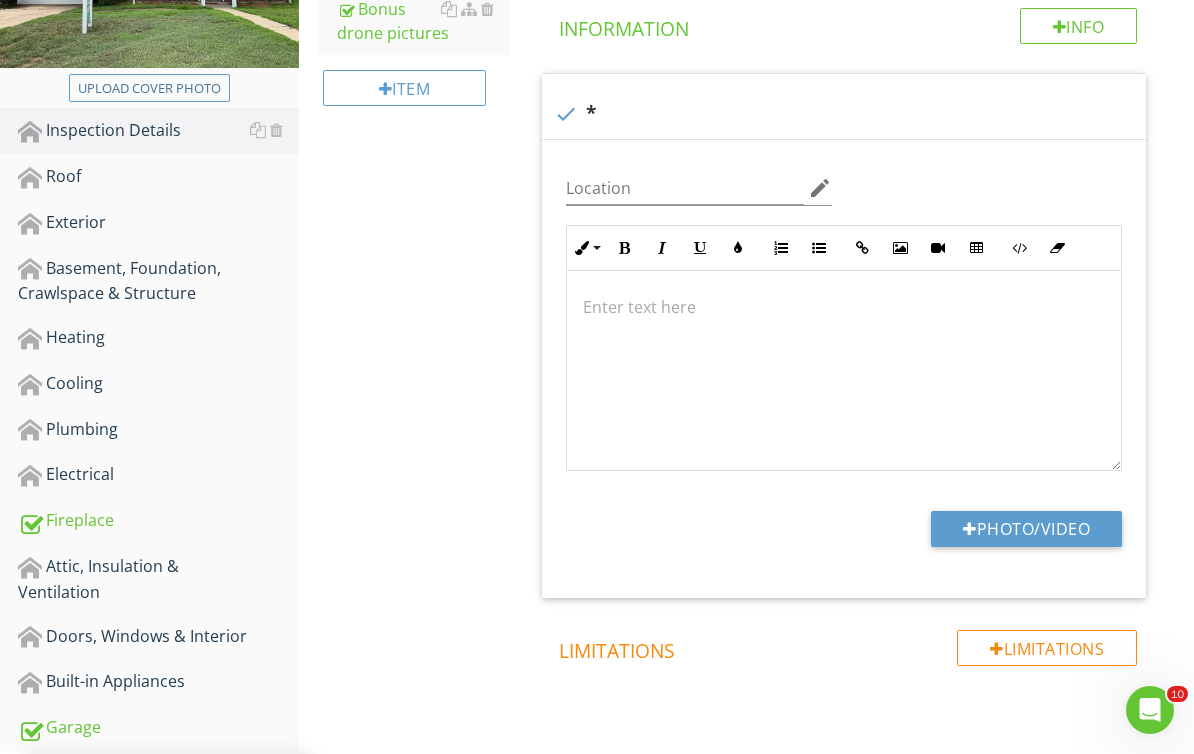click on "Photo/Video" at bounding box center [1026, 529] 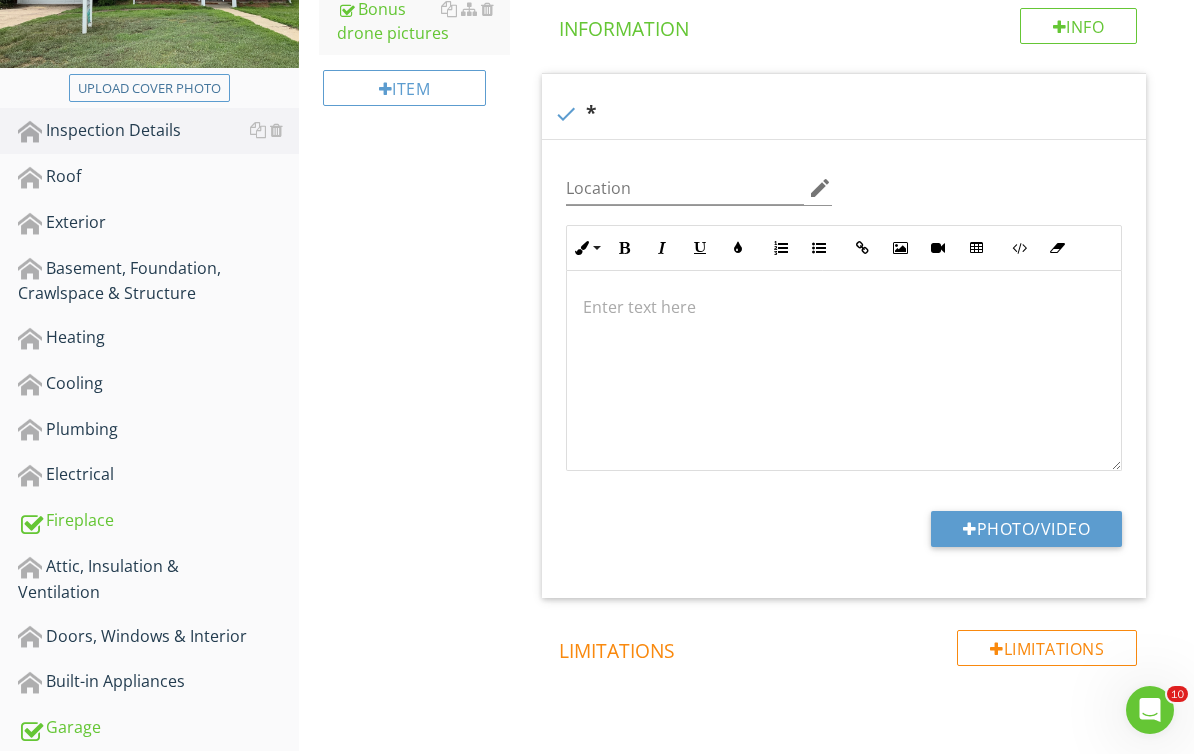 type on "C:\fakepath\2025-08-01-14-54-55-293.png" 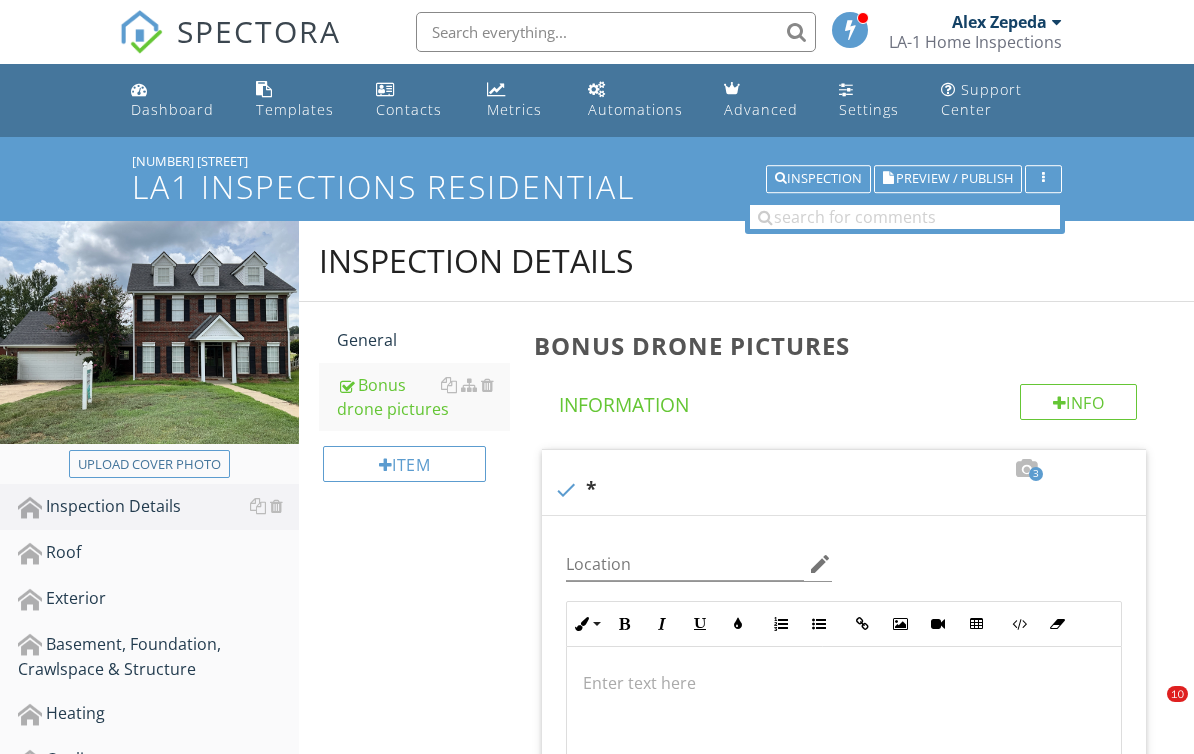scroll, scrollTop: 376, scrollLeft: 0, axis: vertical 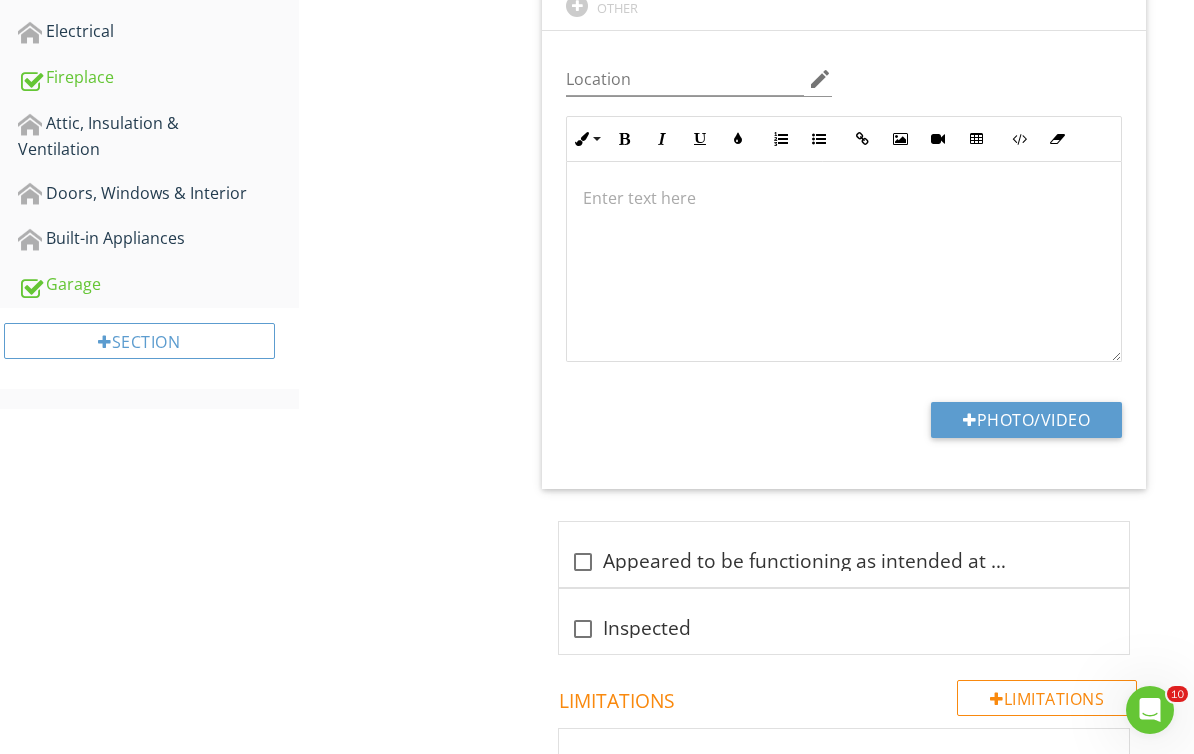 type on "C:\fakepath\[DATE]-[TIME].png" 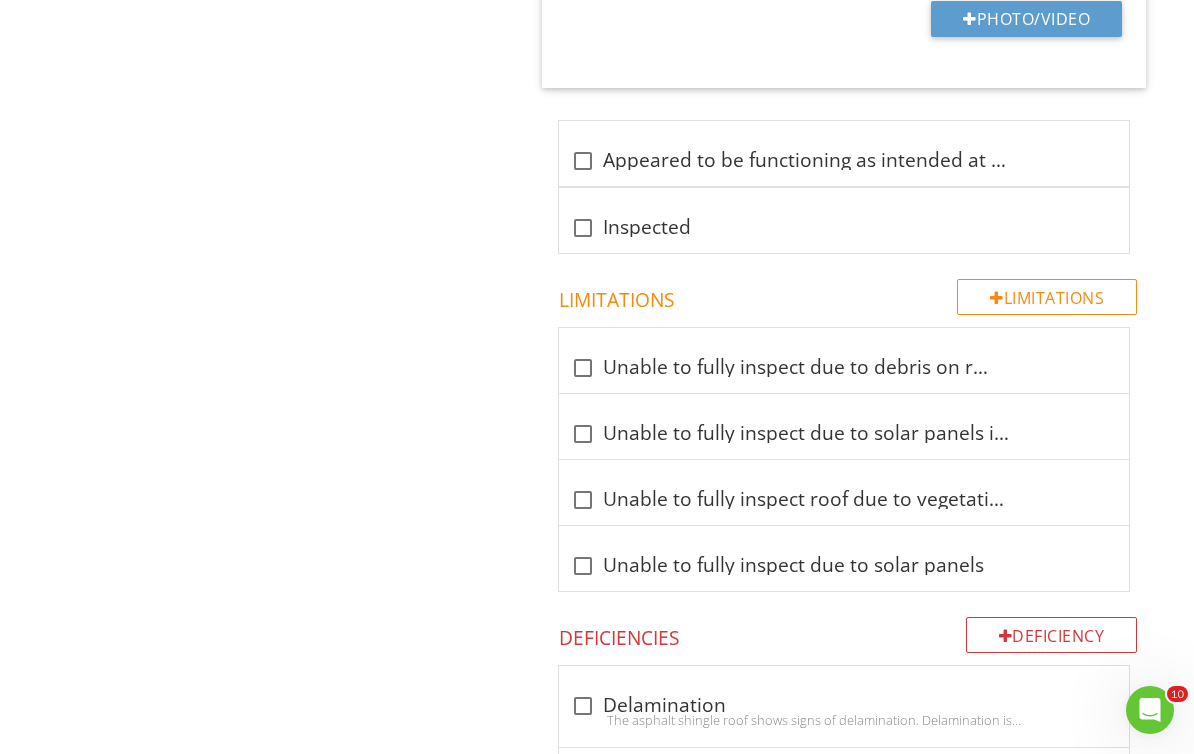 scroll, scrollTop: 1383, scrollLeft: 0, axis: vertical 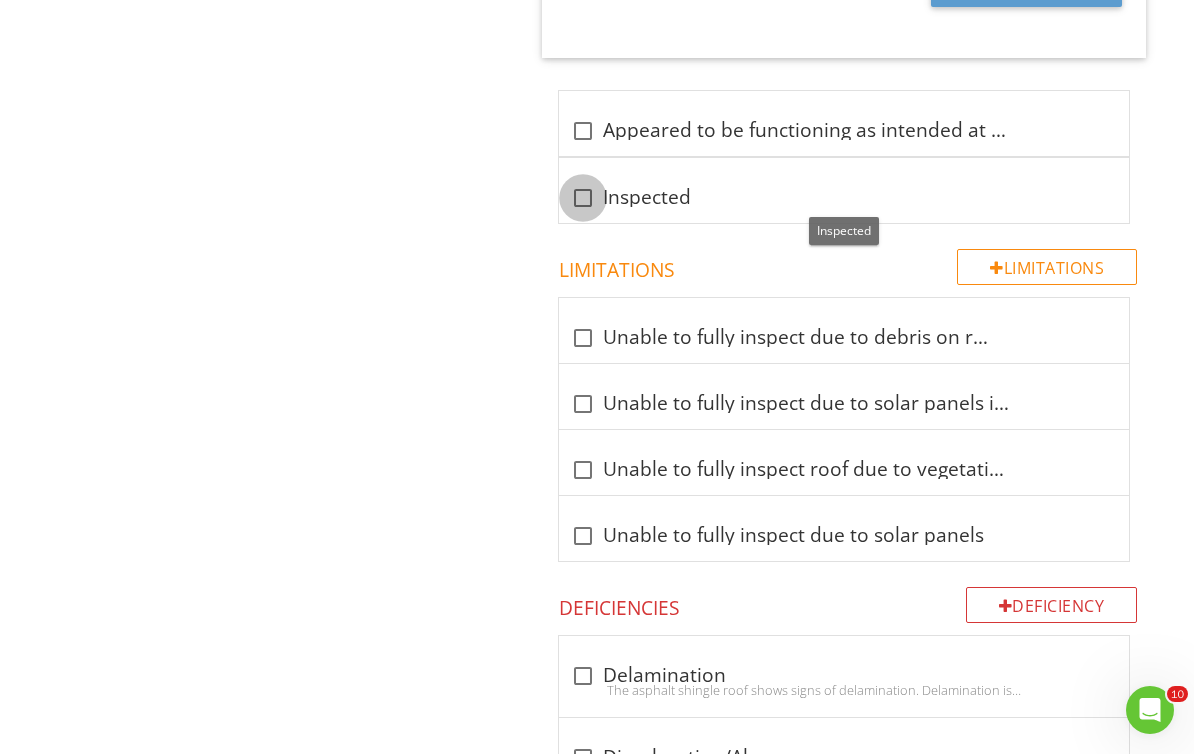 click at bounding box center (583, 198) 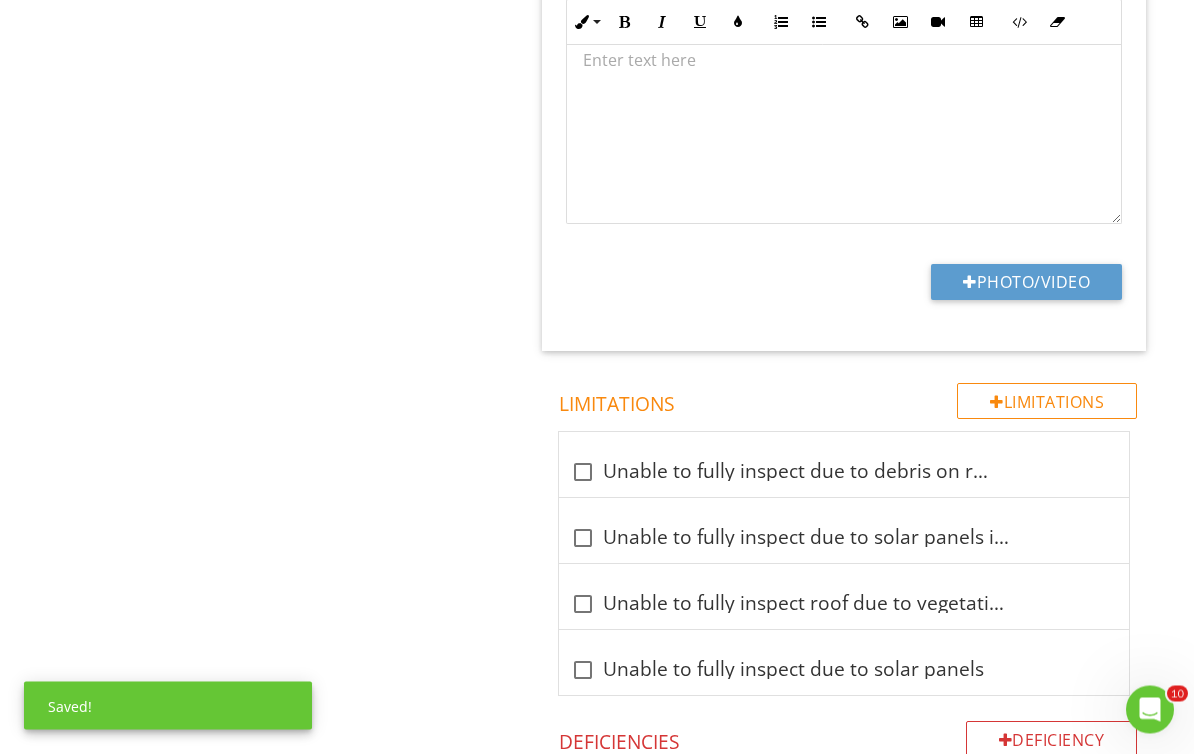 scroll, scrollTop: 1746, scrollLeft: 0, axis: vertical 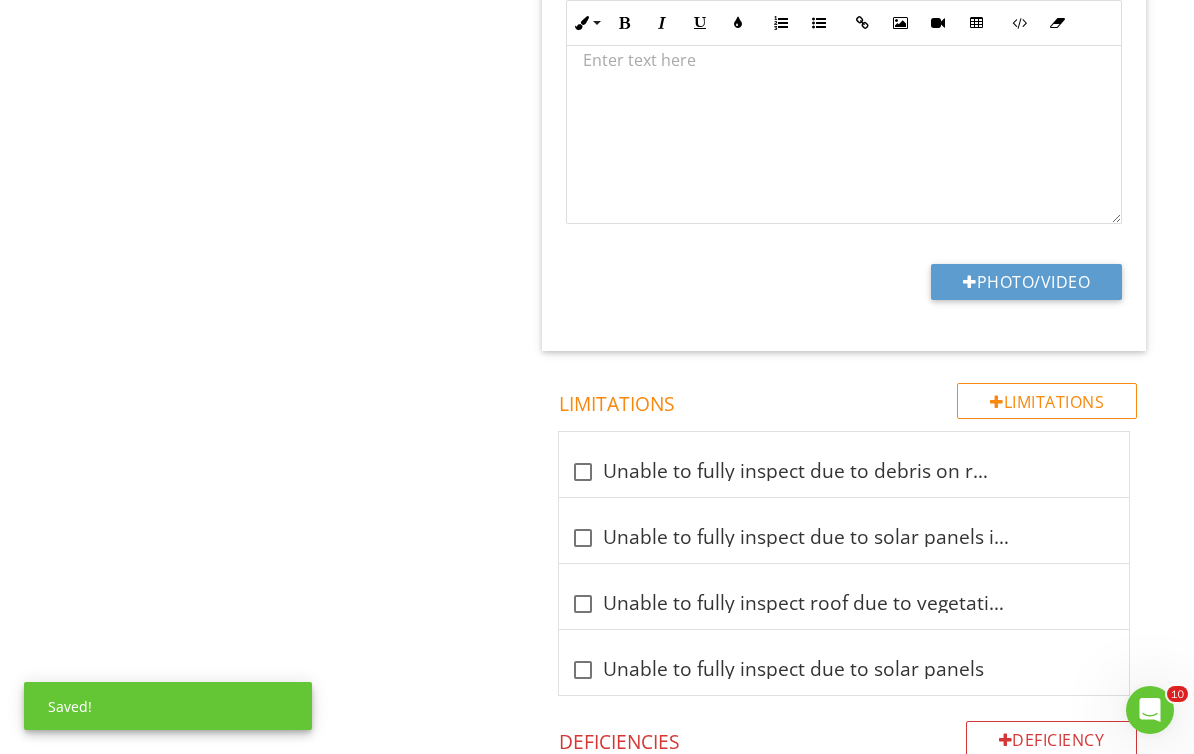click on "Photo/Video" at bounding box center (1026, 282) 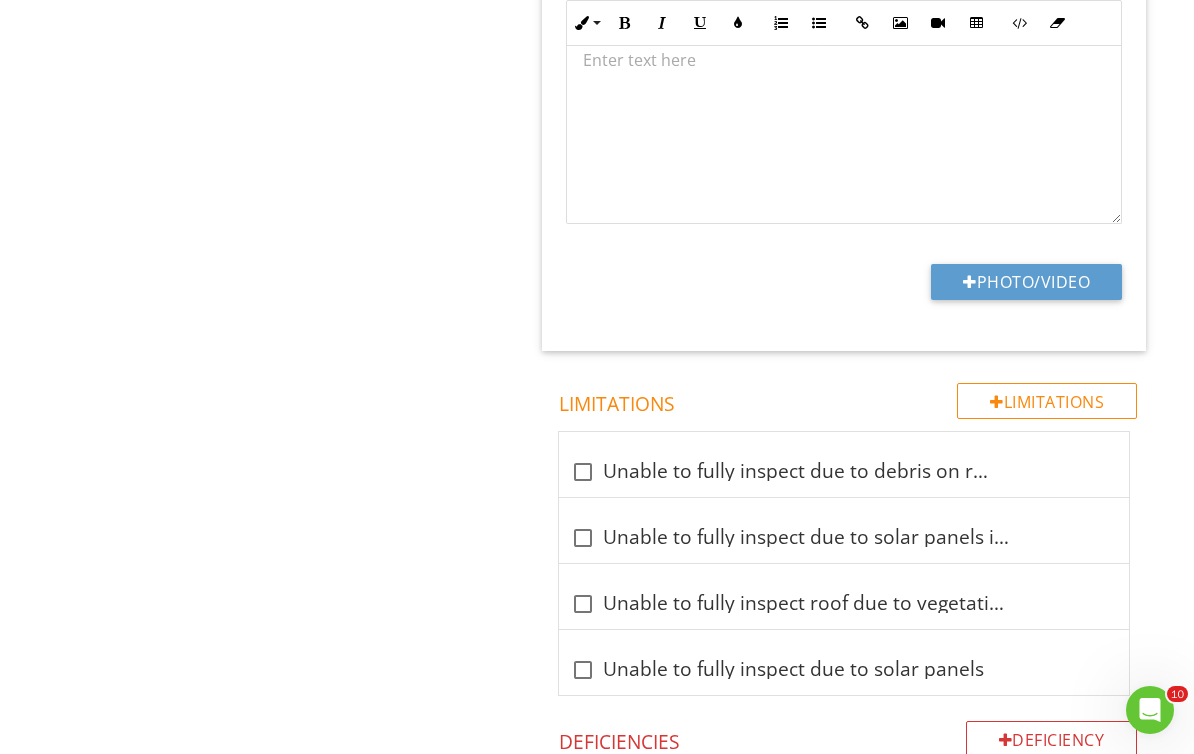type on "C:\fakepath\2025-08-01-14-52-27-643.png" 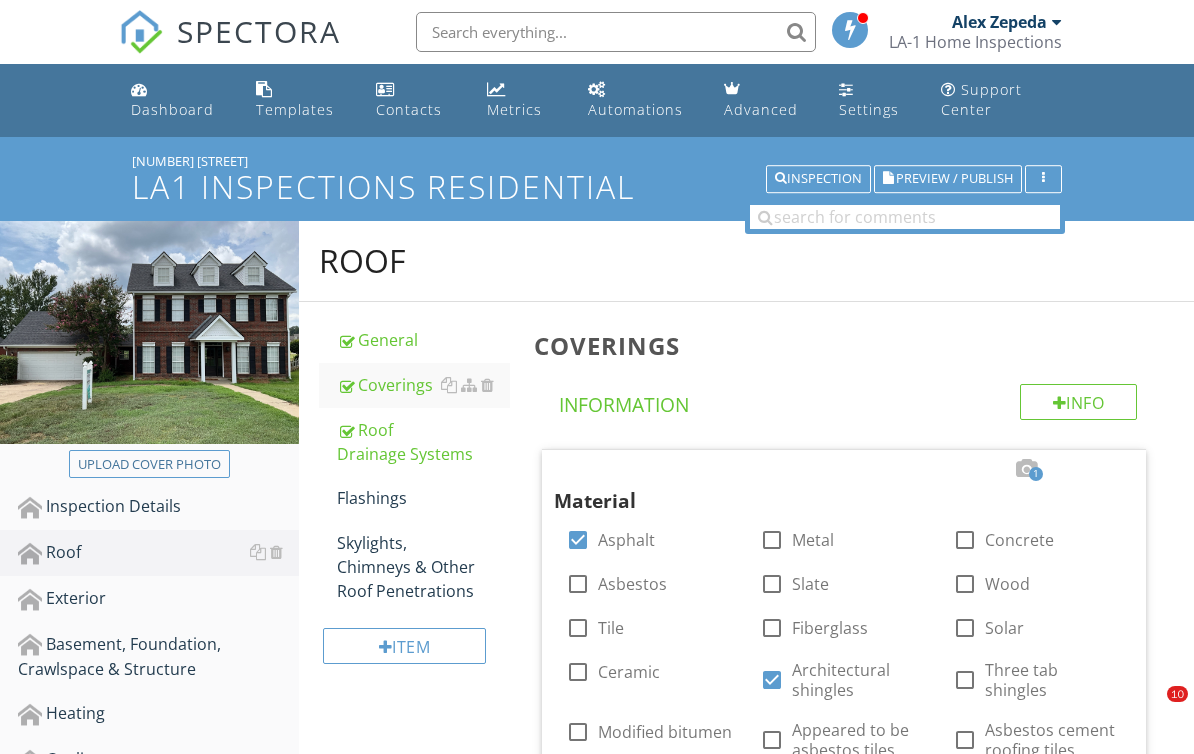 scroll, scrollTop: 3085, scrollLeft: 0, axis: vertical 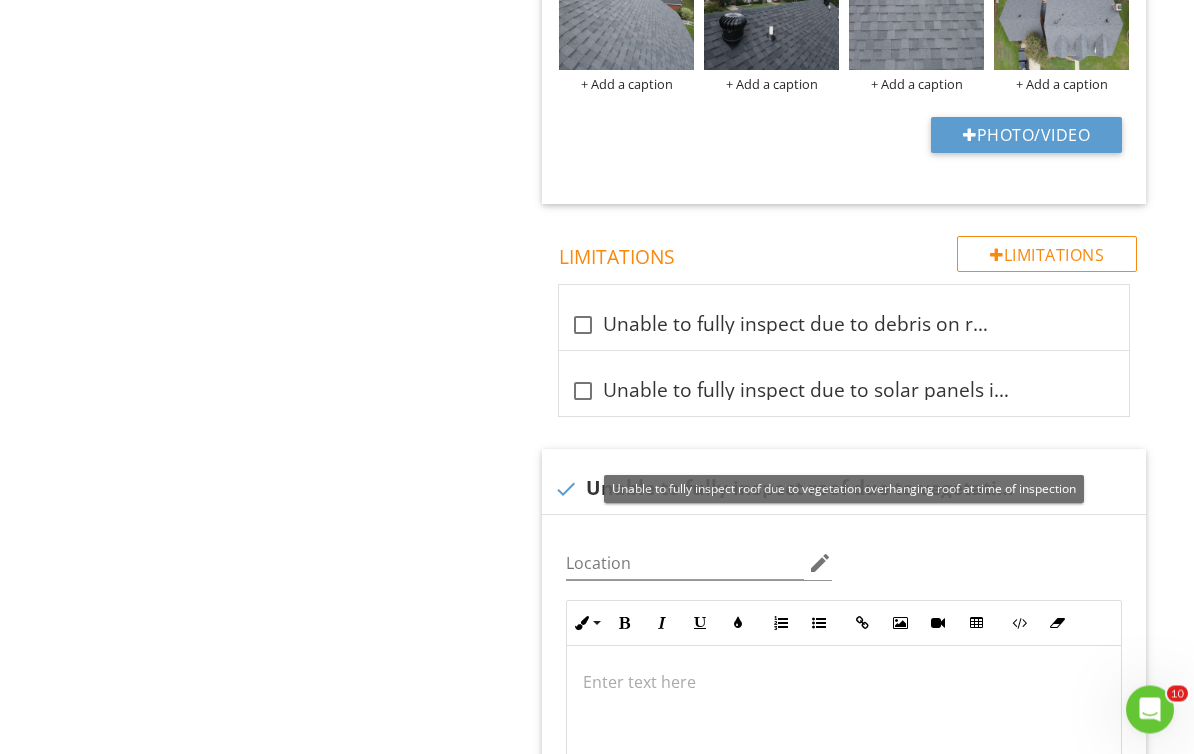 click on "Coverings
Info
Information                 1
Material
check_box Asphalt   check_box_outline_blank Metal   check_box_outline_blank Concrete   check_box_outline_blank Asbestos   check_box_outline_blank Slate   check_box_outline_blank Wood   check_box_outline_blank Tile   check_box_outline_blank Fiberglass   check_box_outline_blank Solar   check_box_outline_blank Ceramic   check_box Architectural shingles   check_box_outline_blank Three tab shingles   check_box_outline_blank Modified bitumen   check_box_outline_blank Appeared to be asbestos tiles   check_box_outline_blank Asbestos cement roofing tiles   check_box_outline_blank Copper   check_box_outline_blank Tar and gravel   check_box_outline_blank Asbestos tiles         OTHER                   Location edit       Inline Style XLarge Large Normal Small Light Small/Light Bold Italic Underline Colors Ordered List Unordered List" at bounding box center [858, 890] 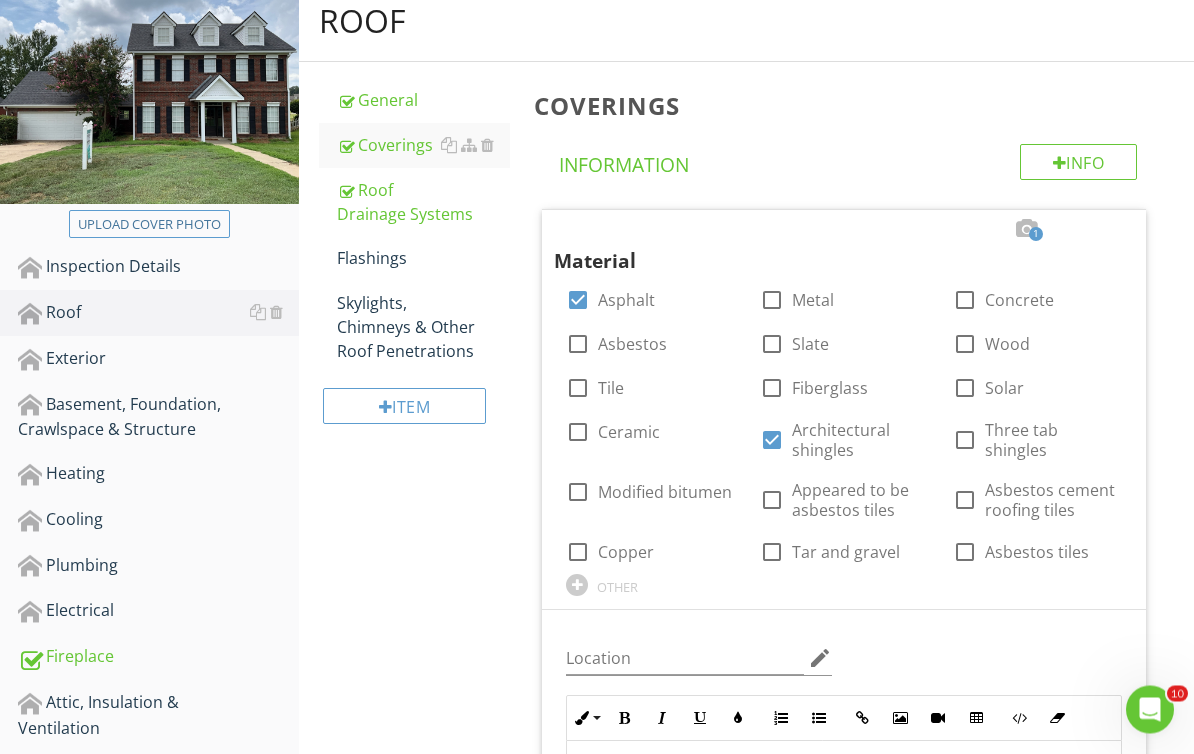 scroll, scrollTop: 240, scrollLeft: 0, axis: vertical 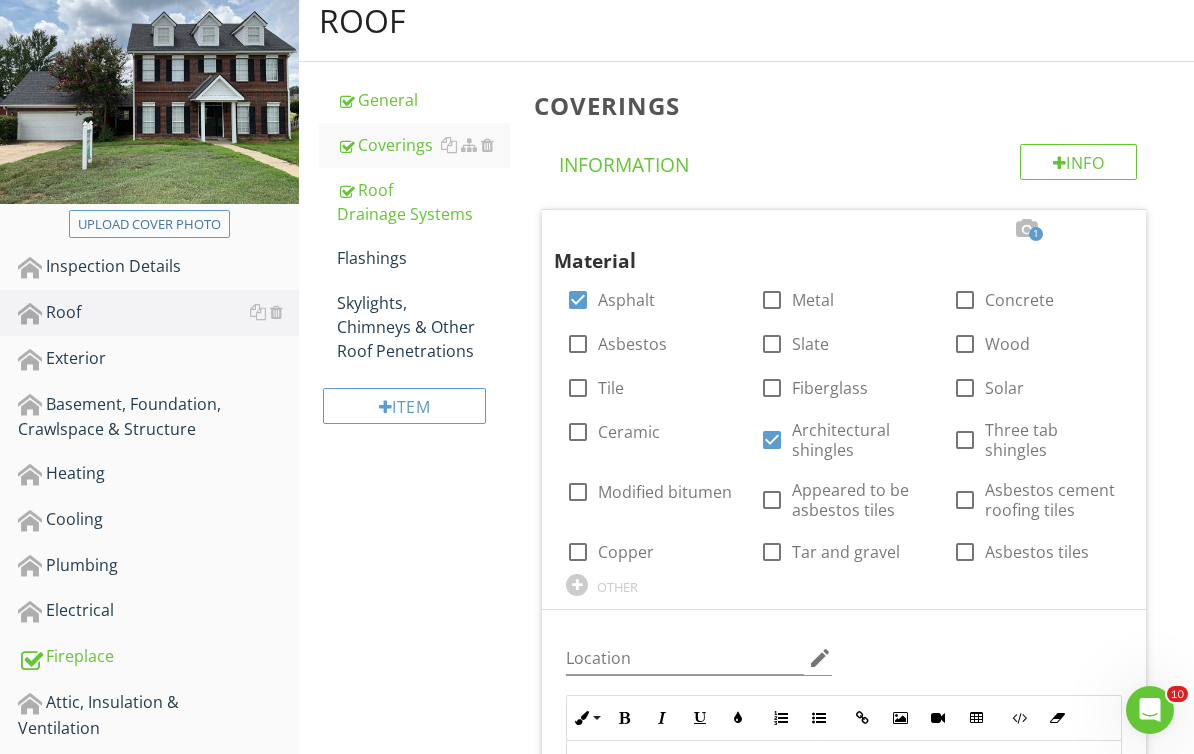 click on "Roof Drainage Systems" at bounding box center (424, 202) 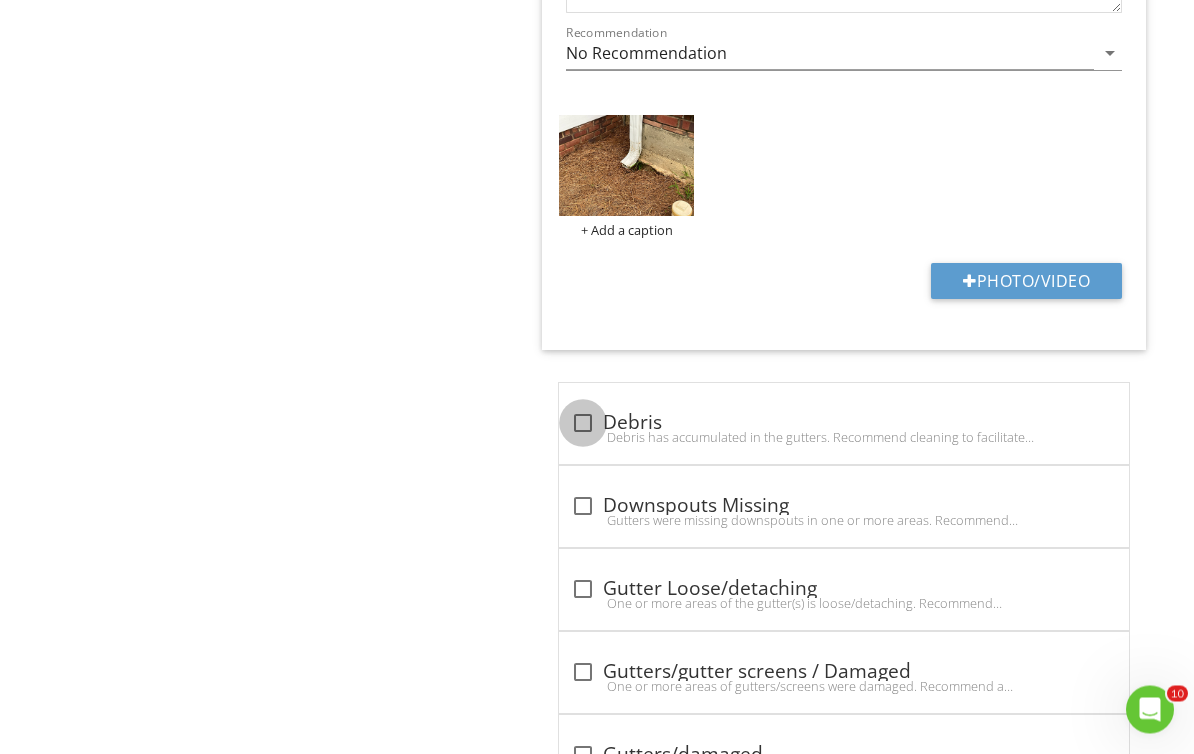 scroll, scrollTop: 1488, scrollLeft: 0, axis: vertical 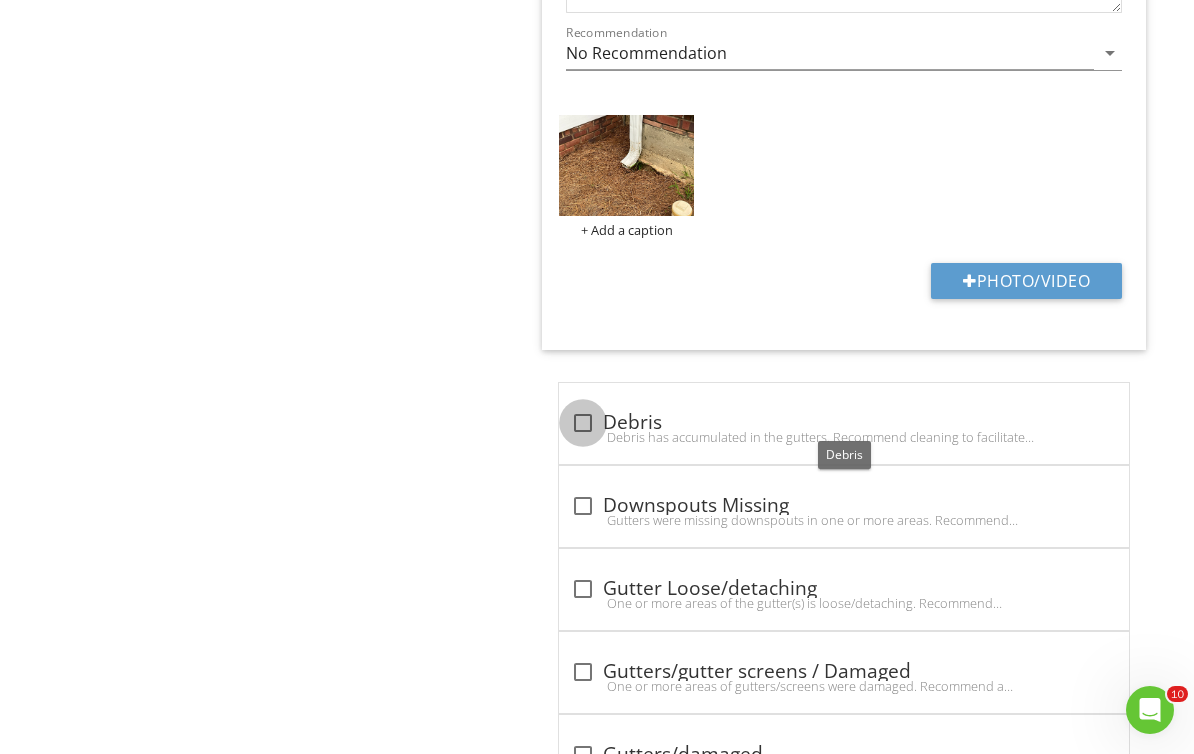 click at bounding box center (583, 423) 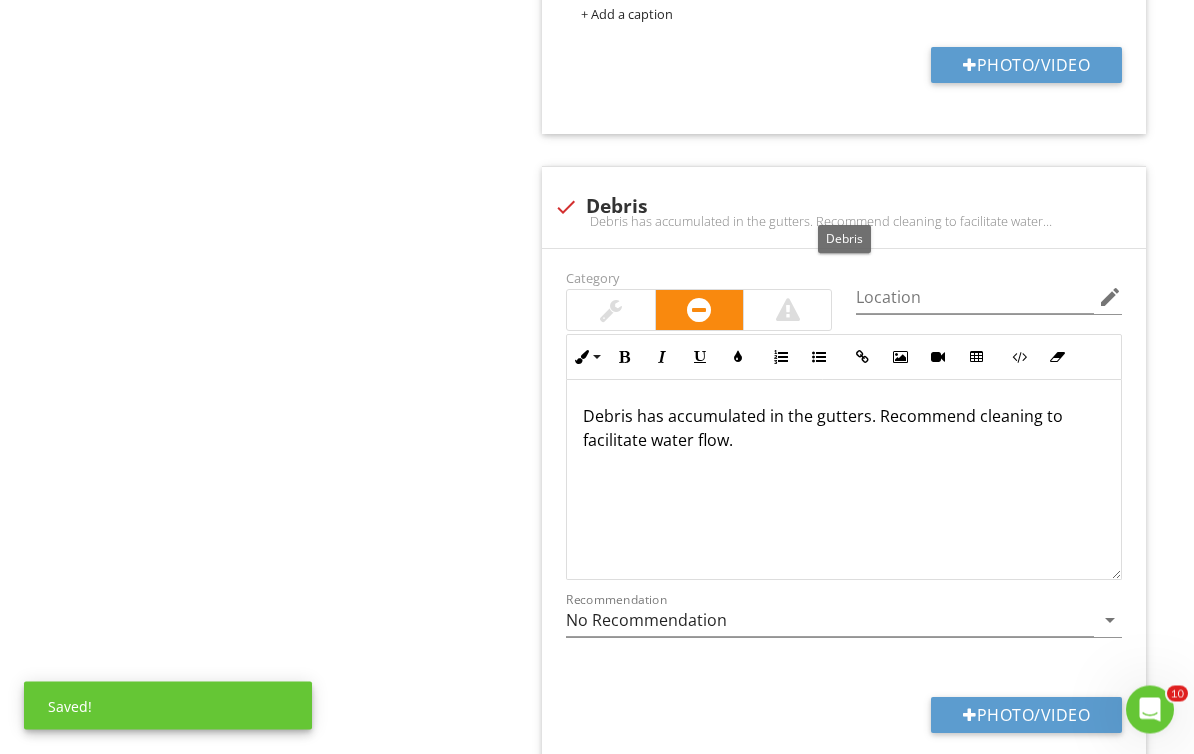 scroll, scrollTop: 1797, scrollLeft: 0, axis: vertical 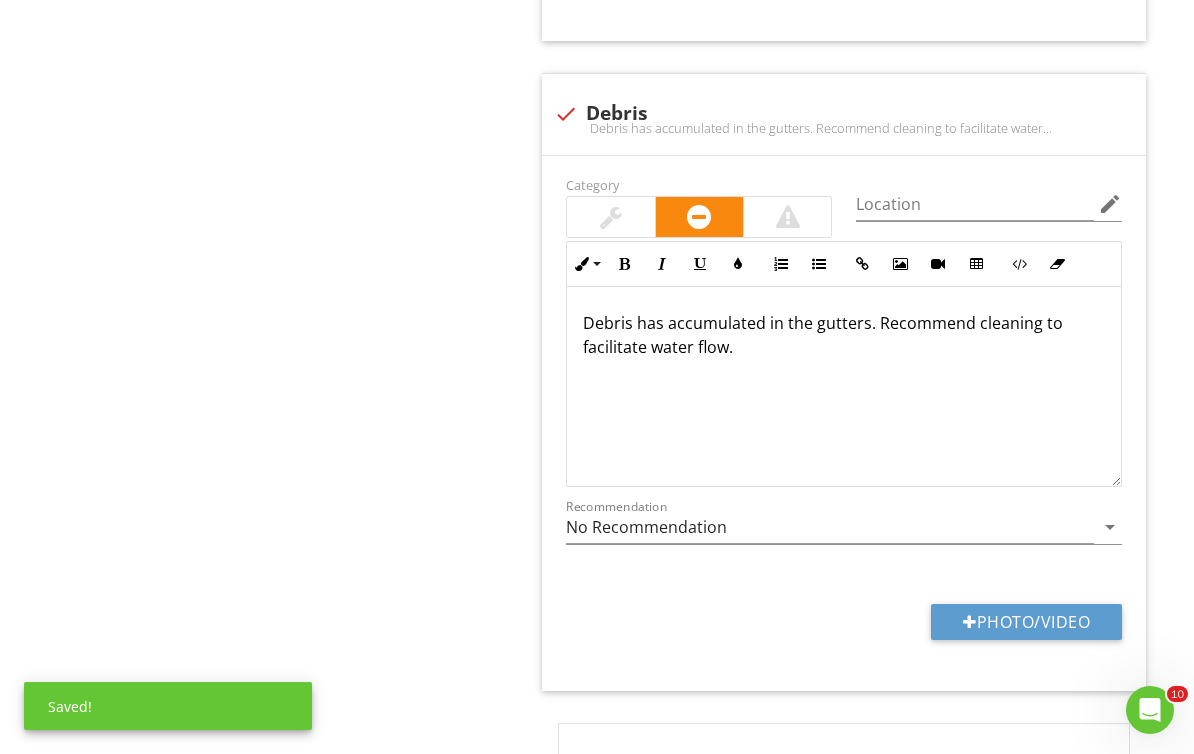 click on "Photo/Video" at bounding box center (1026, 622) 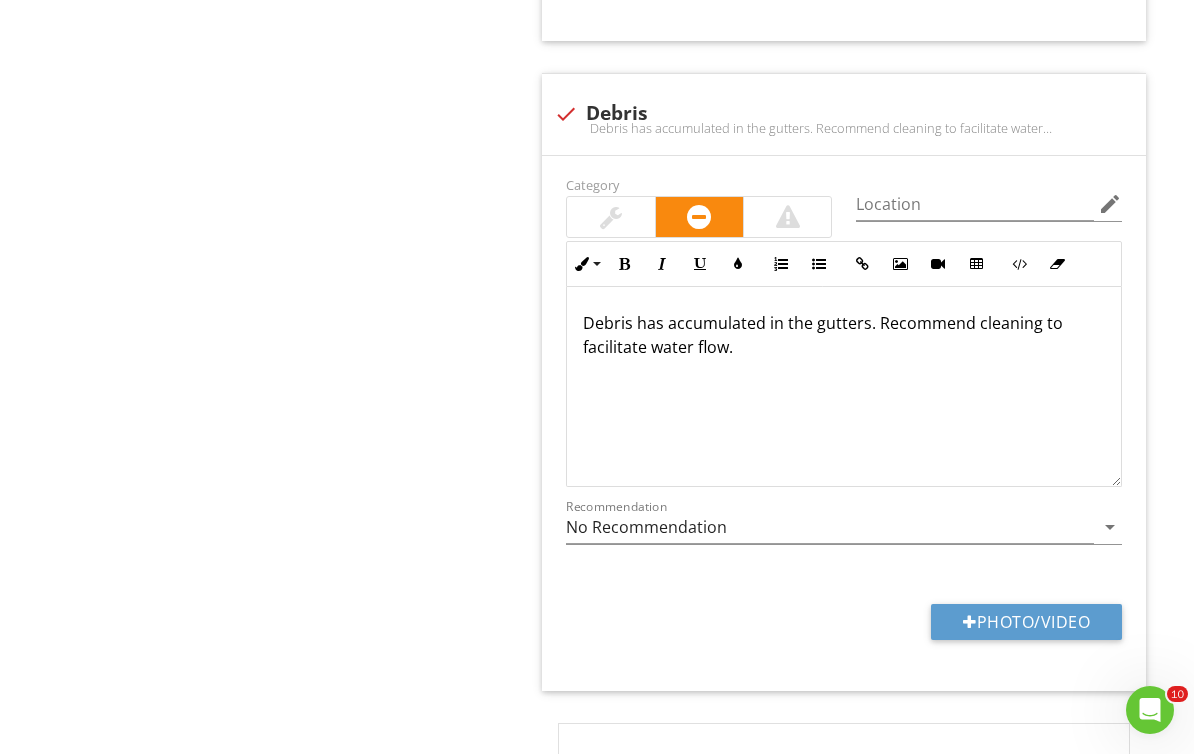 type on "C:\fakepath\2025-08-01-14-53-14-855.png" 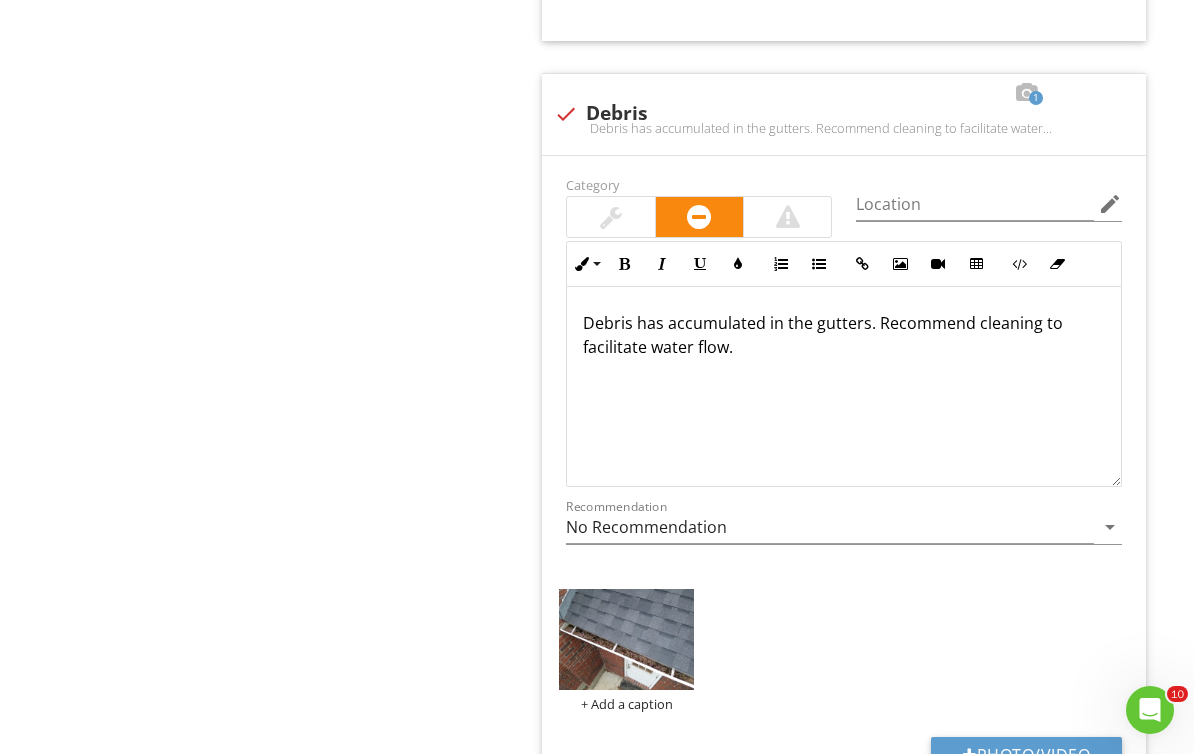 click at bounding box center [626, 639] 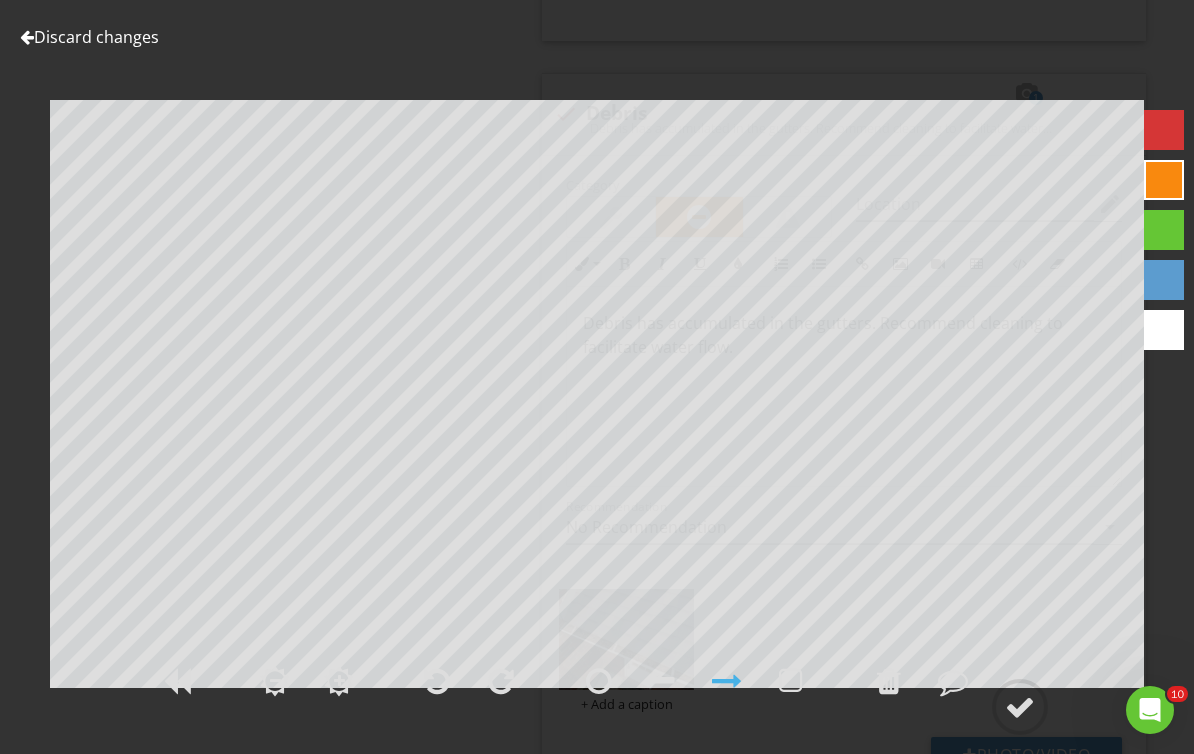 click at bounding box center (1020, 707) 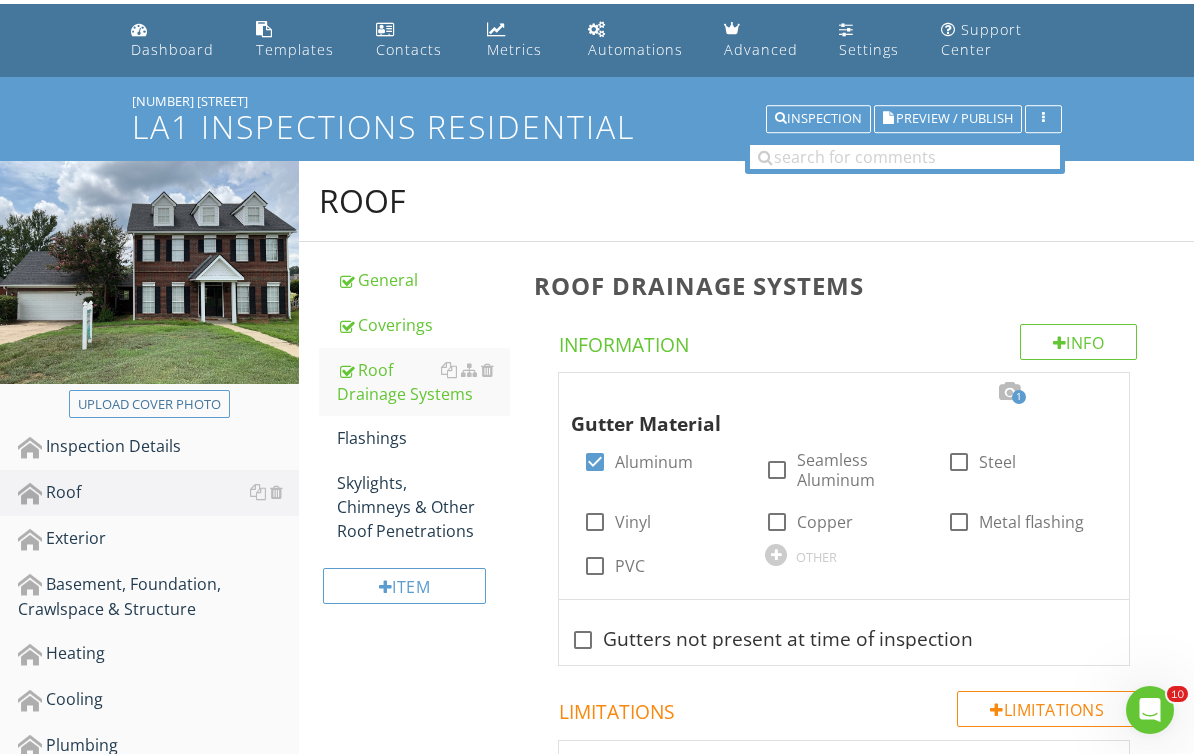 scroll, scrollTop: 53, scrollLeft: 0, axis: vertical 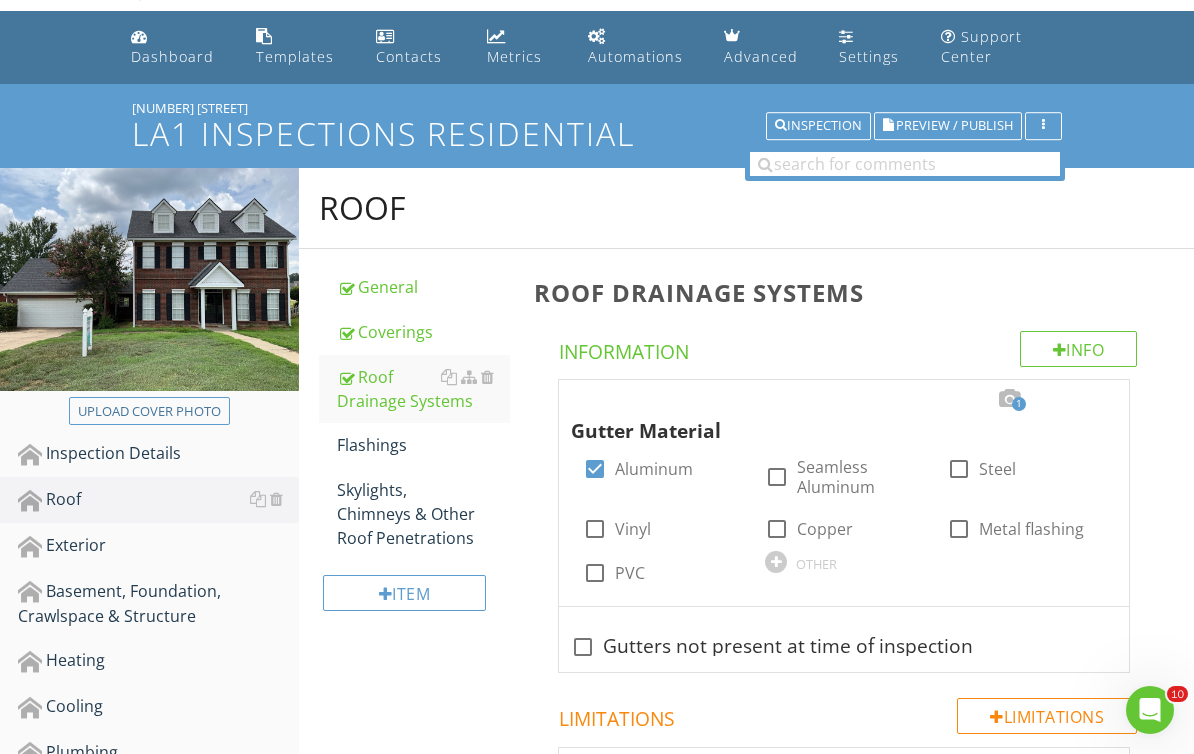 click on "Skylights, Chimneys & Other Roof Penetrations" at bounding box center (424, 514) 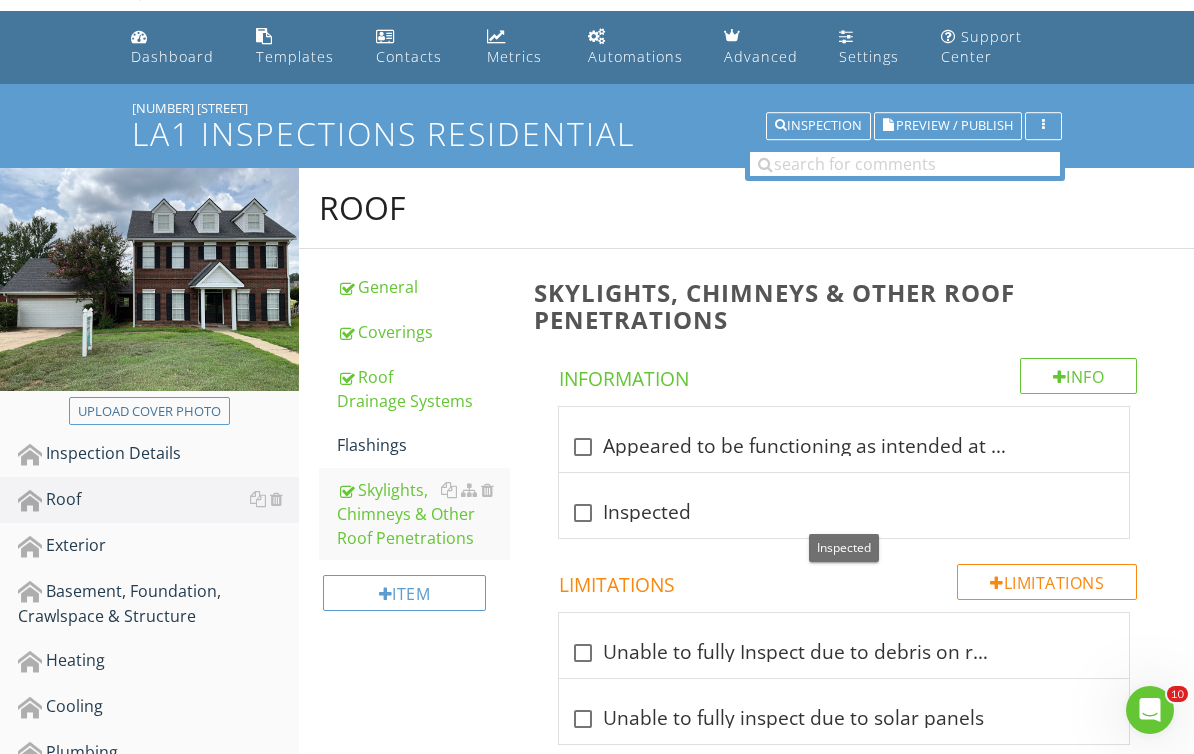 click at bounding box center [583, 513] 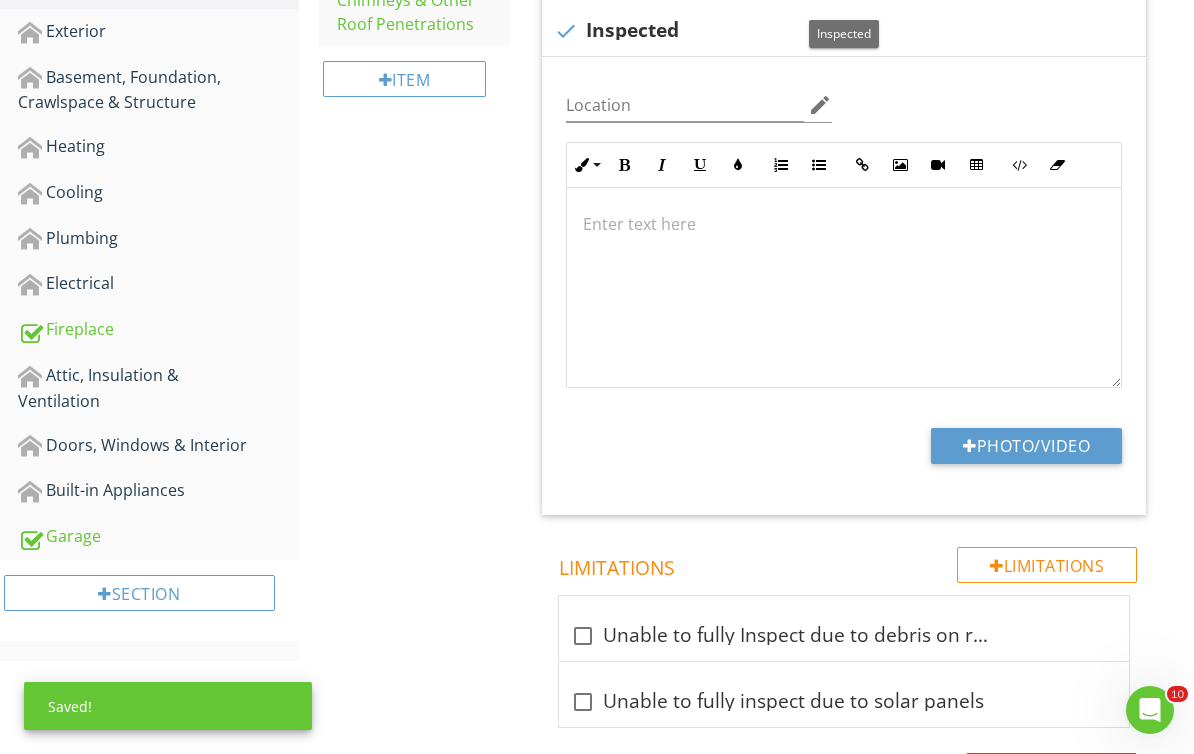 scroll, scrollTop: 597, scrollLeft: 0, axis: vertical 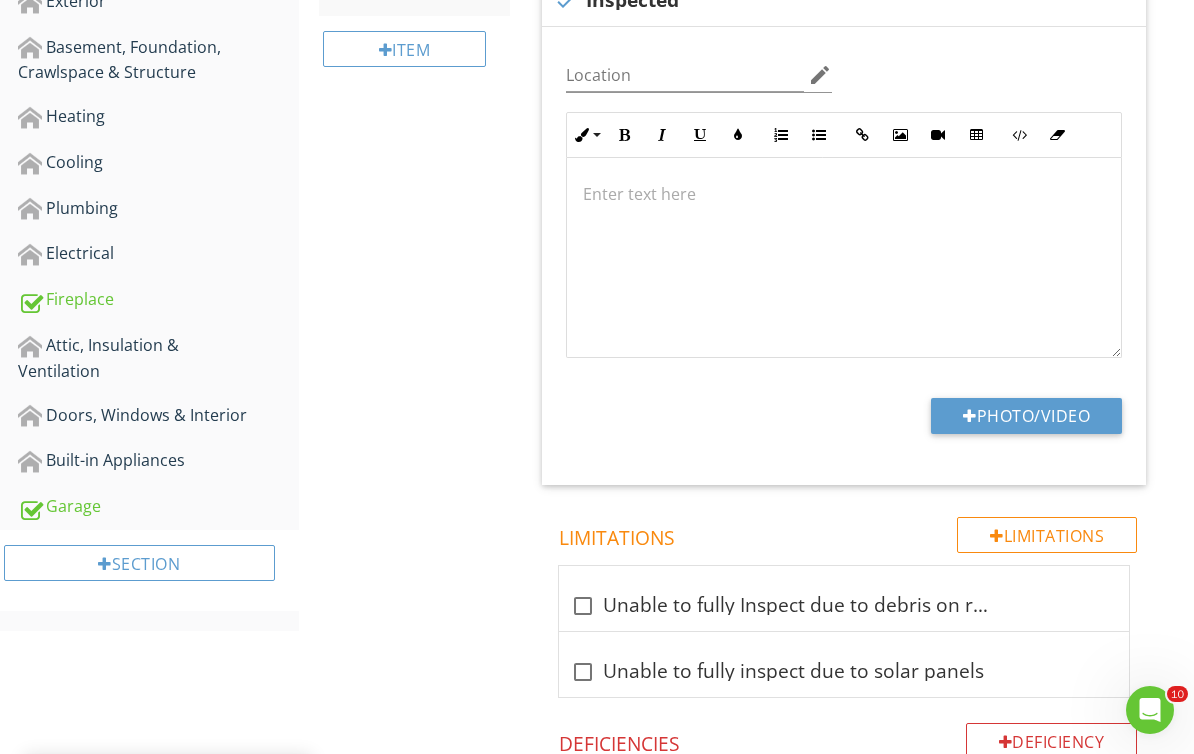 click on "Photo/Video" at bounding box center (1026, 416) 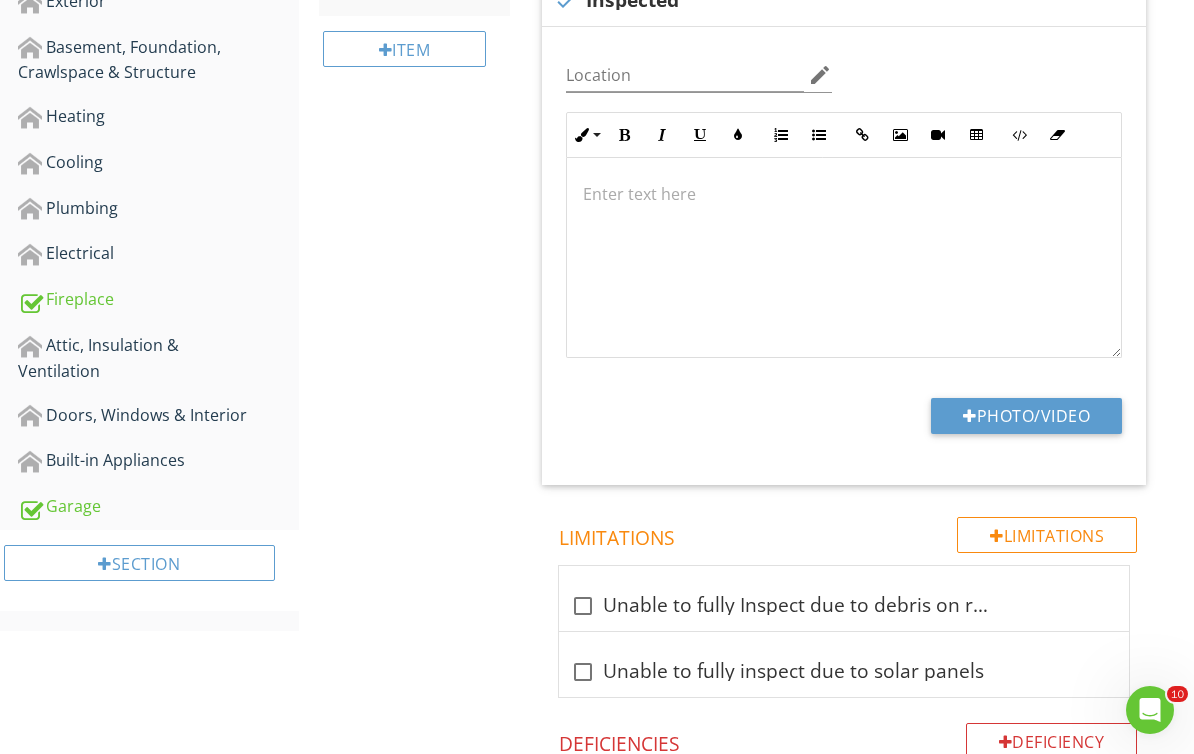 type on "C:\fakepath\2025-08-01-14-53-00-670.png" 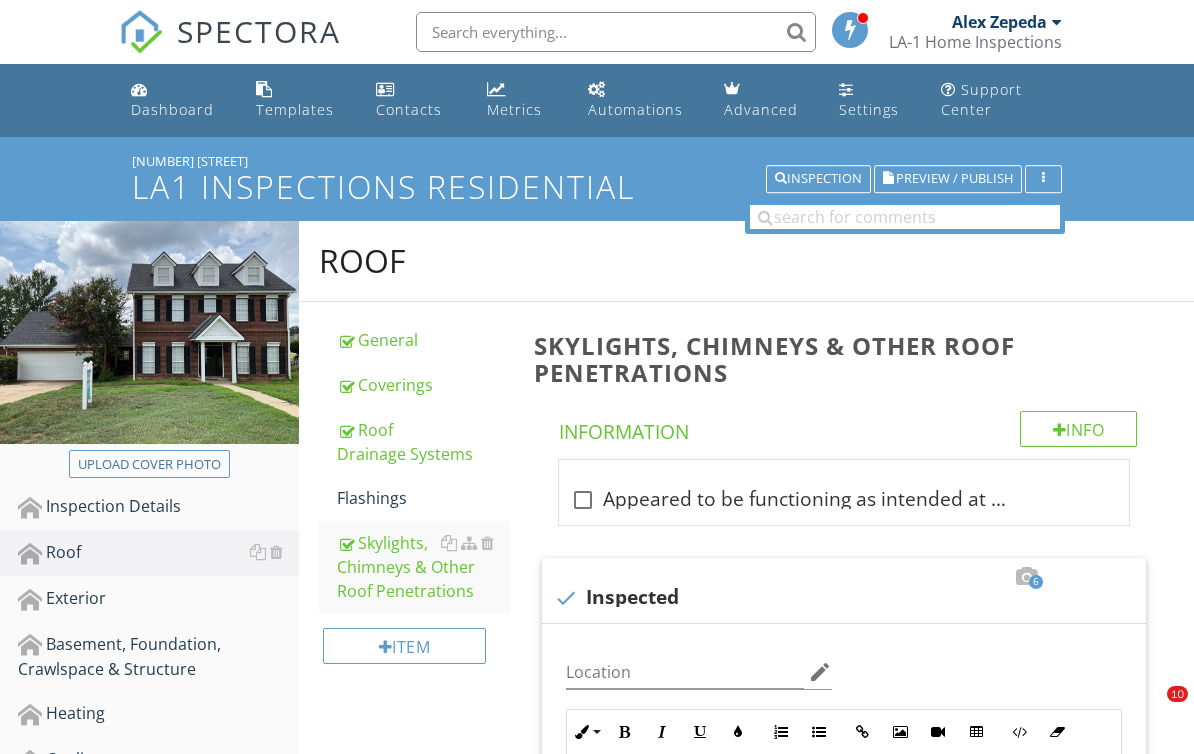 scroll, scrollTop: 597, scrollLeft: 0, axis: vertical 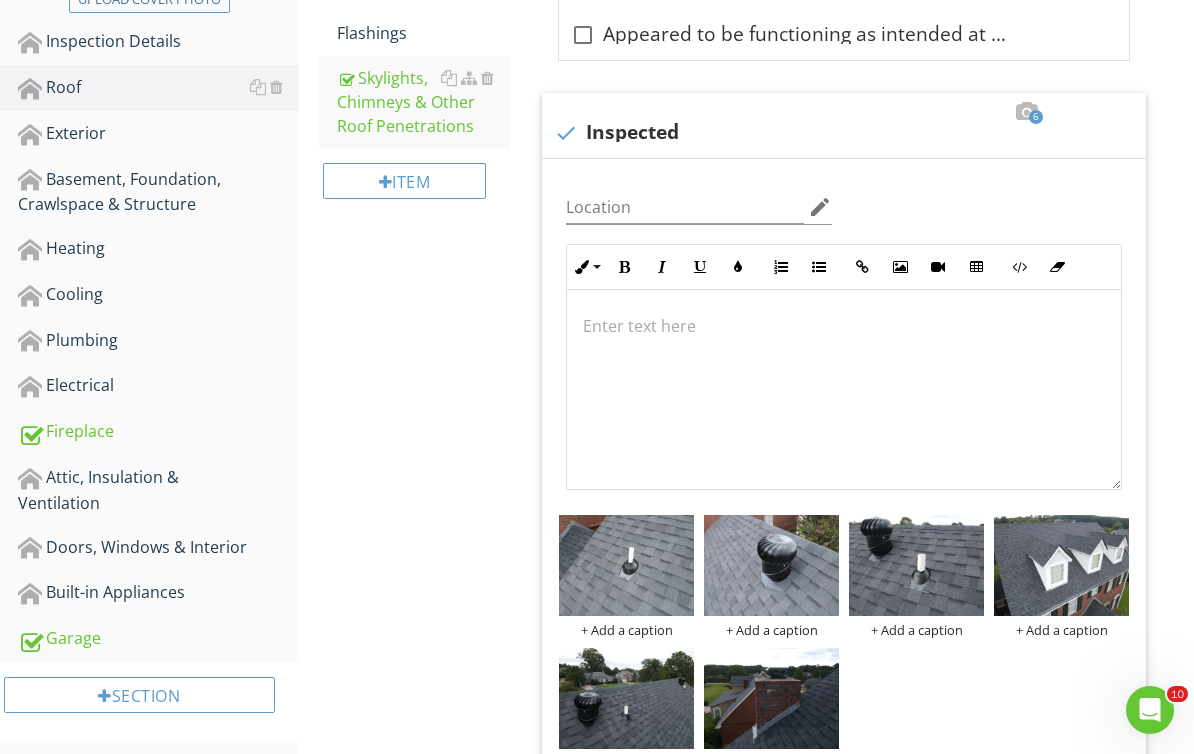click on "Attic, Insulation & Ventilation" at bounding box center [158, 490] 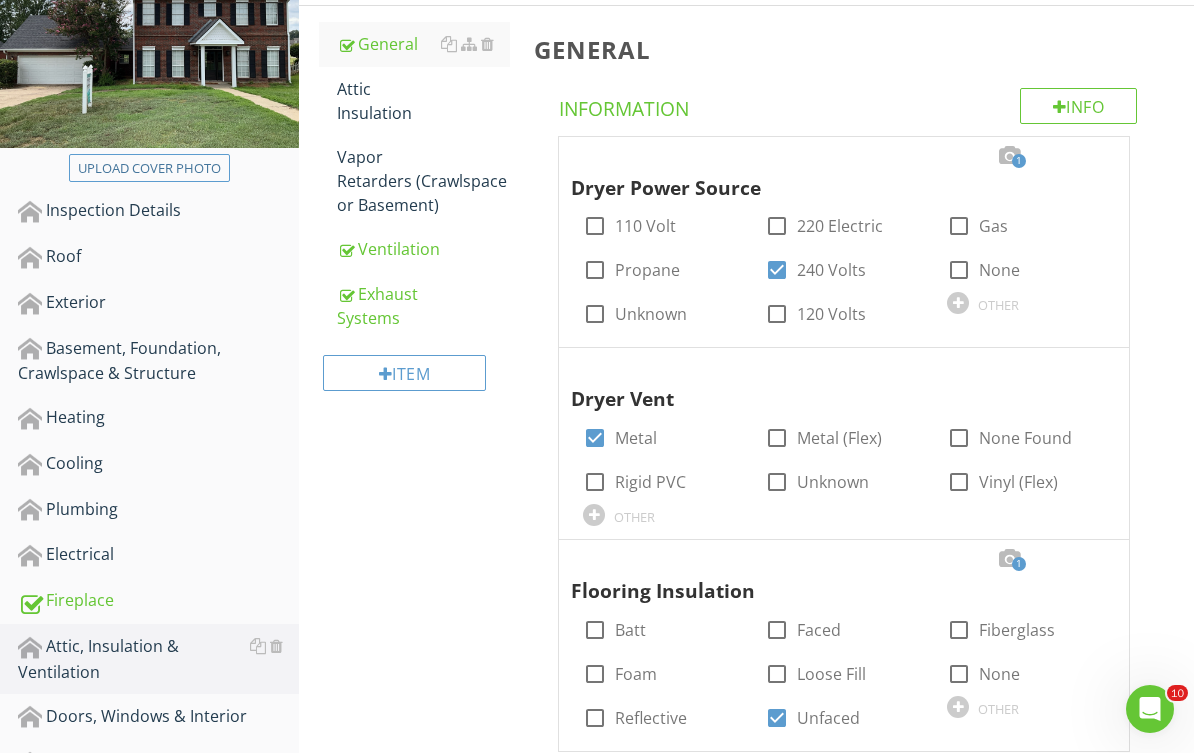 scroll, scrollTop: 296, scrollLeft: 0, axis: vertical 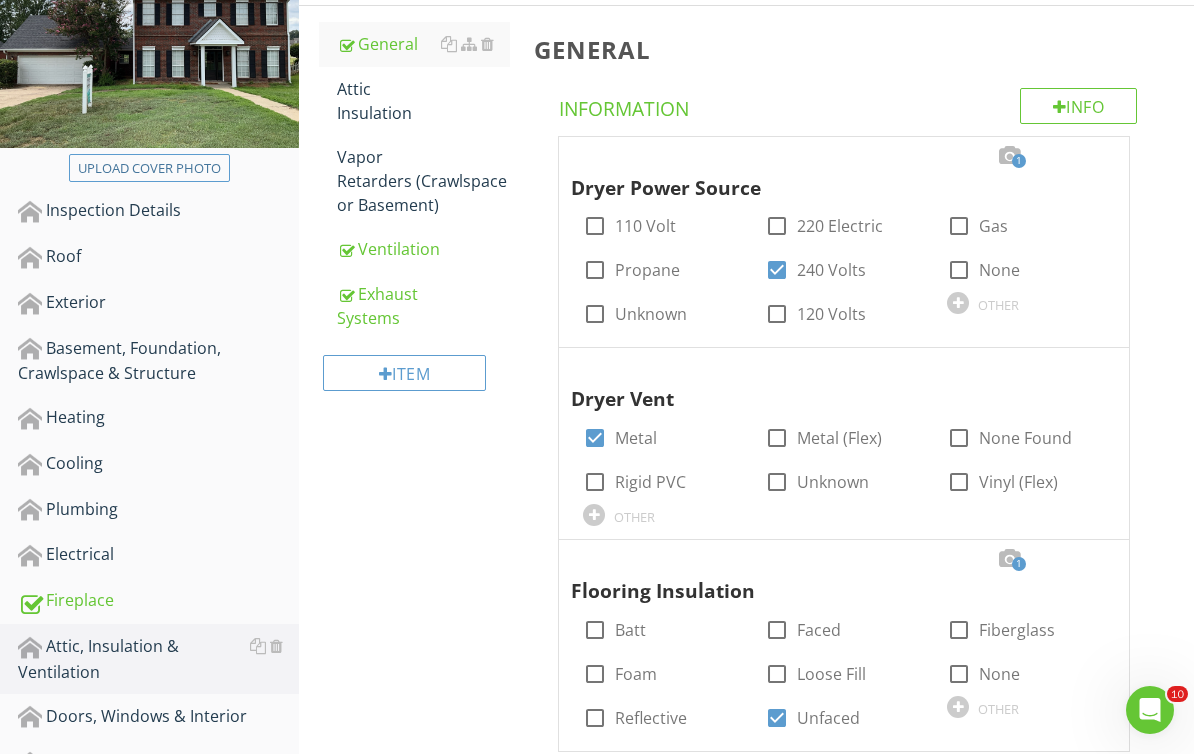 click on "Ventilation" at bounding box center (424, 249) 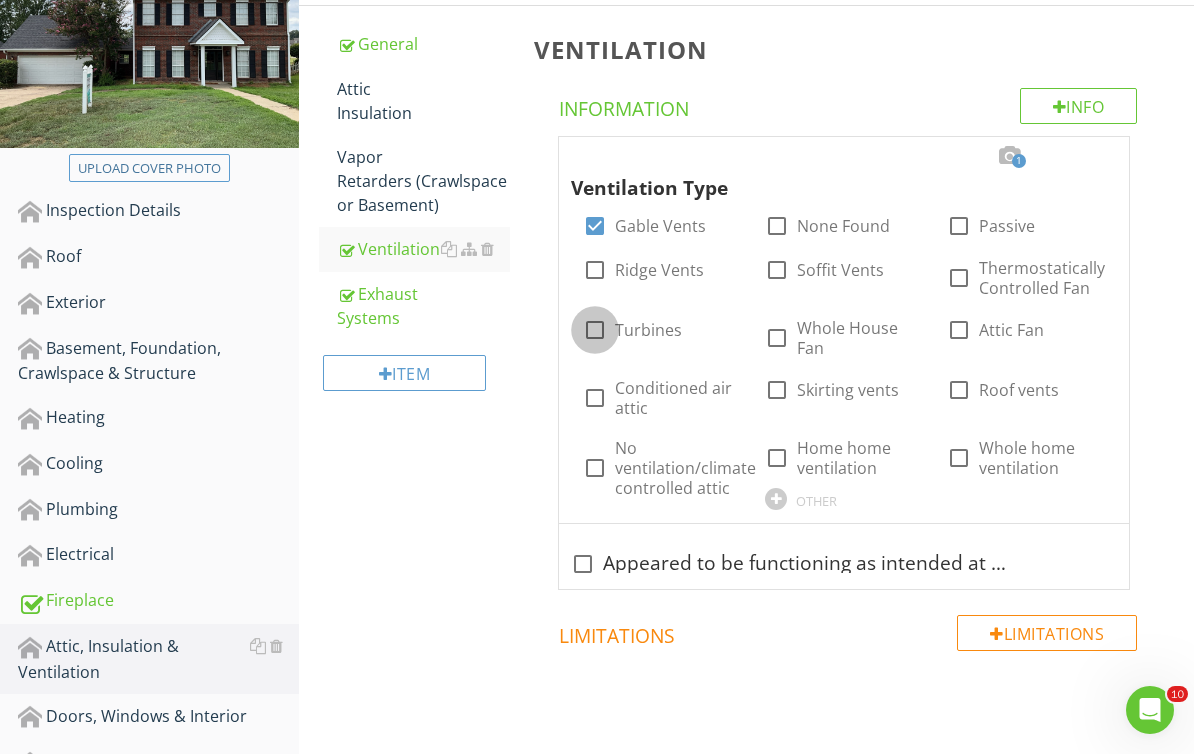 click at bounding box center (595, 330) 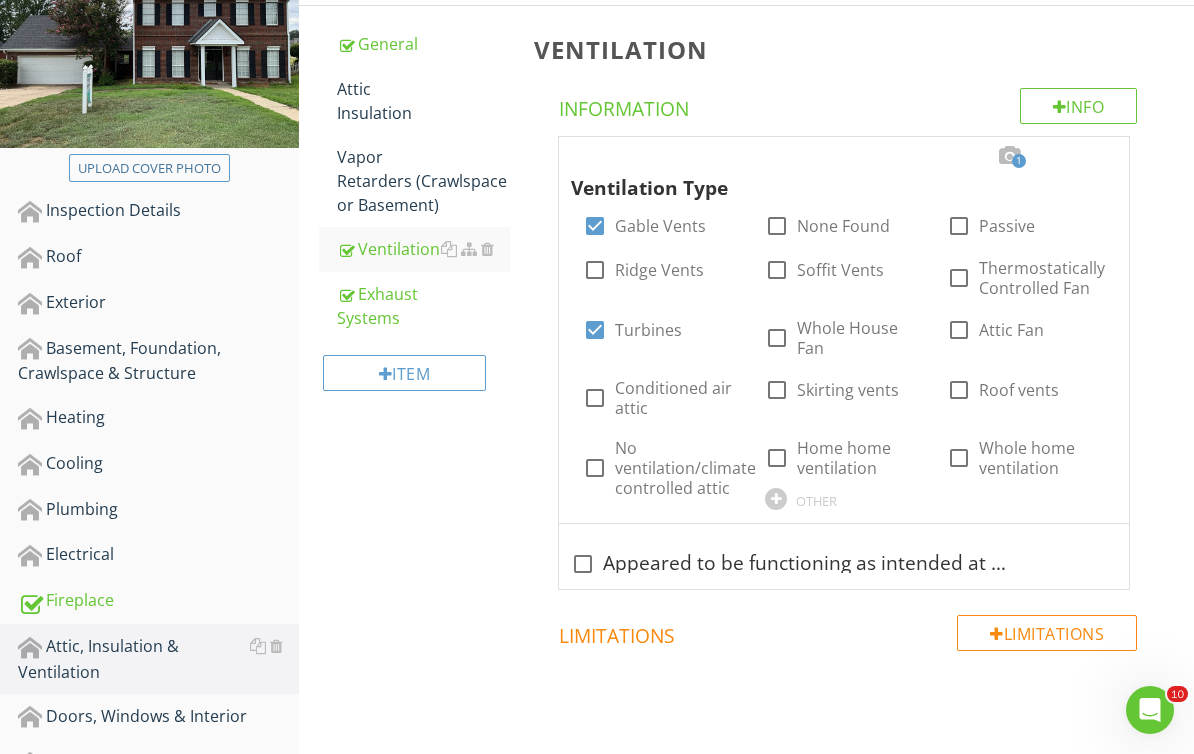 click at bounding box center [1093, 156] 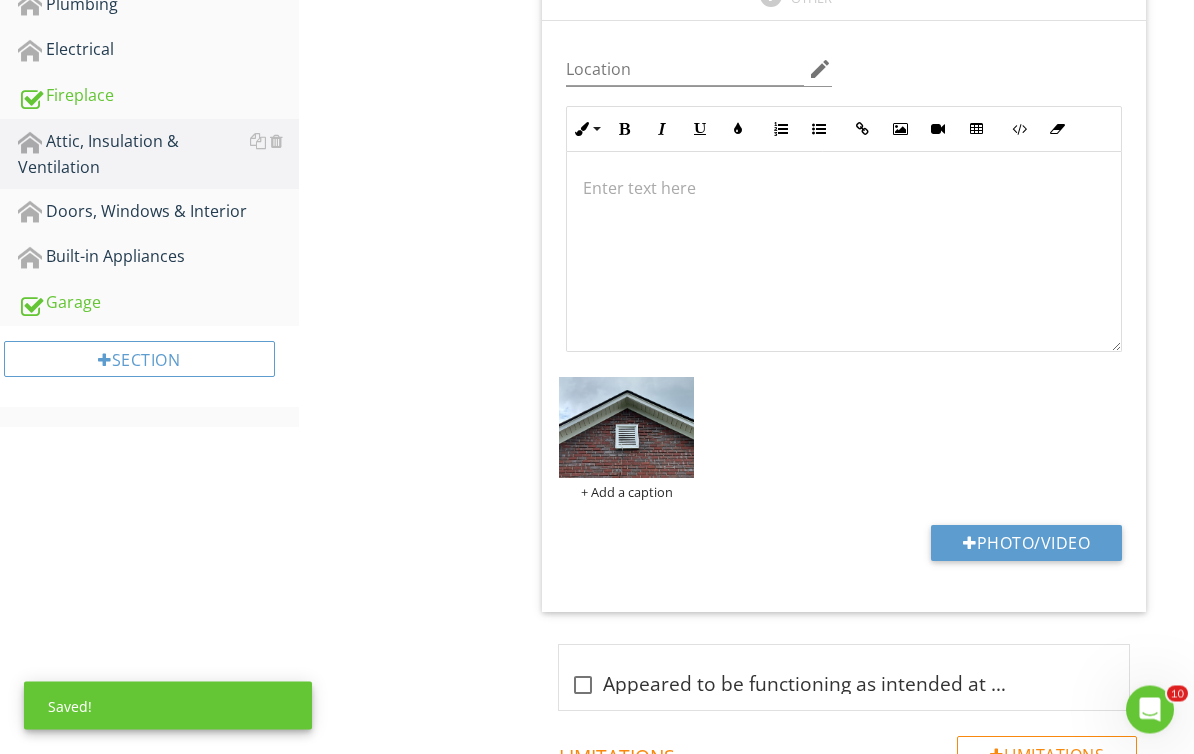 scroll, scrollTop: 801, scrollLeft: 0, axis: vertical 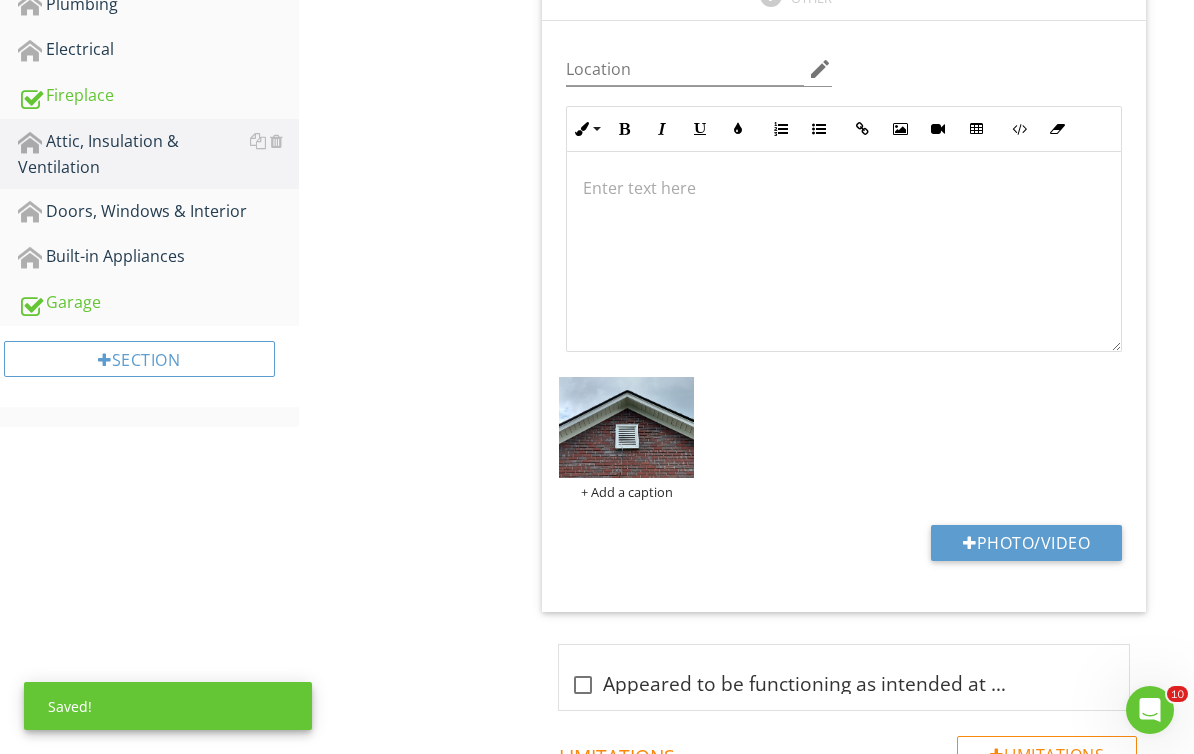 click on "Photo/Video" at bounding box center [1026, 543] 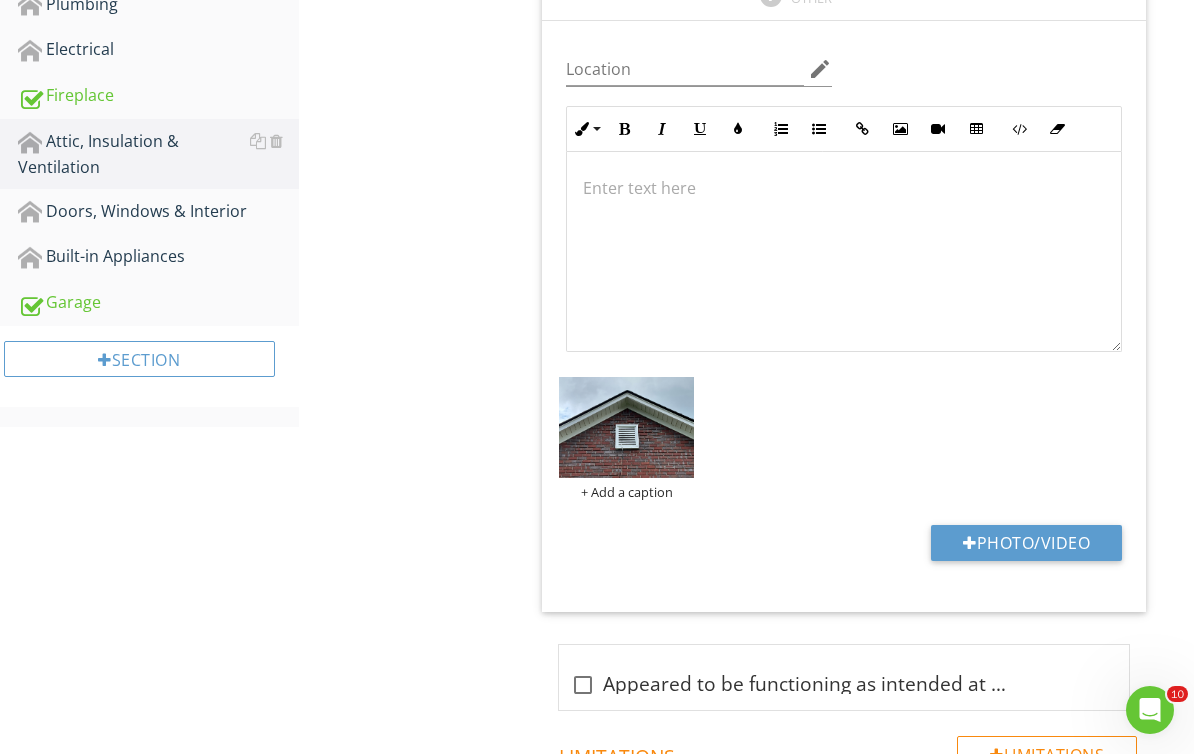 type on "C:\fakepath\2025-08-01-14-52-50-832.png" 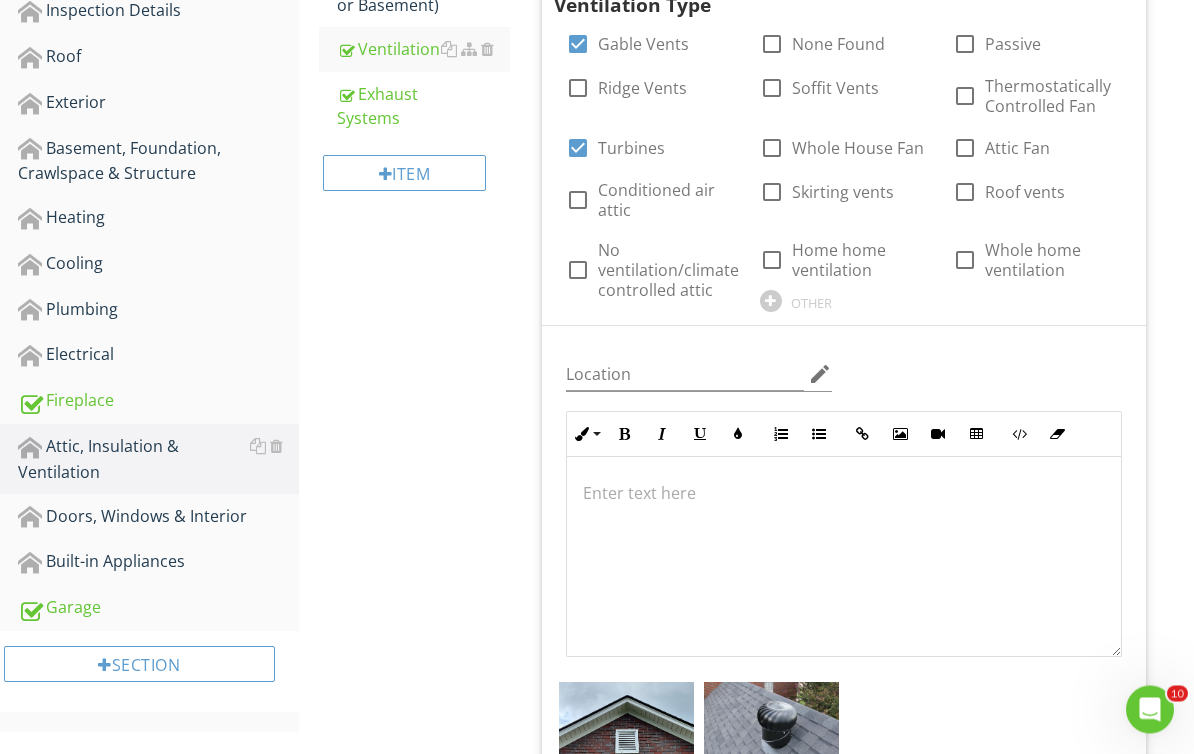 scroll, scrollTop: 496, scrollLeft: 0, axis: vertical 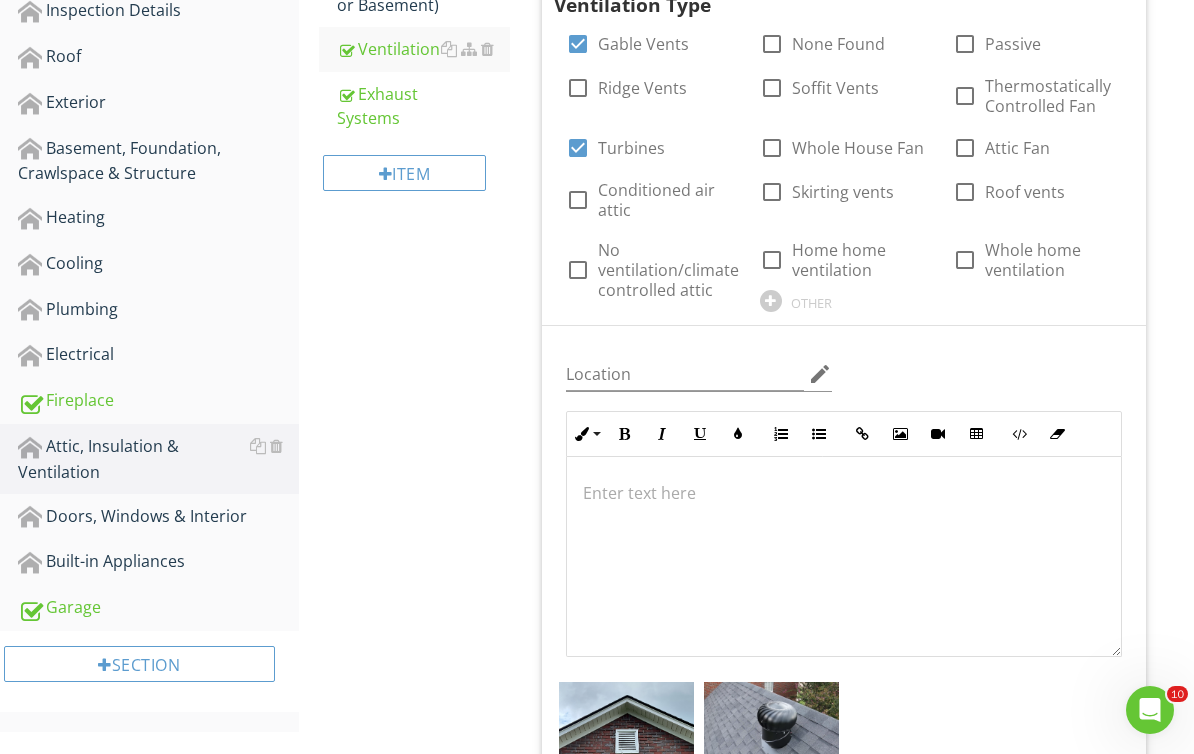 click on "Fireplace" at bounding box center [158, 401] 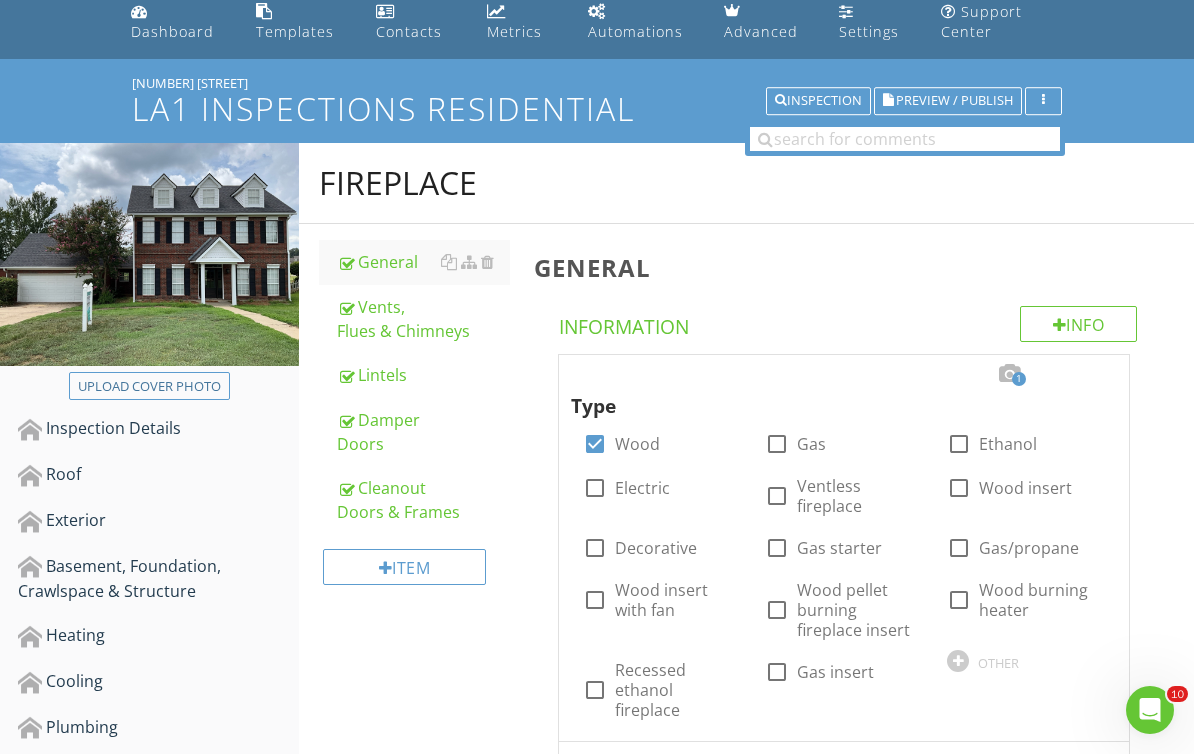 scroll, scrollTop: 28, scrollLeft: 0, axis: vertical 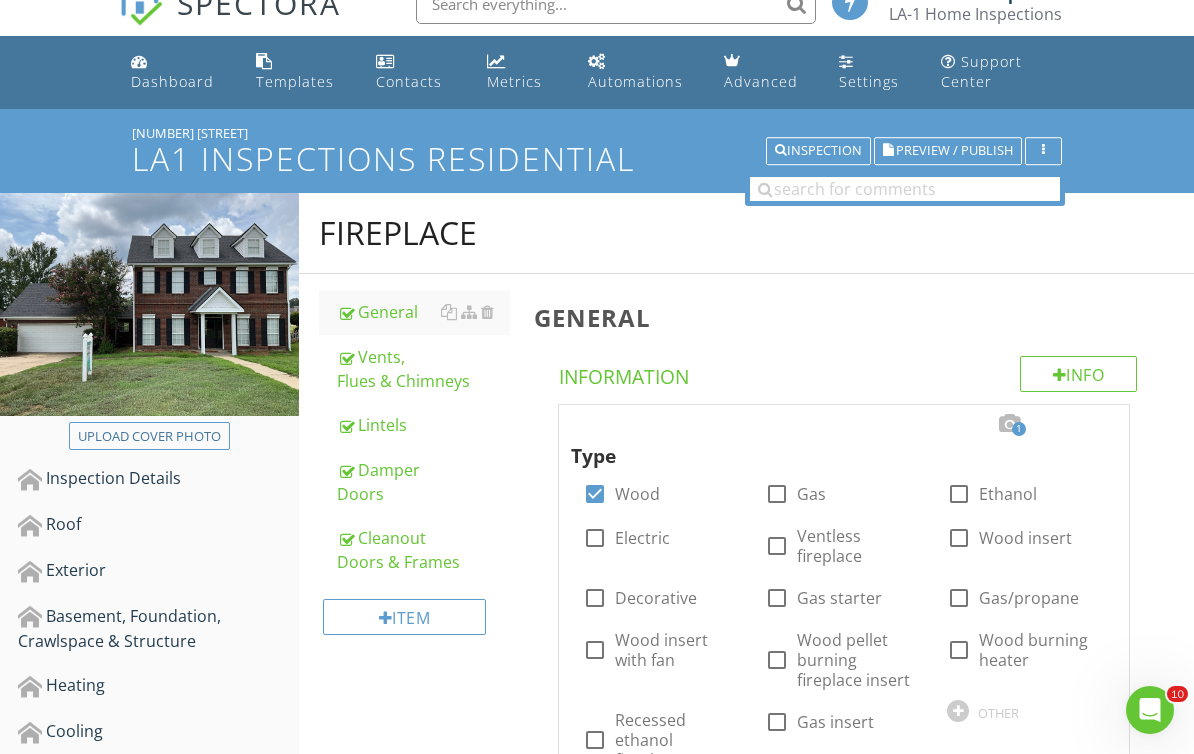 click on "Vents, Flues & Chimneys" at bounding box center [424, 369] 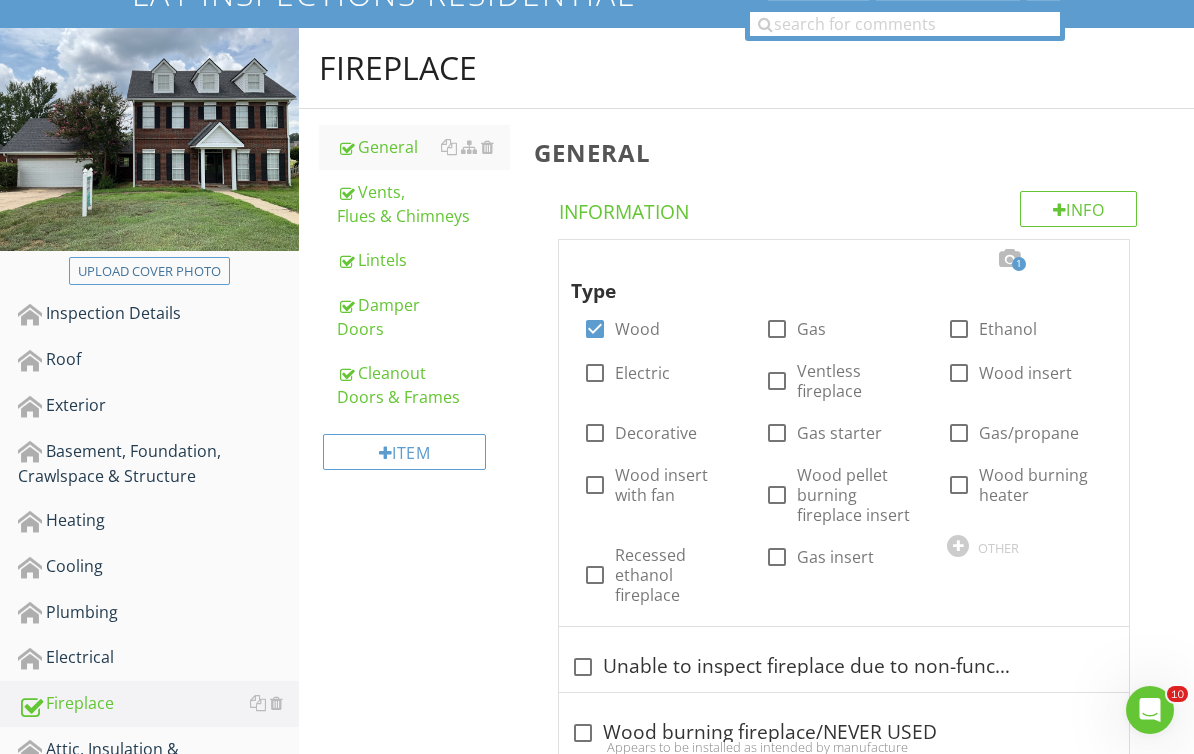 scroll, scrollTop: 170, scrollLeft: 0, axis: vertical 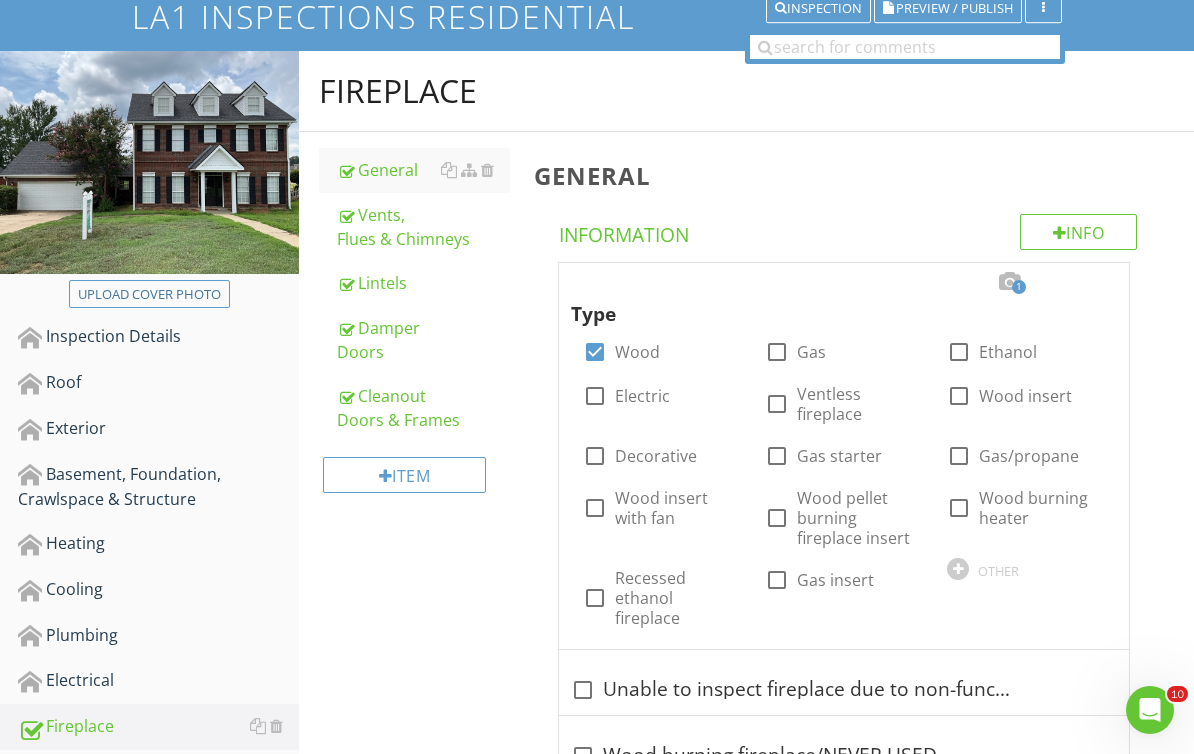 click on "Vents, Flues & Chimneys" at bounding box center (424, 227) 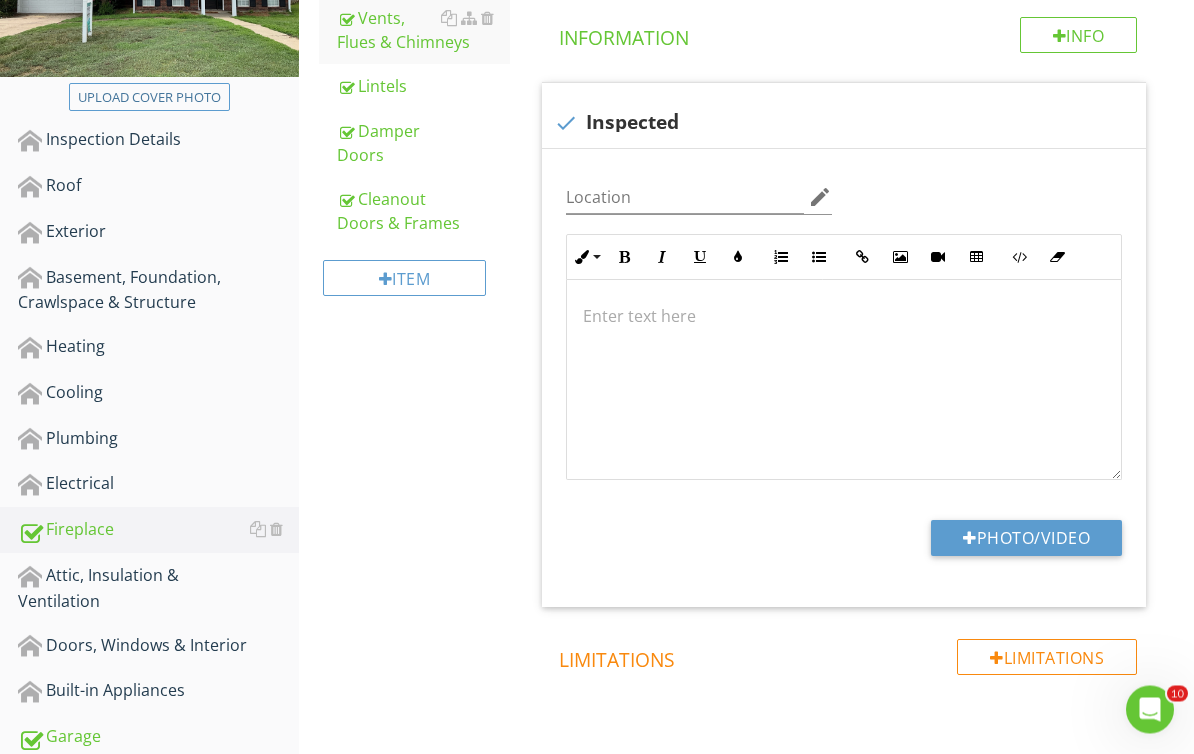 scroll, scrollTop: 410, scrollLeft: 0, axis: vertical 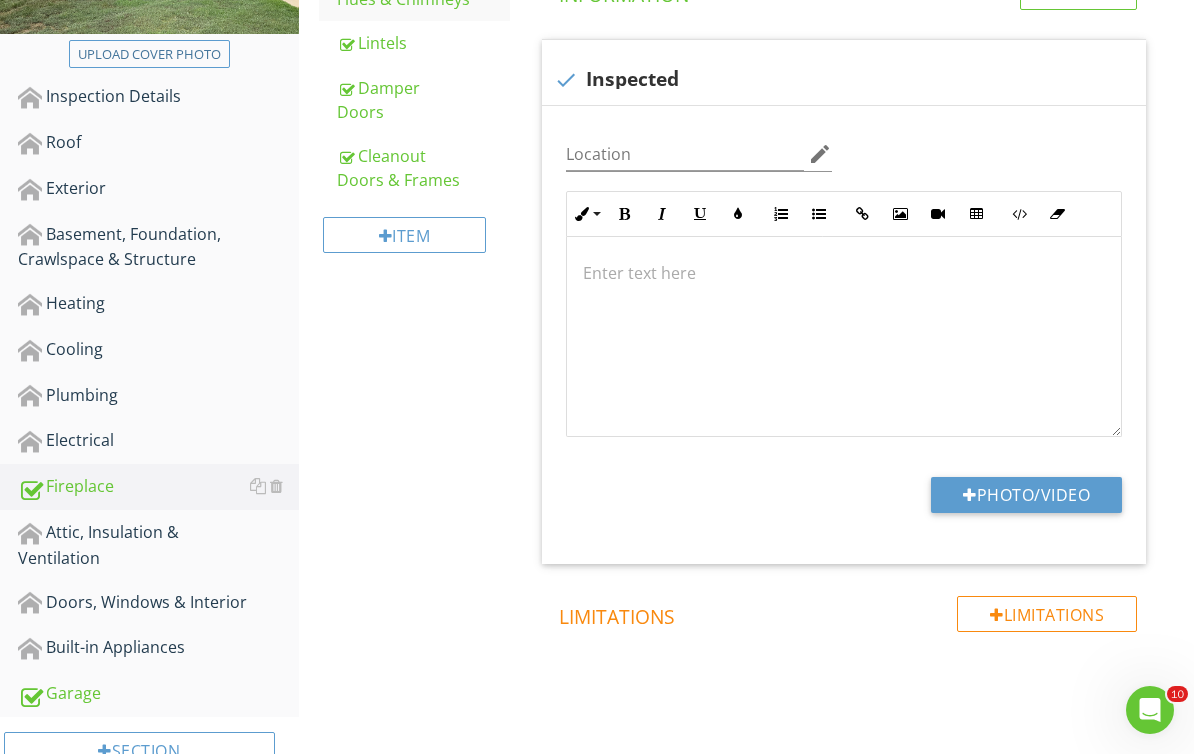 click on "Photo/Video" at bounding box center (1026, 495) 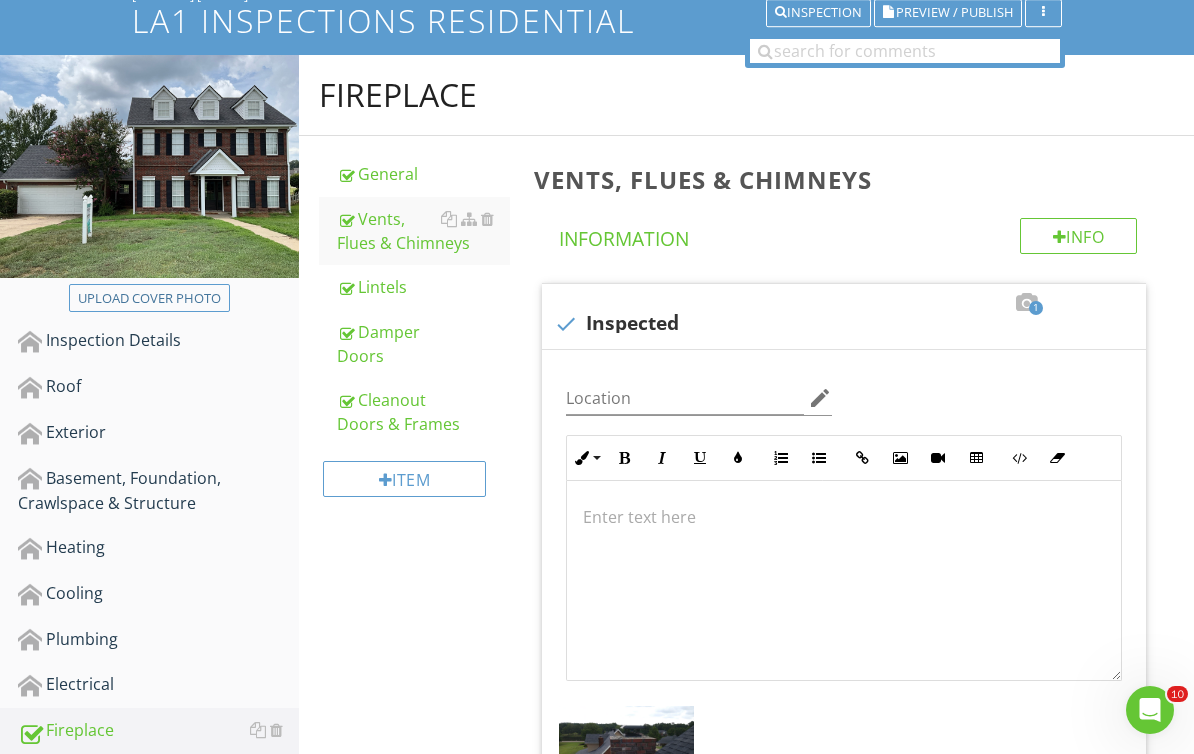 scroll, scrollTop: 0, scrollLeft: 0, axis: both 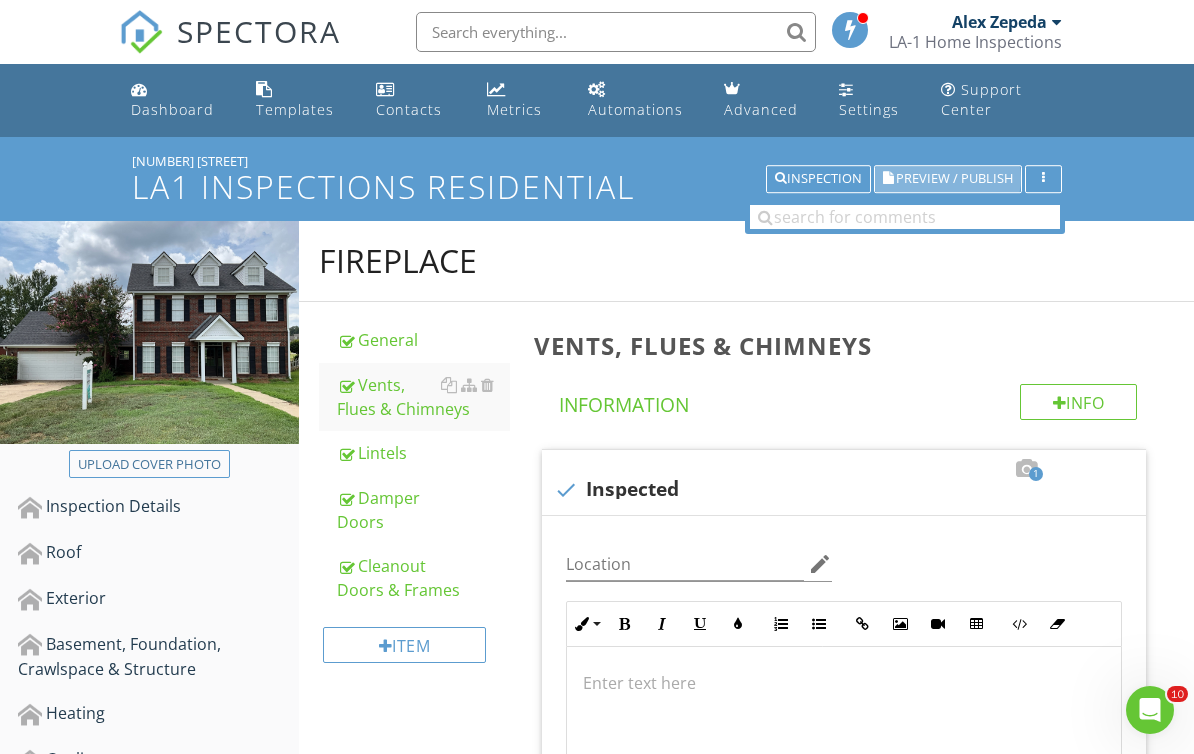 click on "Preview / Publish" at bounding box center (948, 179) 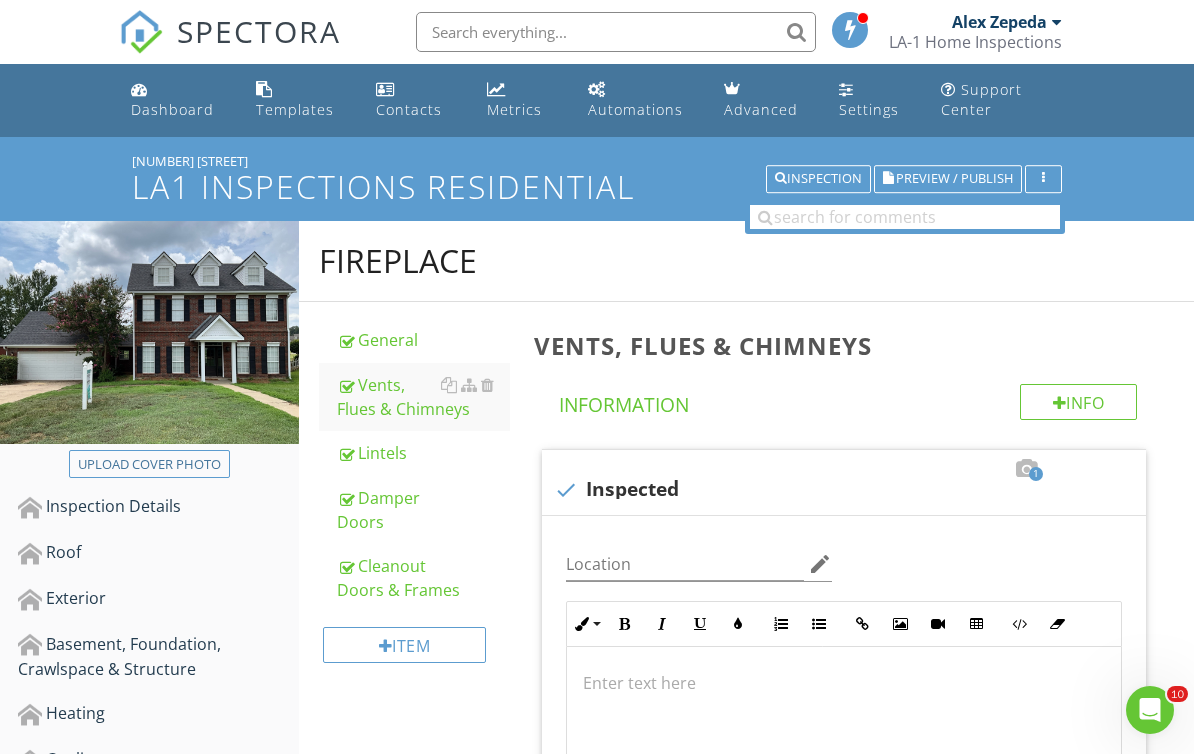 click on "Dashboard" at bounding box center (172, 109) 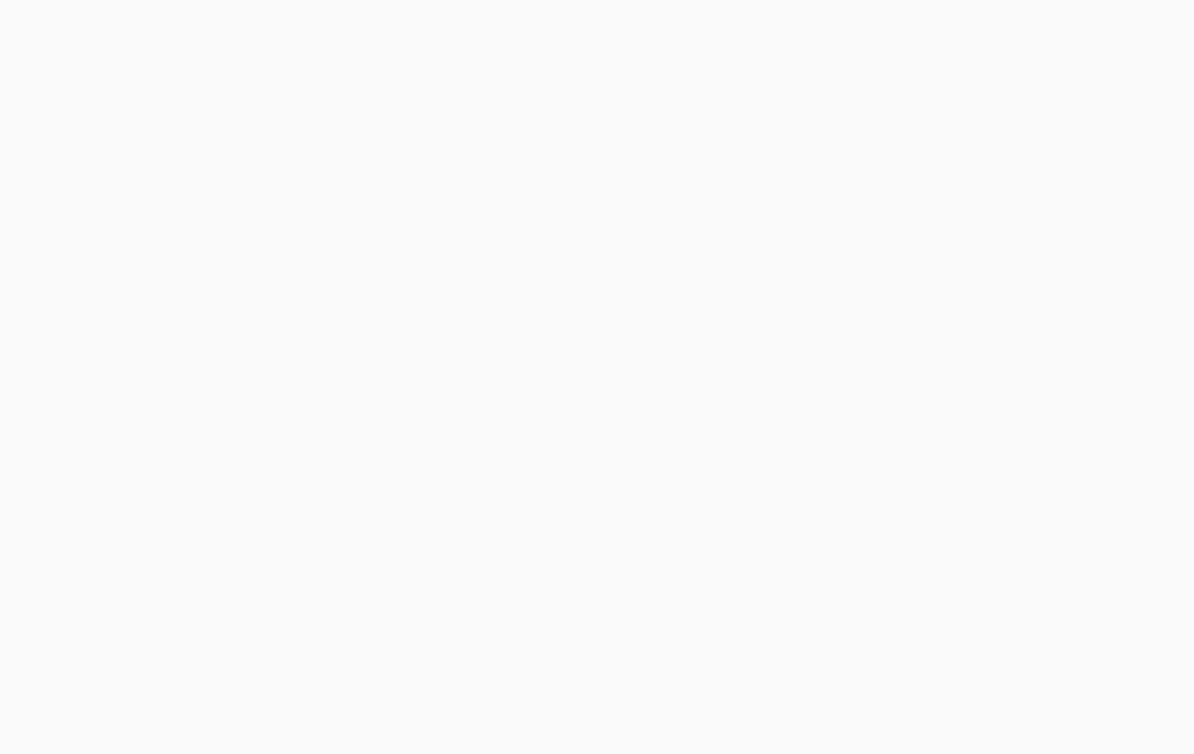 scroll, scrollTop: 0, scrollLeft: 0, axis: both 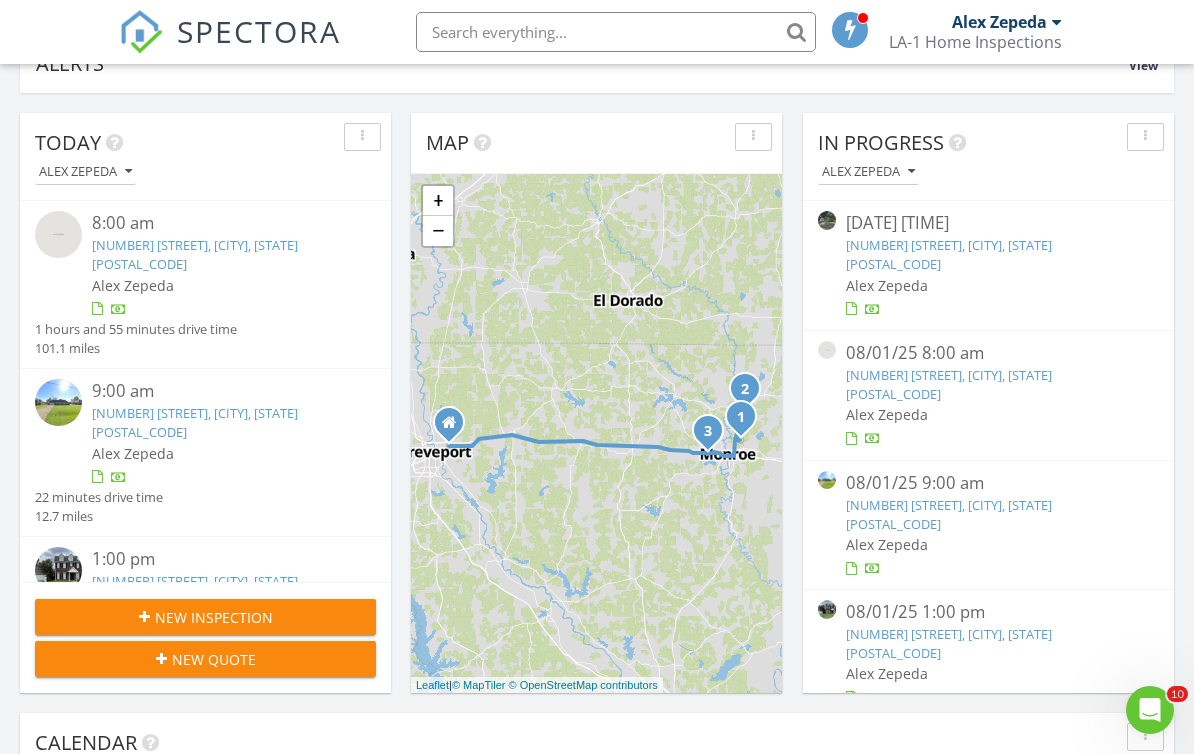 click on "[NUMBER] [STREET], [CITY], [STATE] [POSTAL_CODE]" at bounding box center [195, 590] 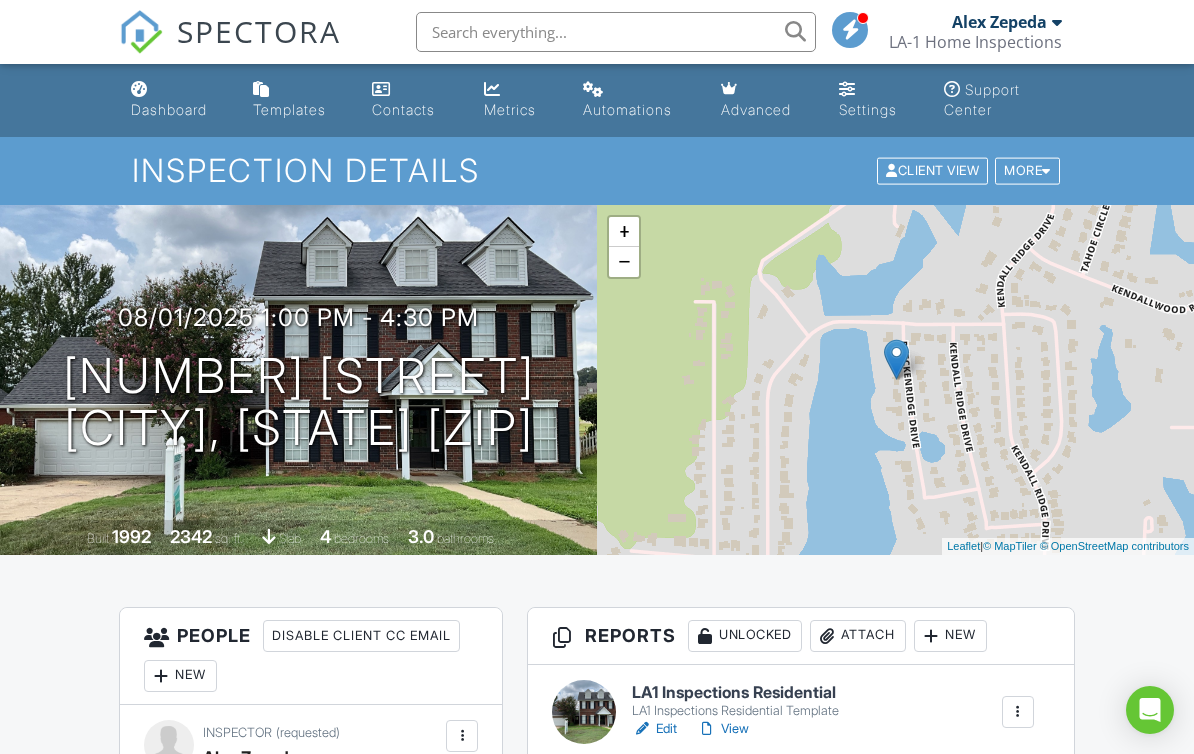 scroll, scrollTop: 156, scrollLeft: 0, axis: vertical 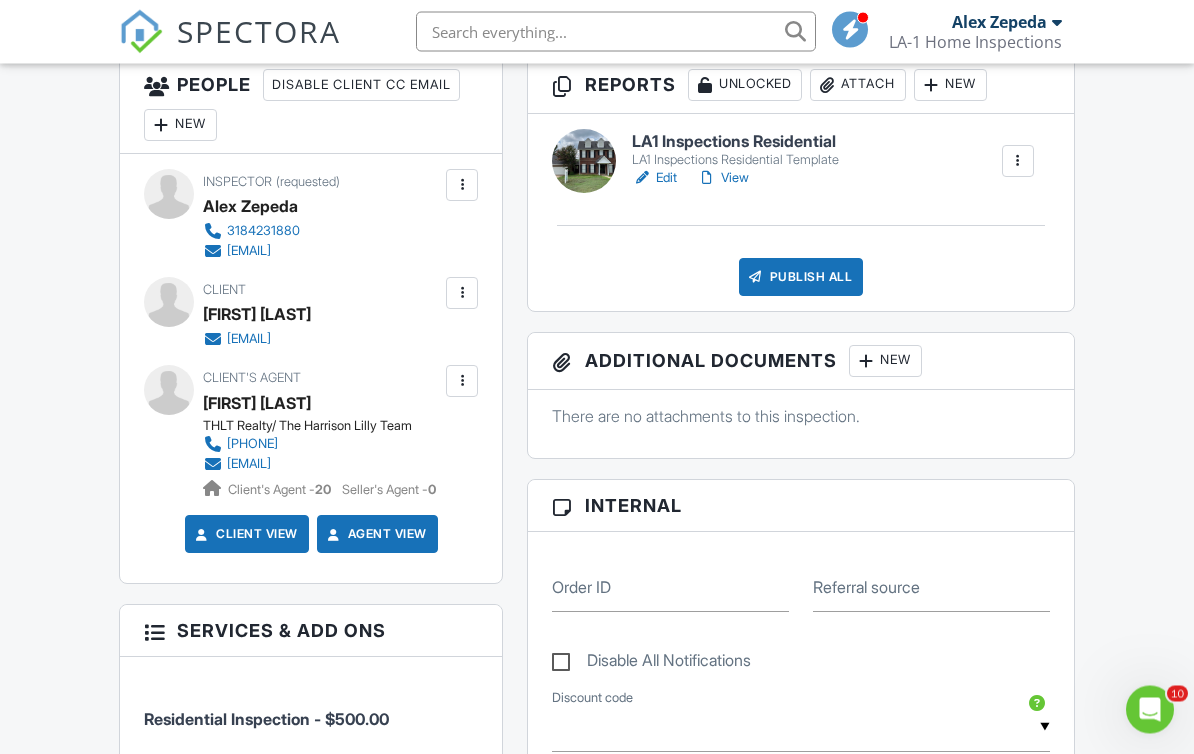 click on "Edit" at bounding box center [654, 179] 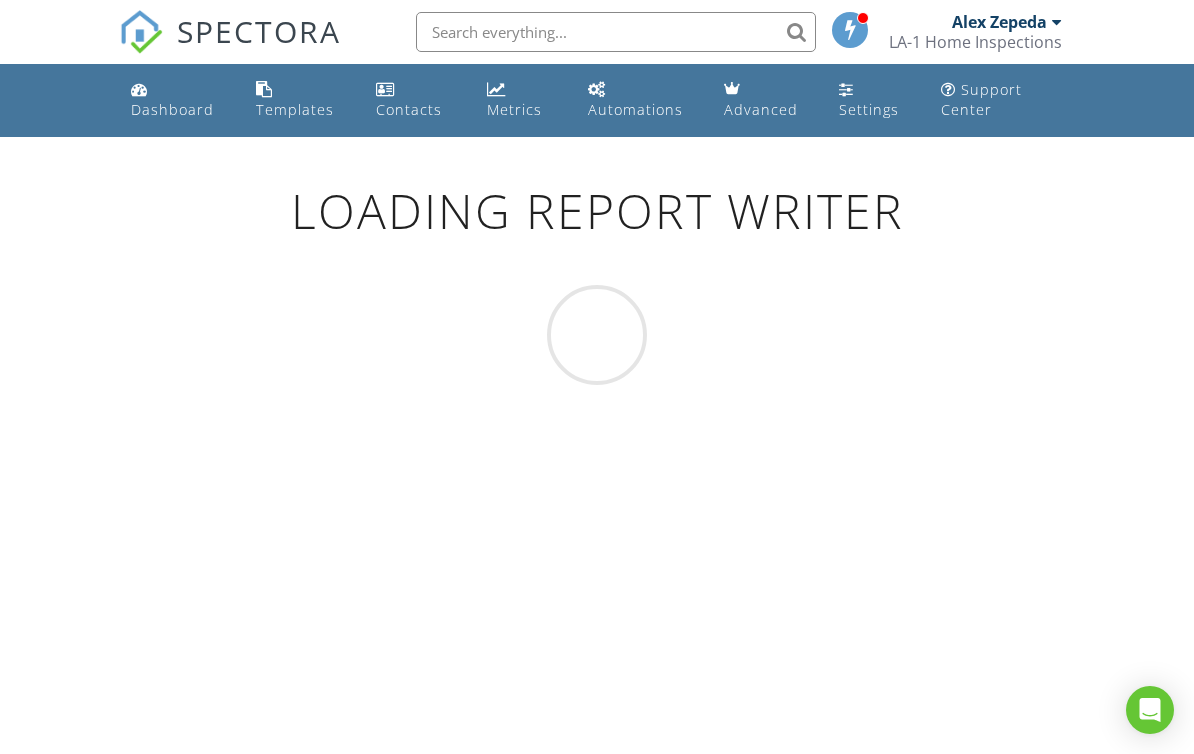 scroll, scrollTop: 0, scrollLeft: 0, axis: both 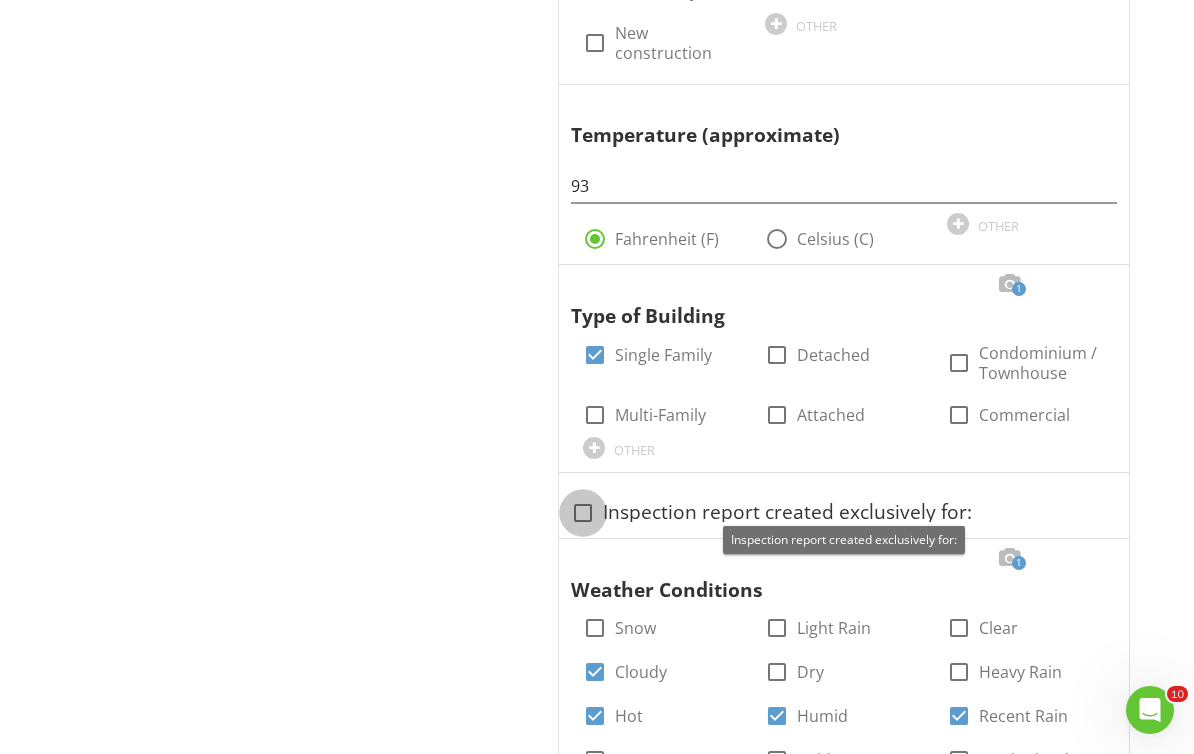 click at bounding box center (583, 513) 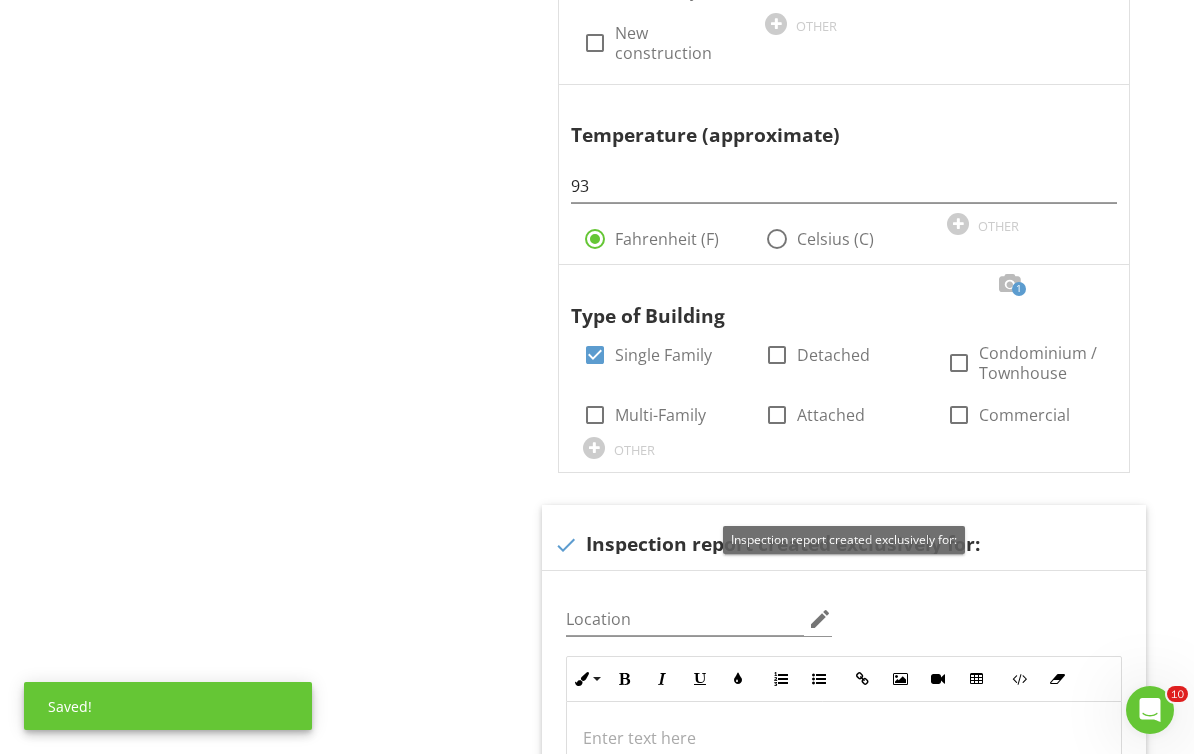 click at bounding box center (914, 524) 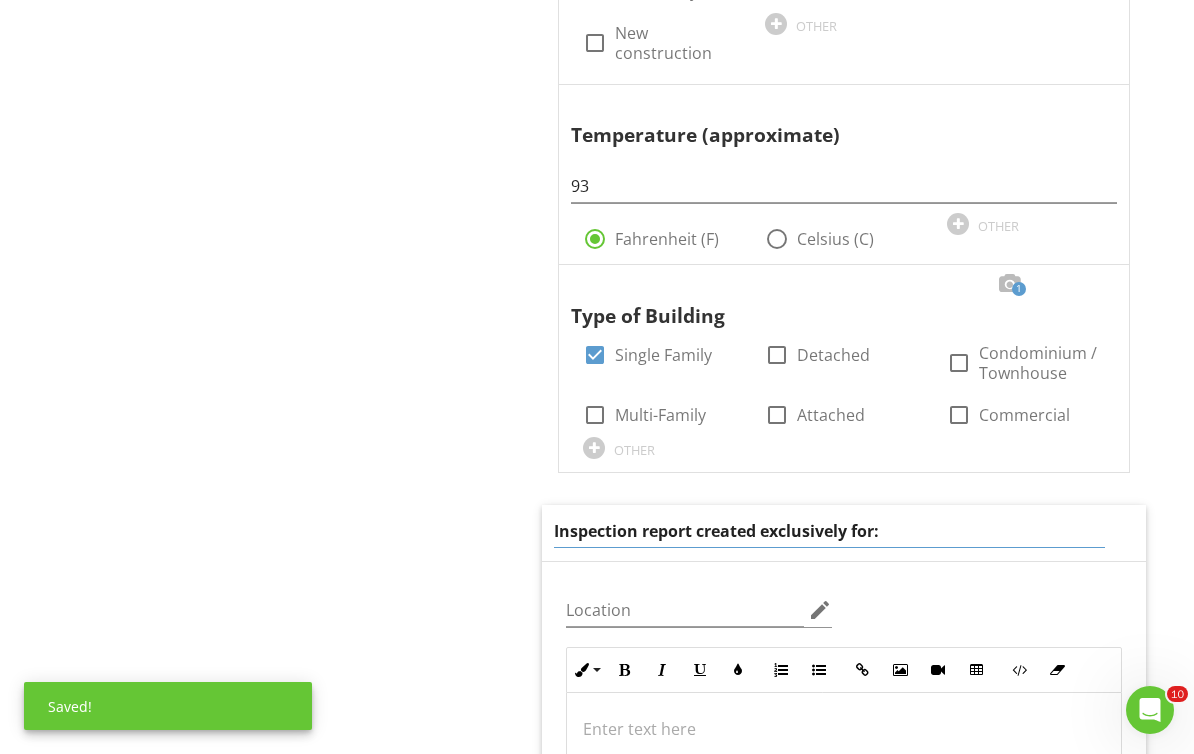 click on "Inspection report created exclusively for:" at bounding box center (829, 531) 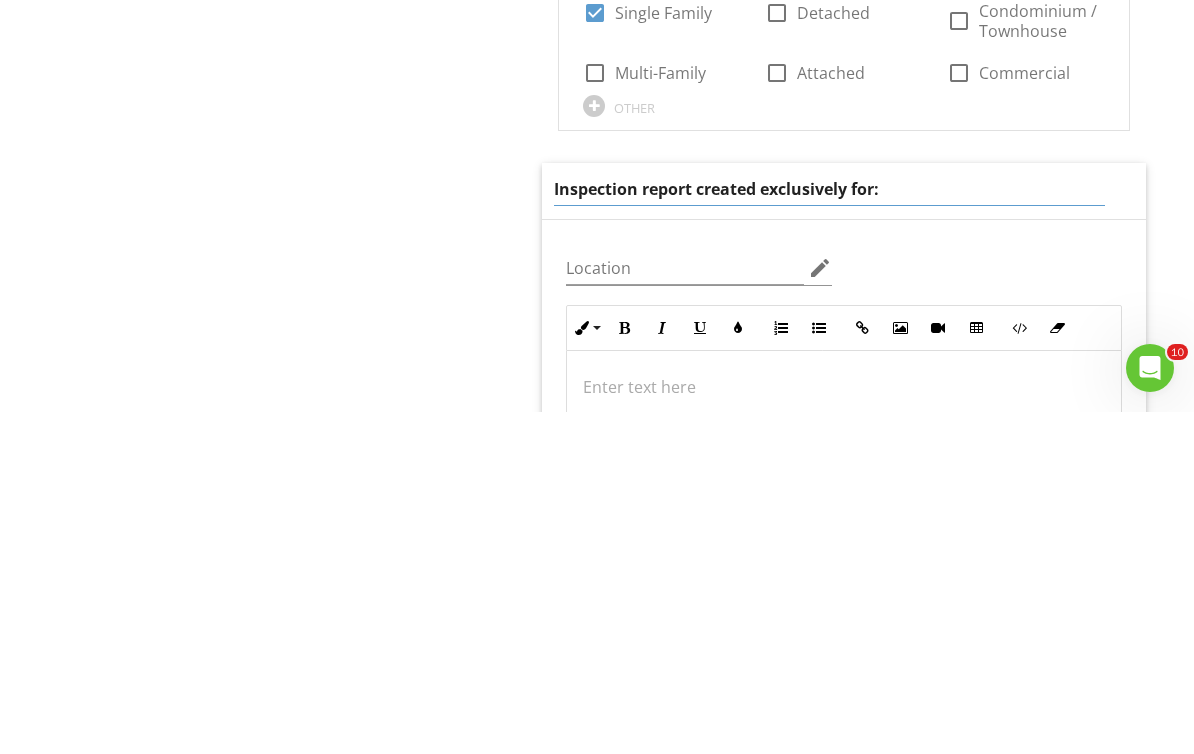 click on "Inspection report created exclusively for:" at bounding box center [829, 531] 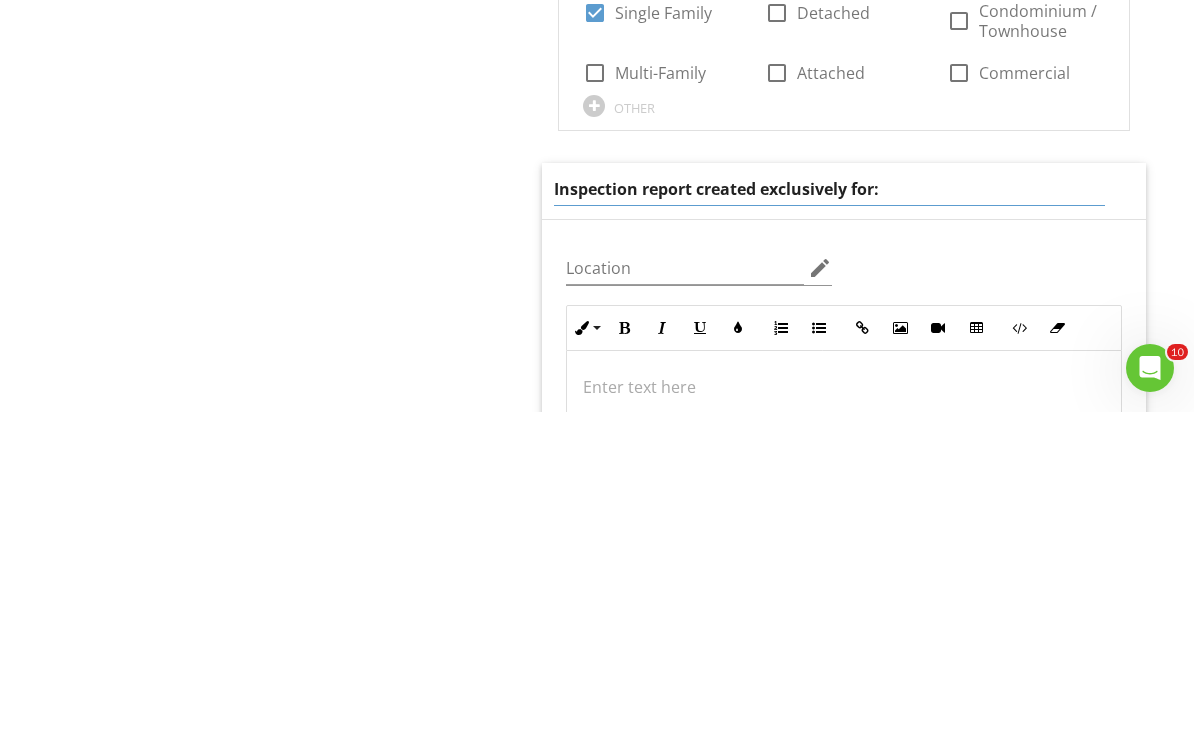 paste on "[FIRST] [LAST]" 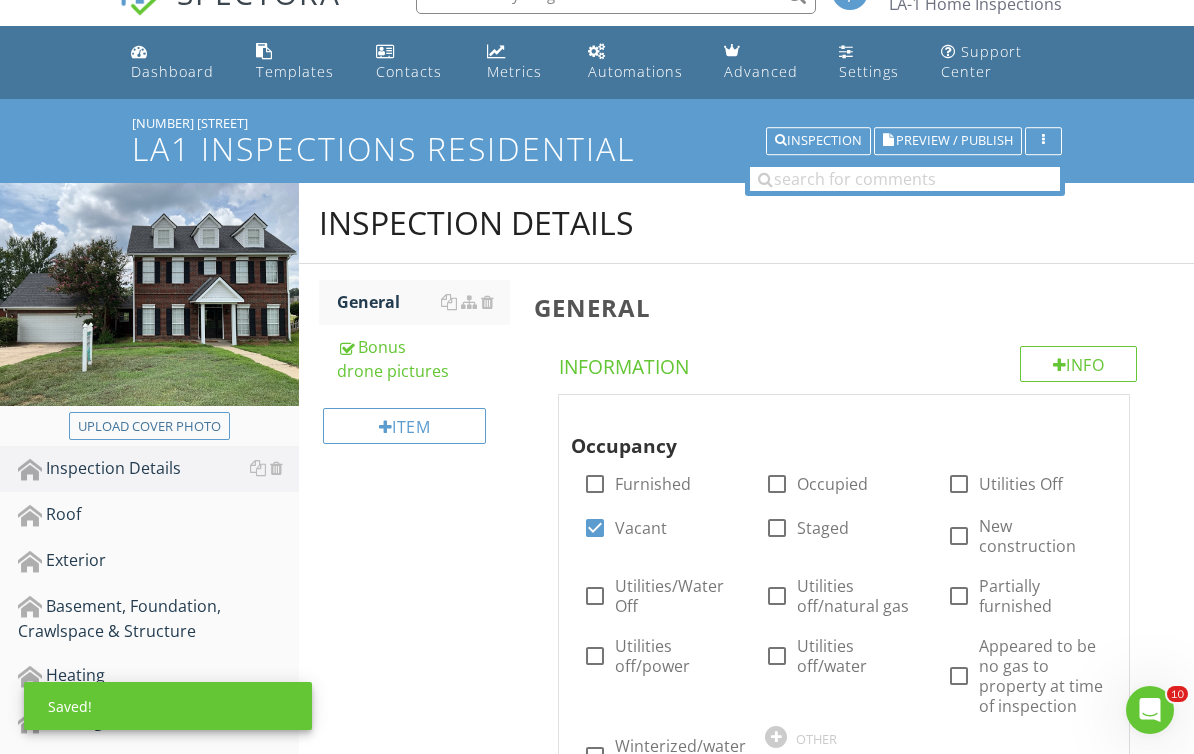 scroll, scrollTop: 0, scrollLeft: 0, axis: both 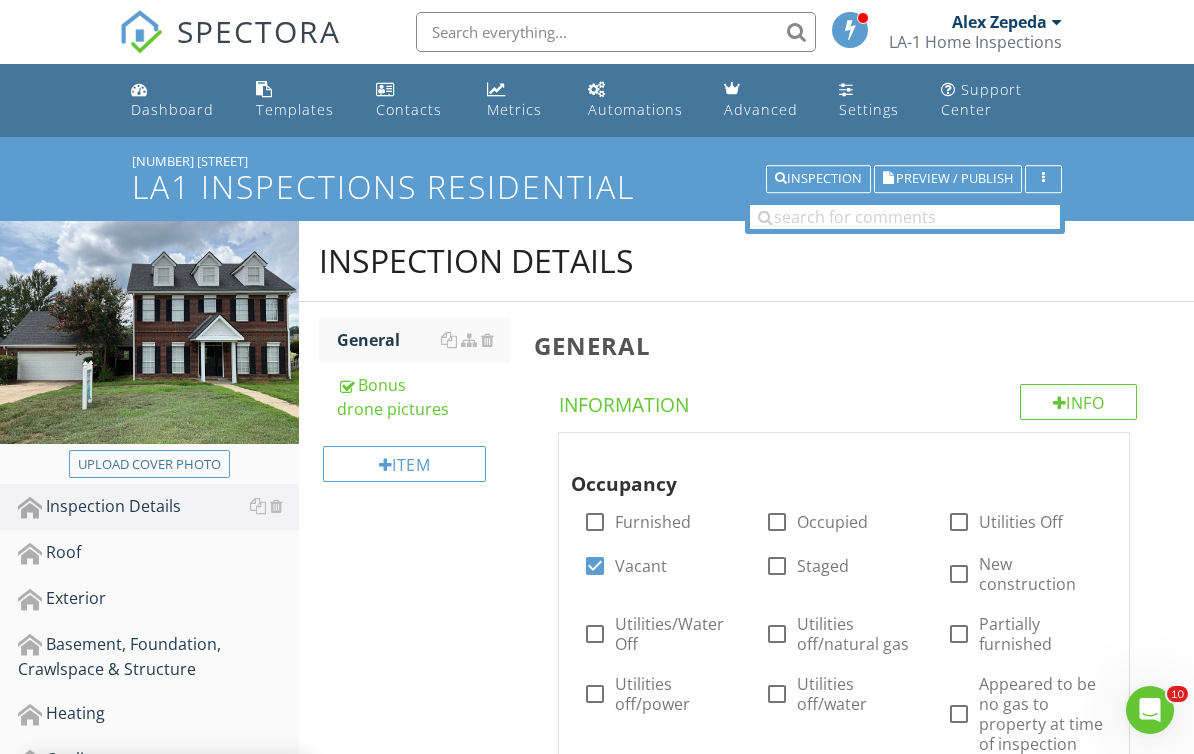 click on "Dashboard" at bounding box center [172, 109] 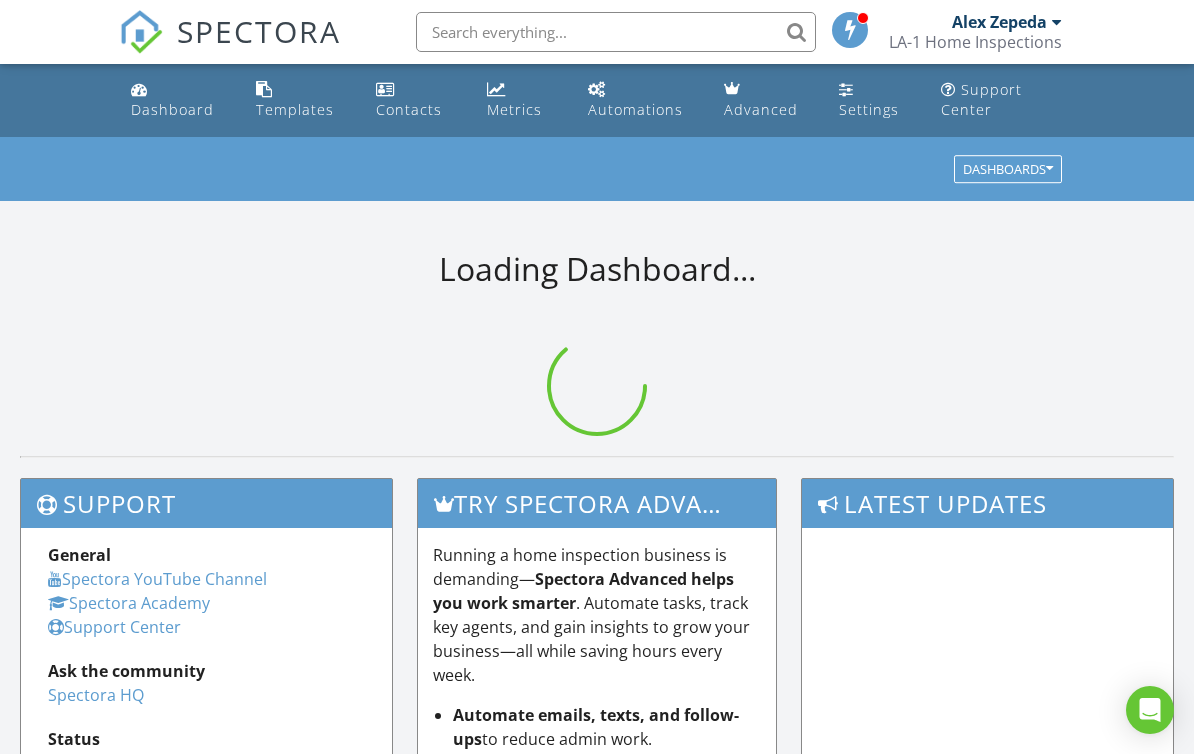 scroll, scrollTop: 0, scrollLeft: 0, axis: both 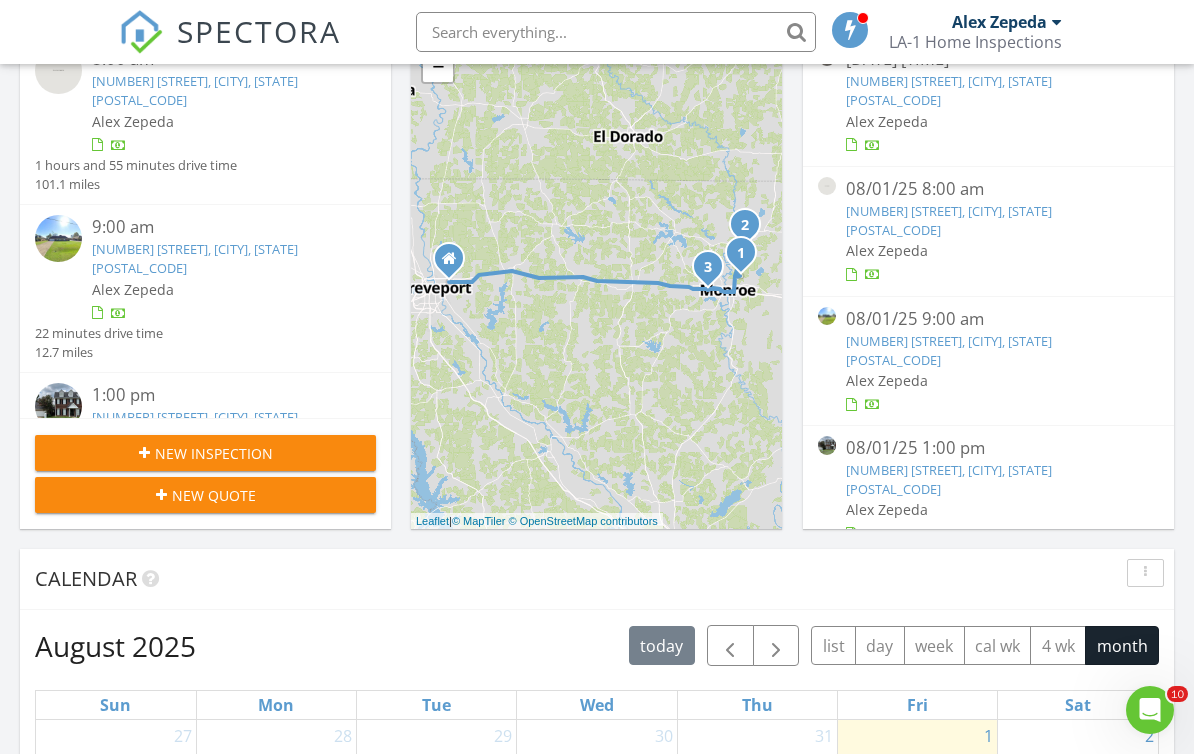 click on "[NUMBER] [STREET], [CITY], [STATE] [POSTAL_CODE]" at bounding box center [195, 426] 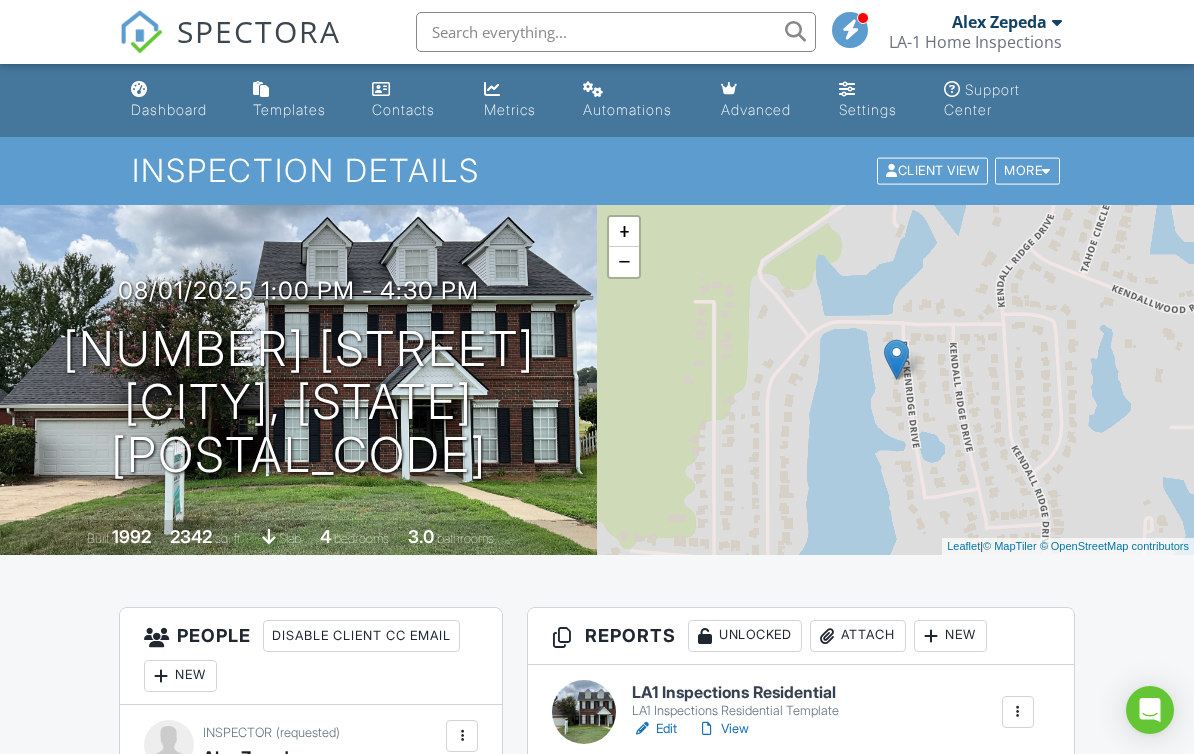 scroll, scrollTop: 0, scrollLeft: 0, axis: both 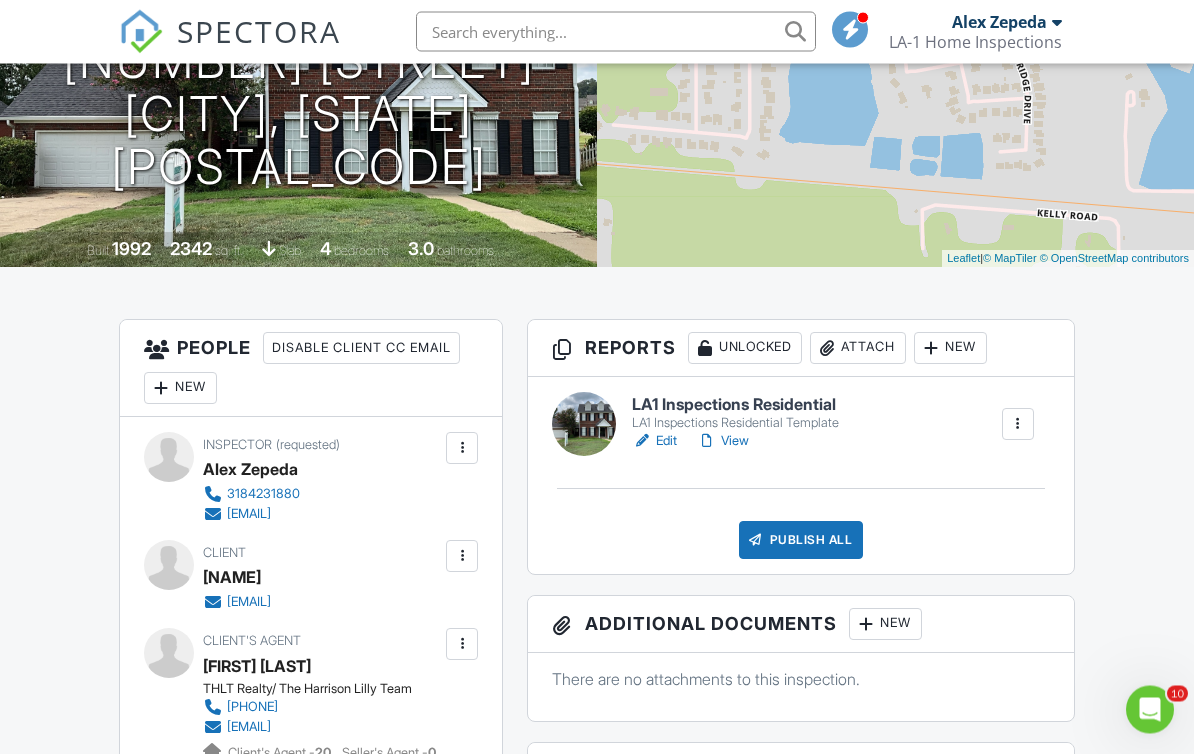 click on "View" at bounding box center (723, 442) 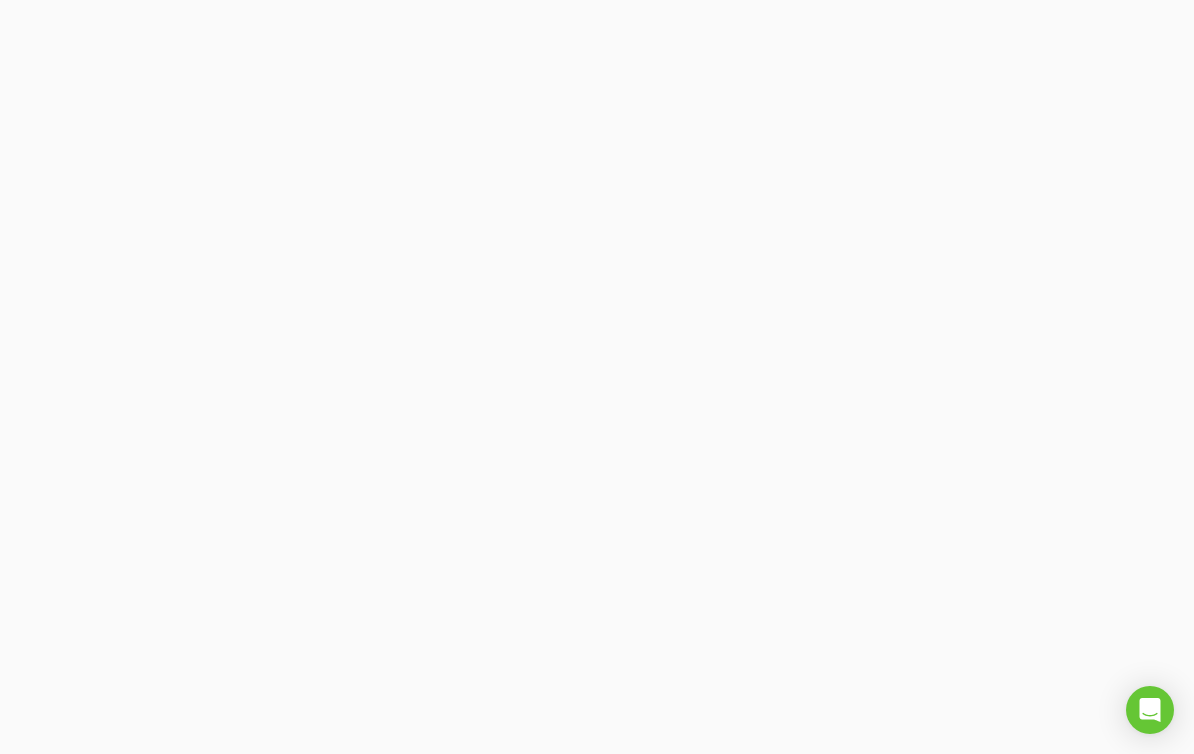 scroll, scrollTop: 0, scrollLeft: 0, axis: both 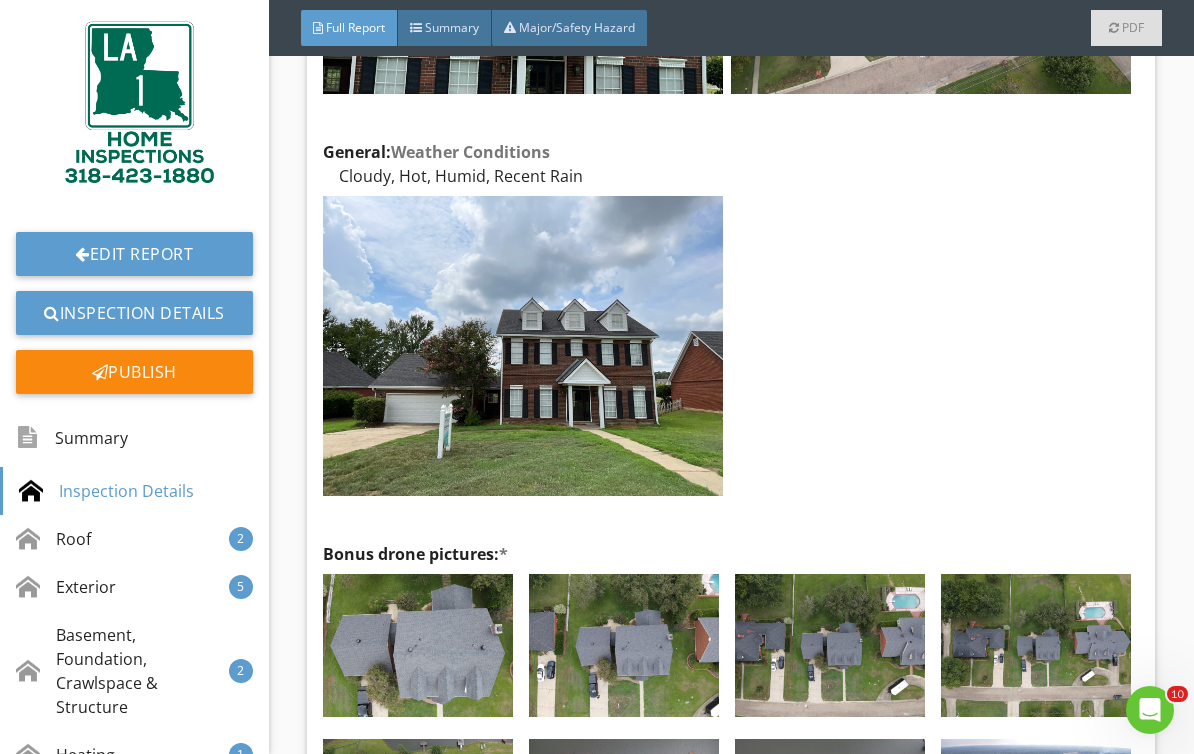 click on "Edit Report" at bounding box center [134, 254] 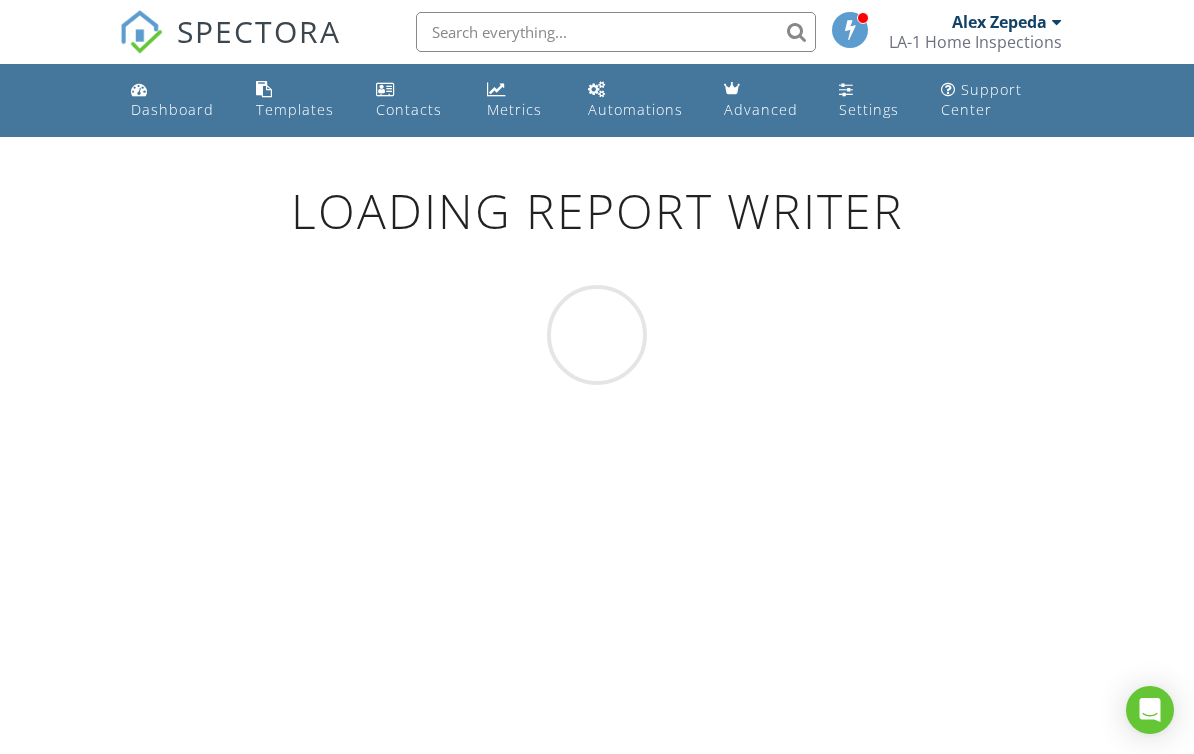 scroll, scrollTop: 0, scrollLeft: 0, axis: both 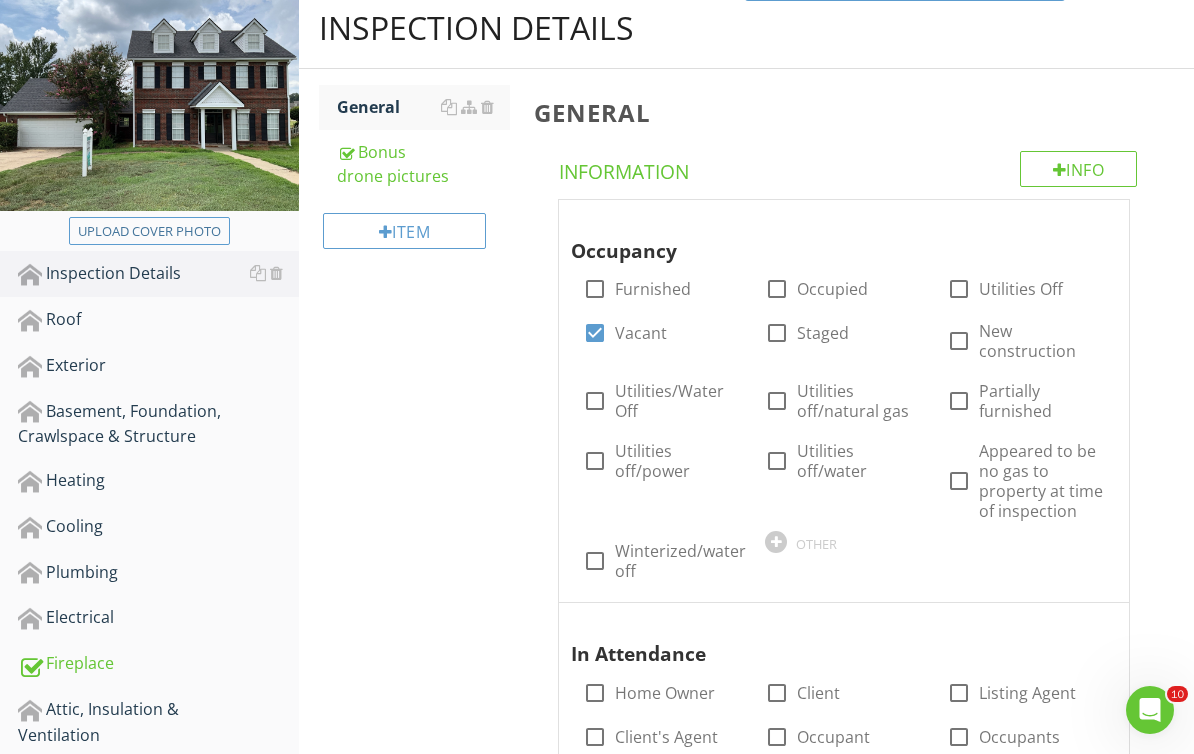 click on "Inspection Details" at bounding box center (158, 274) 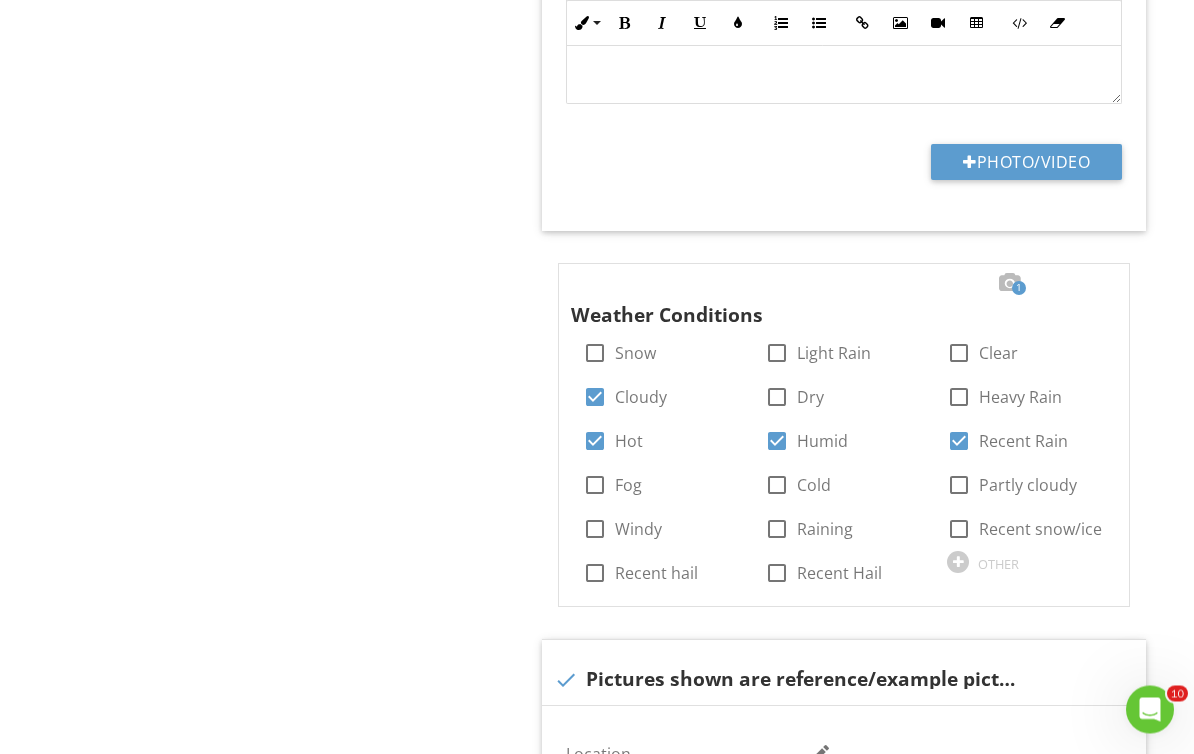 scroll, scrollTop: 2126, scrollLeft: 0, axis: vertical 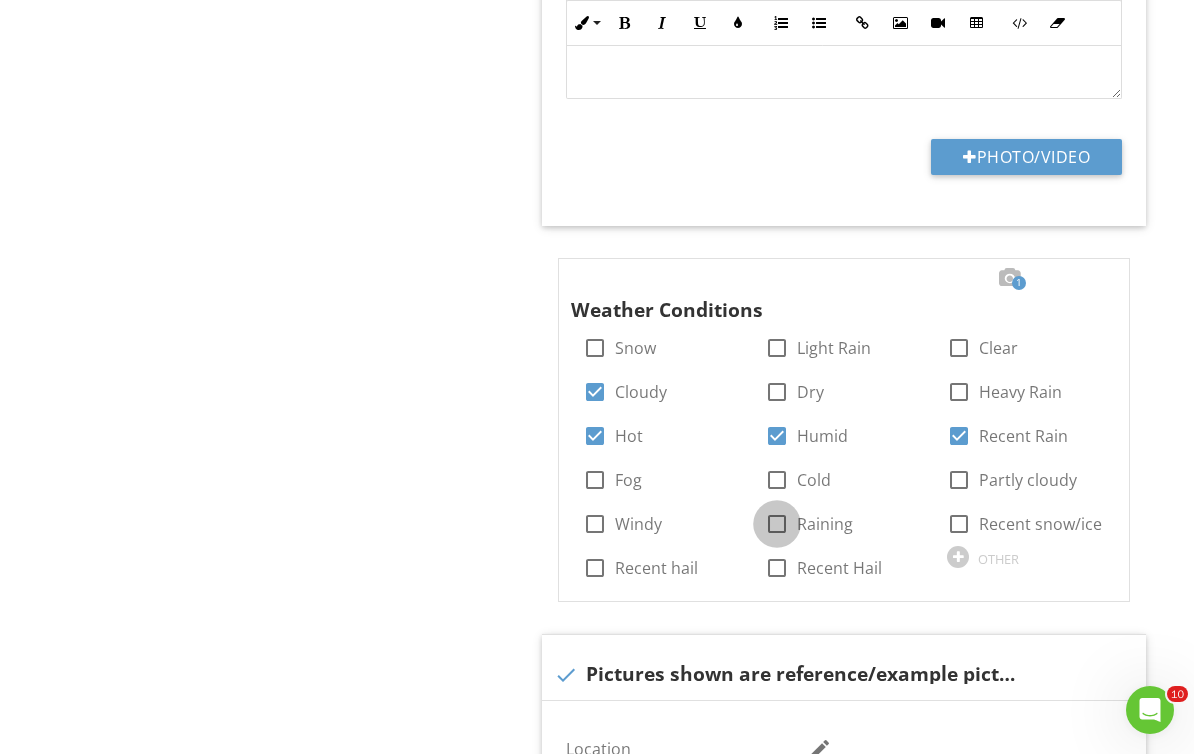 click at bounding box center (777, 524) 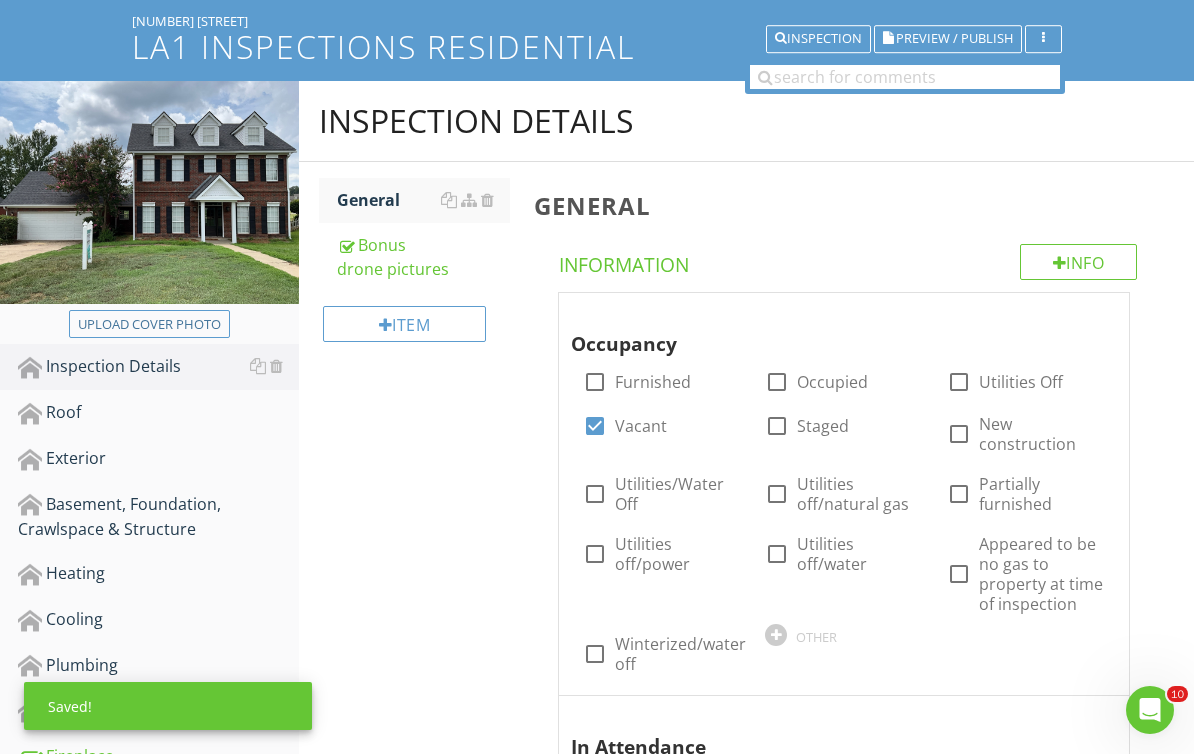 scroll, scrollTop: 0, scrollLeft: 0, axis: both 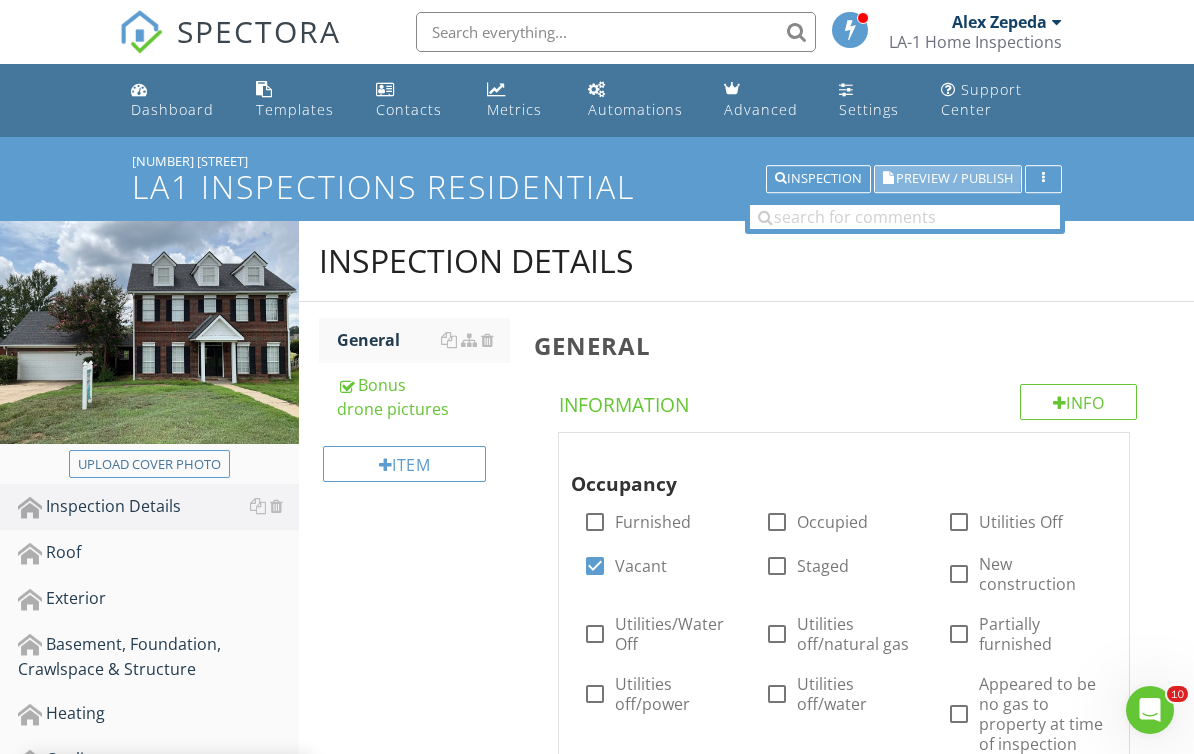 click on "Preview / Publish" at bounding box center (954, 179) 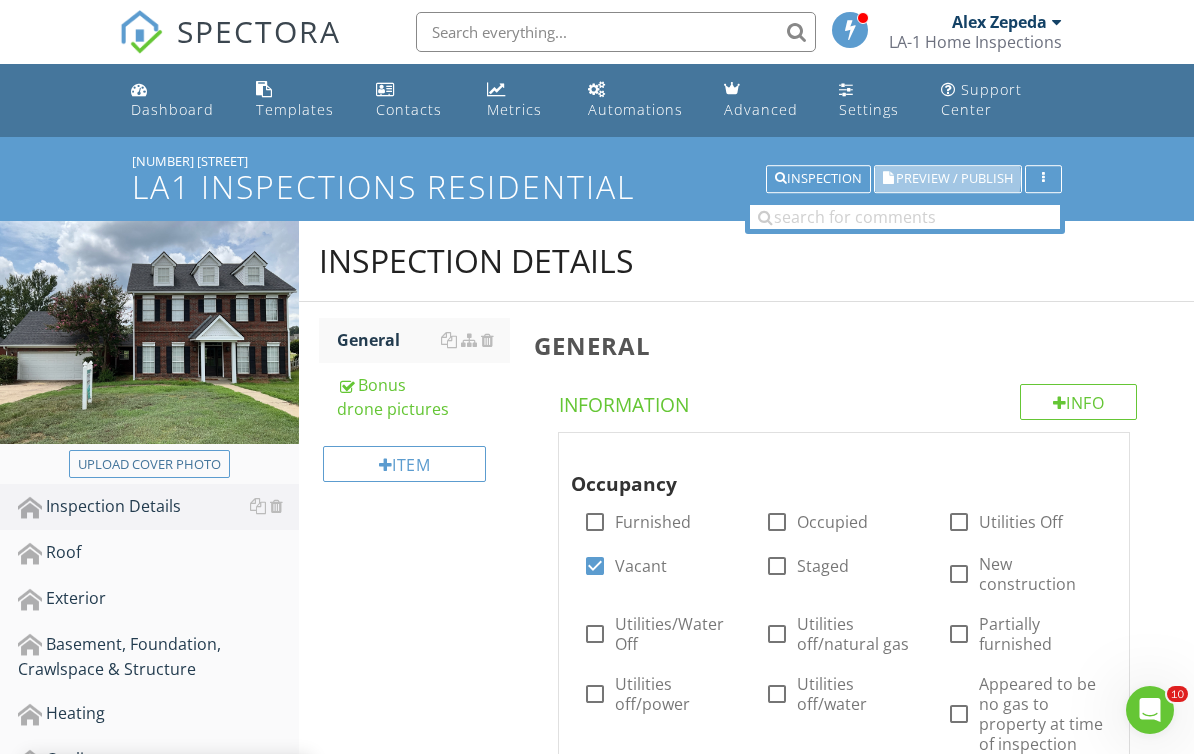 click on "Preview / Publish" at bounding box center (954, 179) 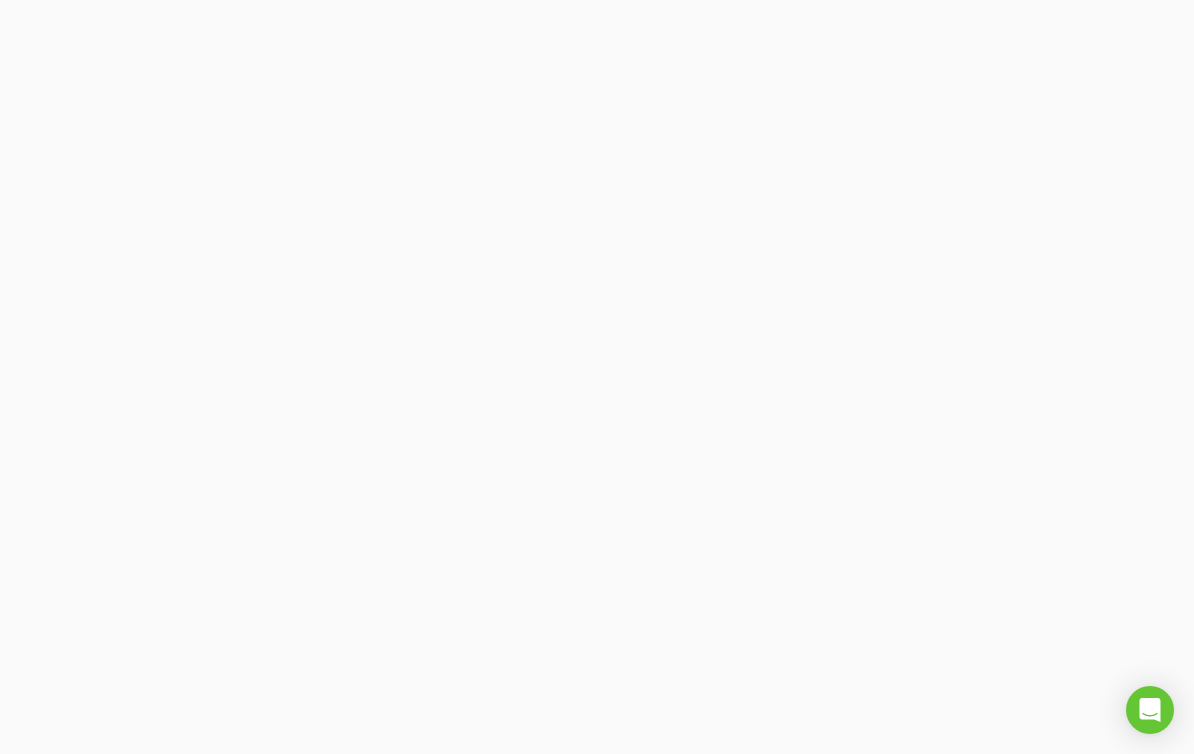 scroll, scrollTop: 0, scrollLeft: 0, axis: both 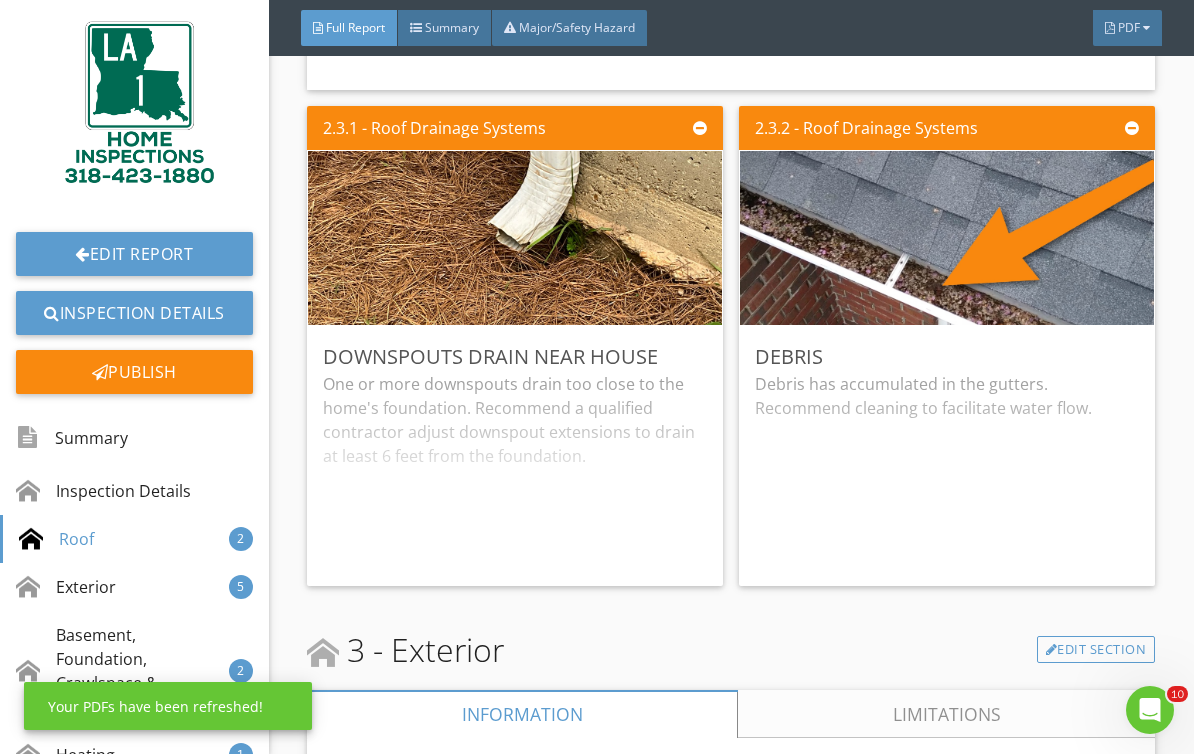 click on "Edit Report" at bounding box center (134, 254) 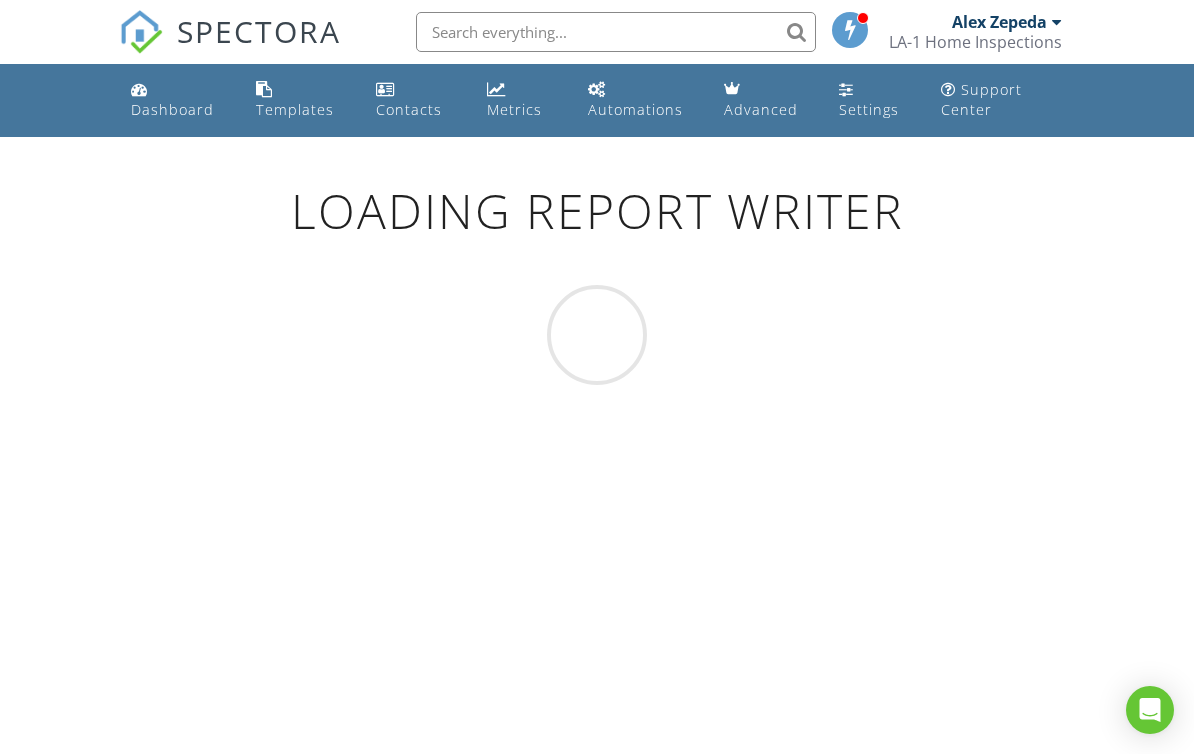 scroll, scrollTop: 0, scrollLeft: 0, axis: both 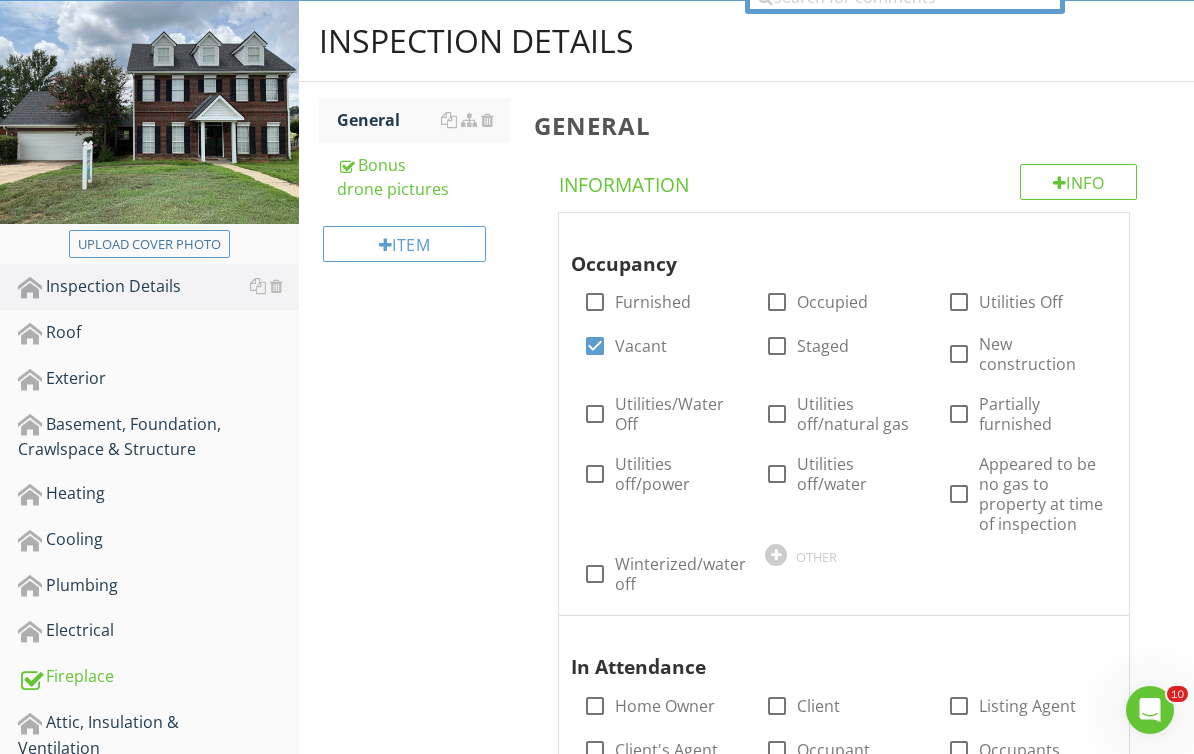 click on "Exterior" at bounding box center [158, 379] 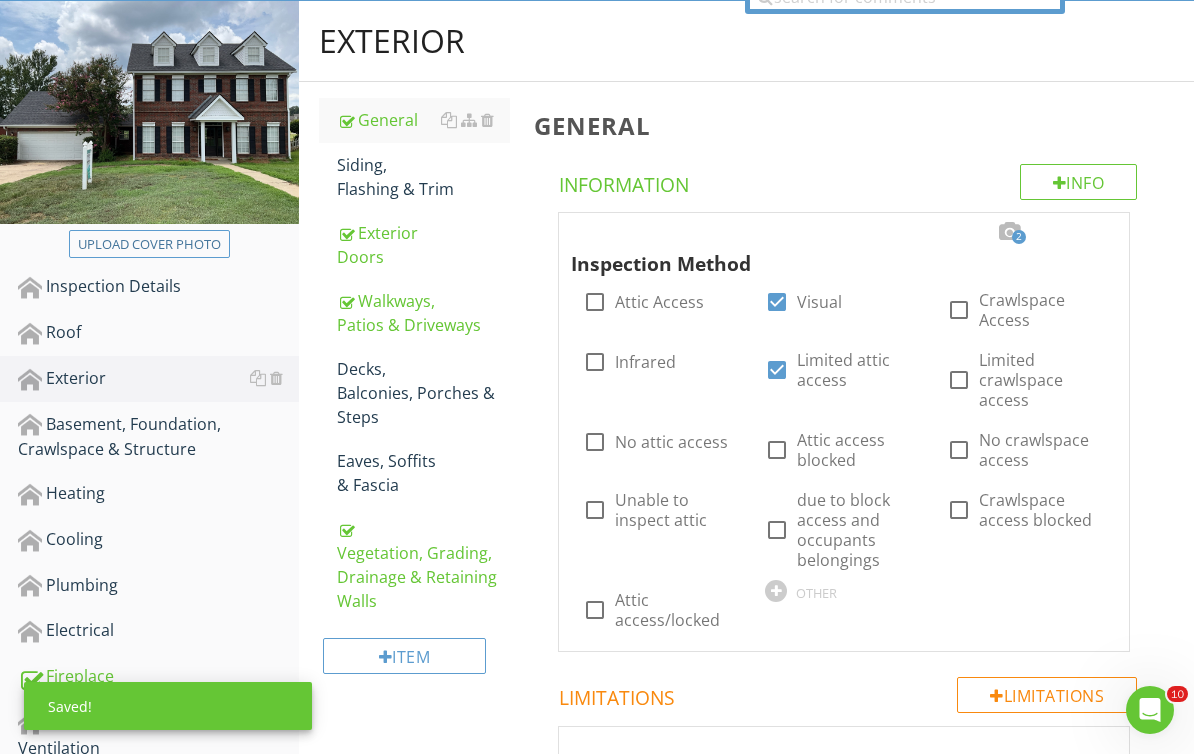 click on "Vegetation, Grading, Drainage & Retaining Walls" at bounding box center (424, 565) 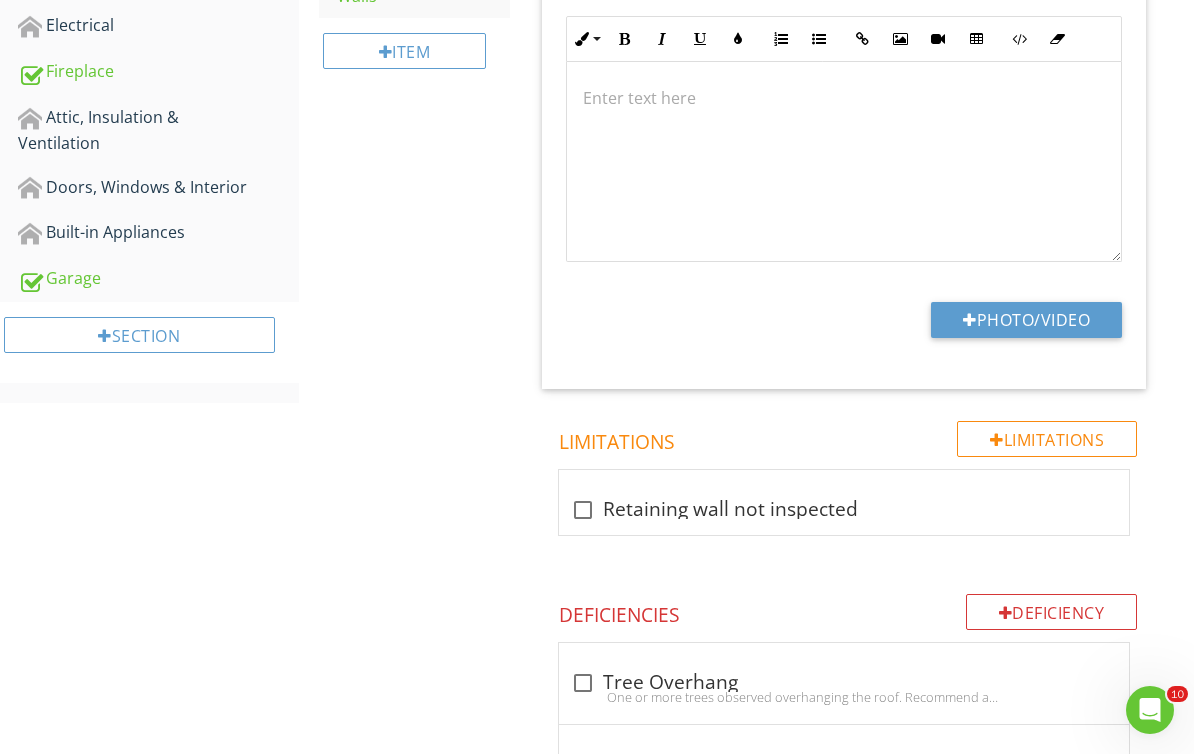 scroll, scrollTop: 1065, scrollLeft: 0, axis: vertical 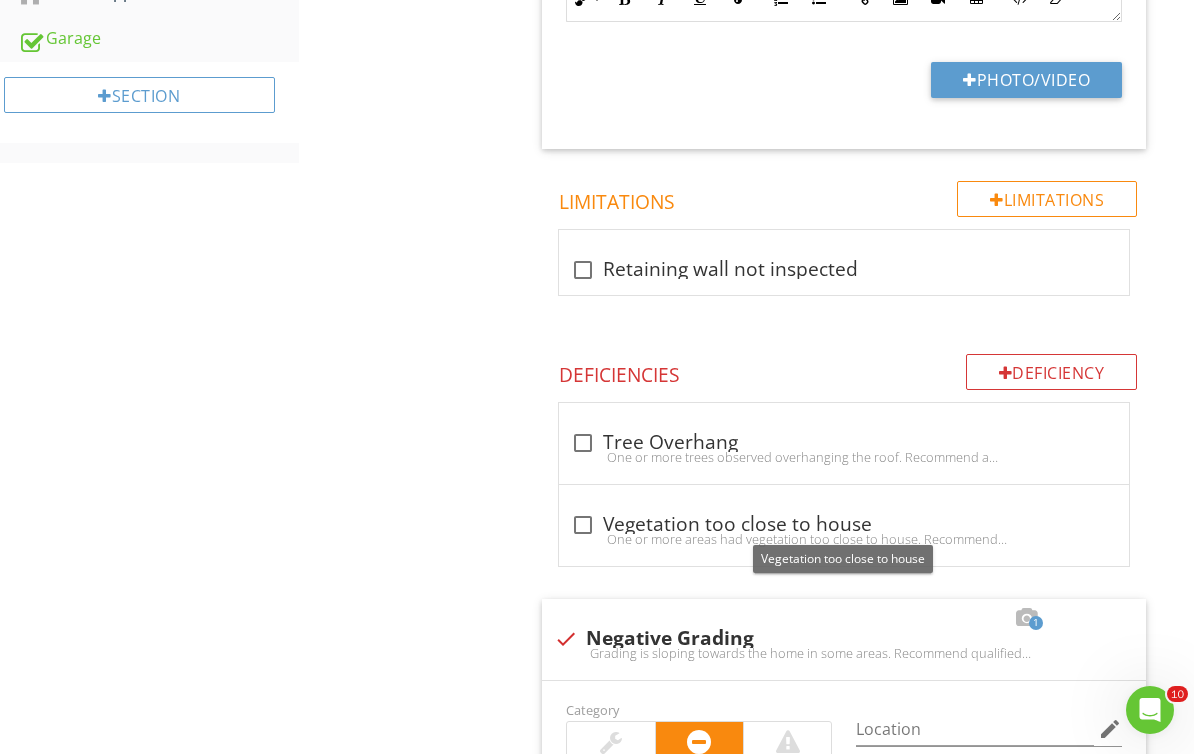 click at bounding box center [583, 525] 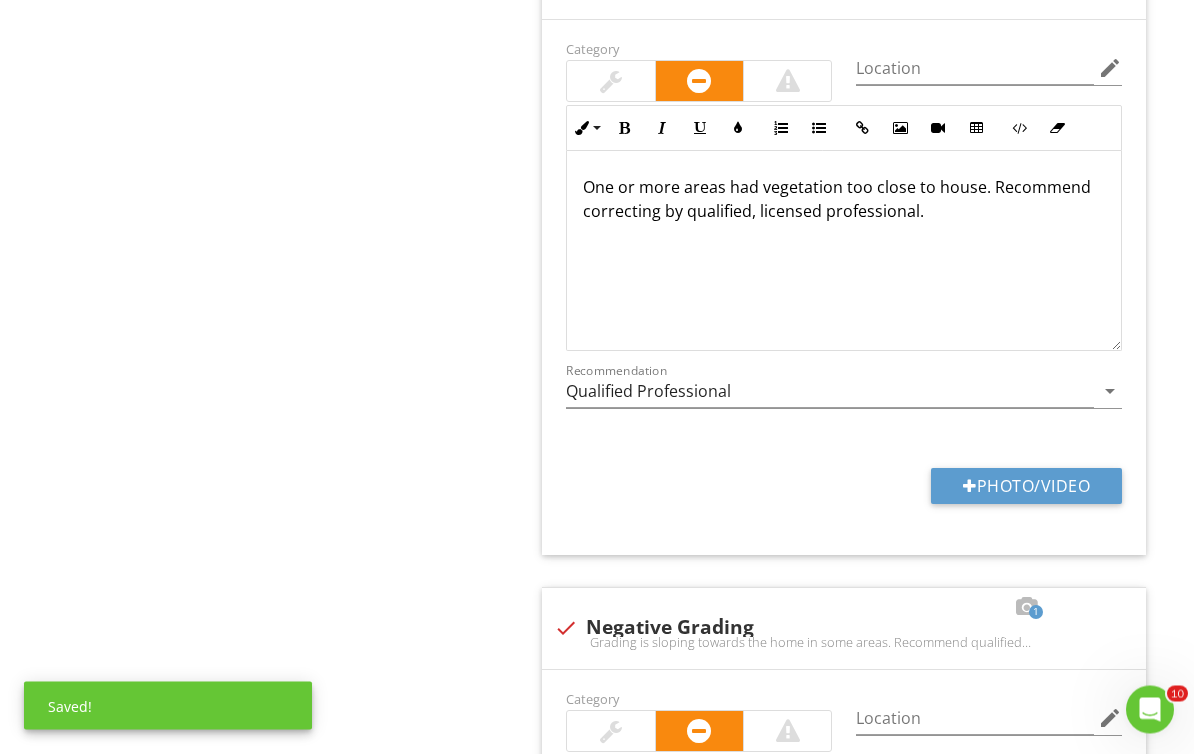 scroll, scrollTop: 1644, scrollLeft: 0, axis: vertical 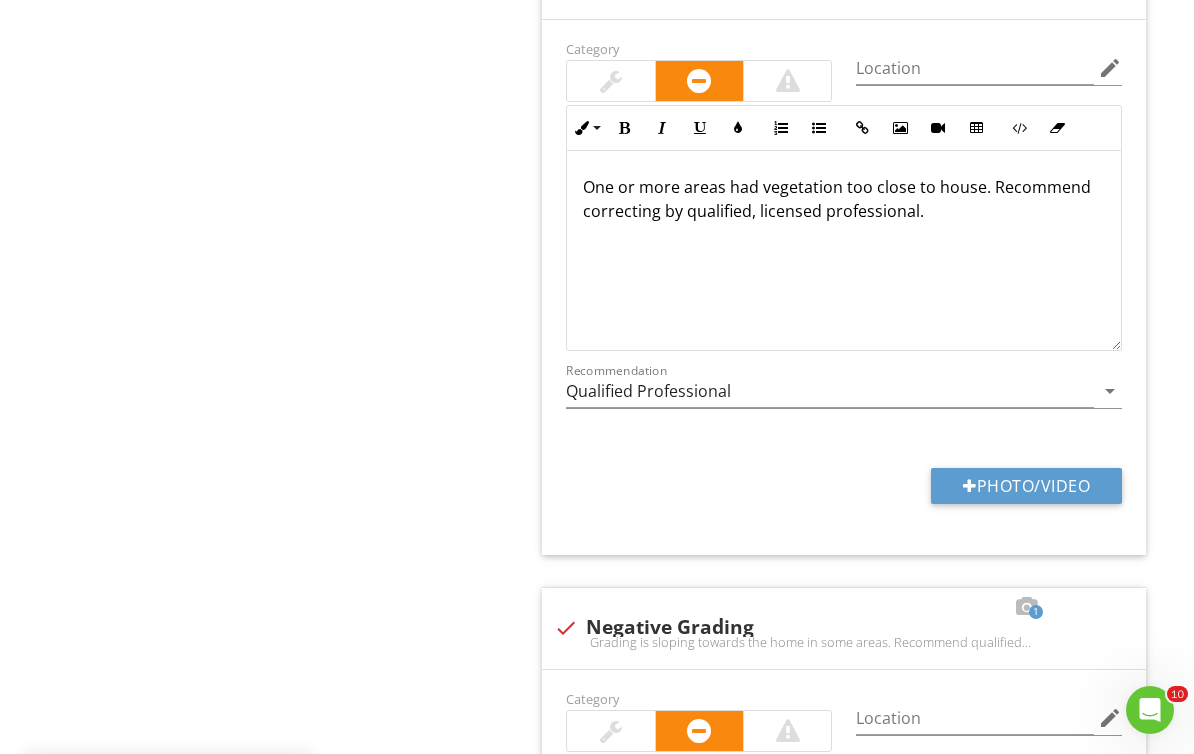 click on "Photo/Video" at bounding box center [1026, 486] 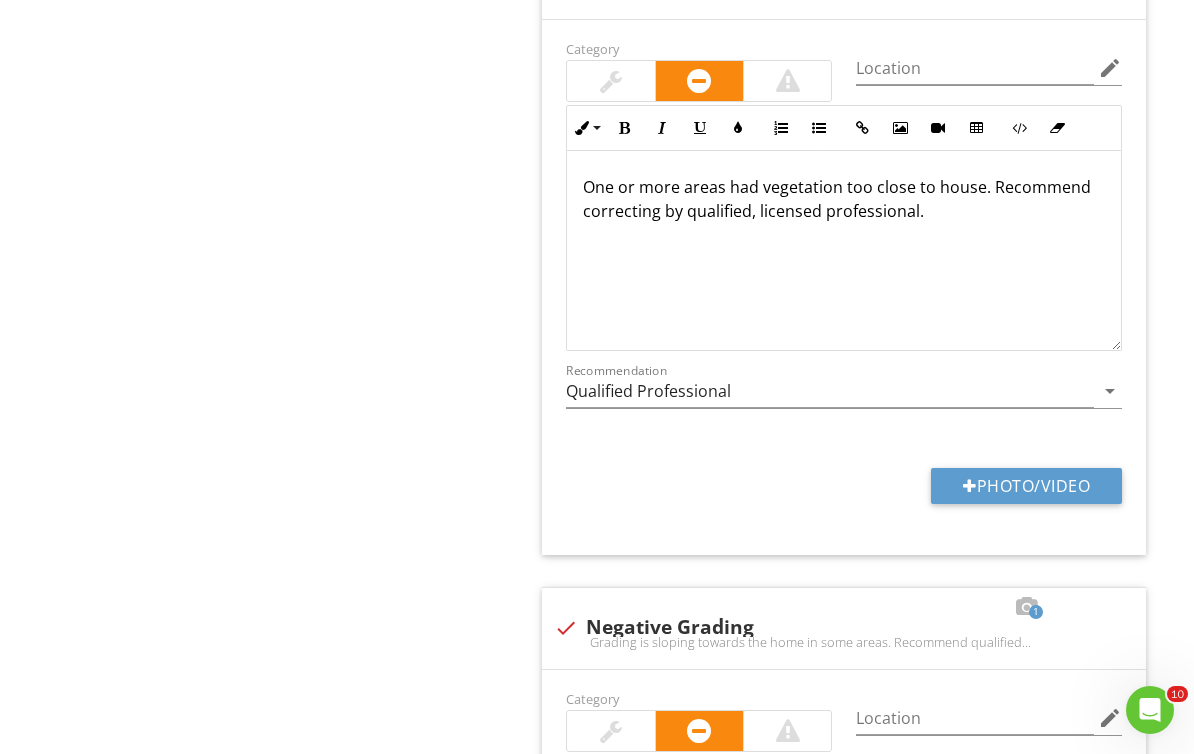 type on "C:\fakepath\2025-08-01-14-52-33-377.png" 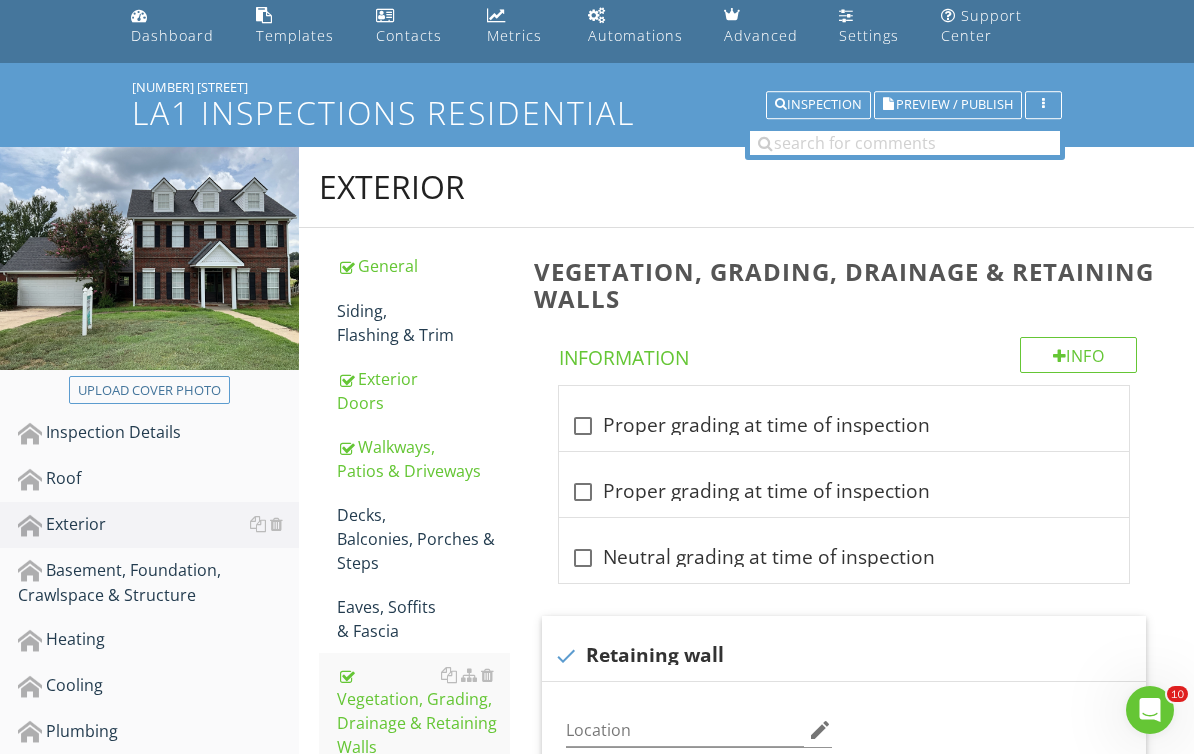 scroll, scrollTop: 0, scrollLeft: 0, axis: both 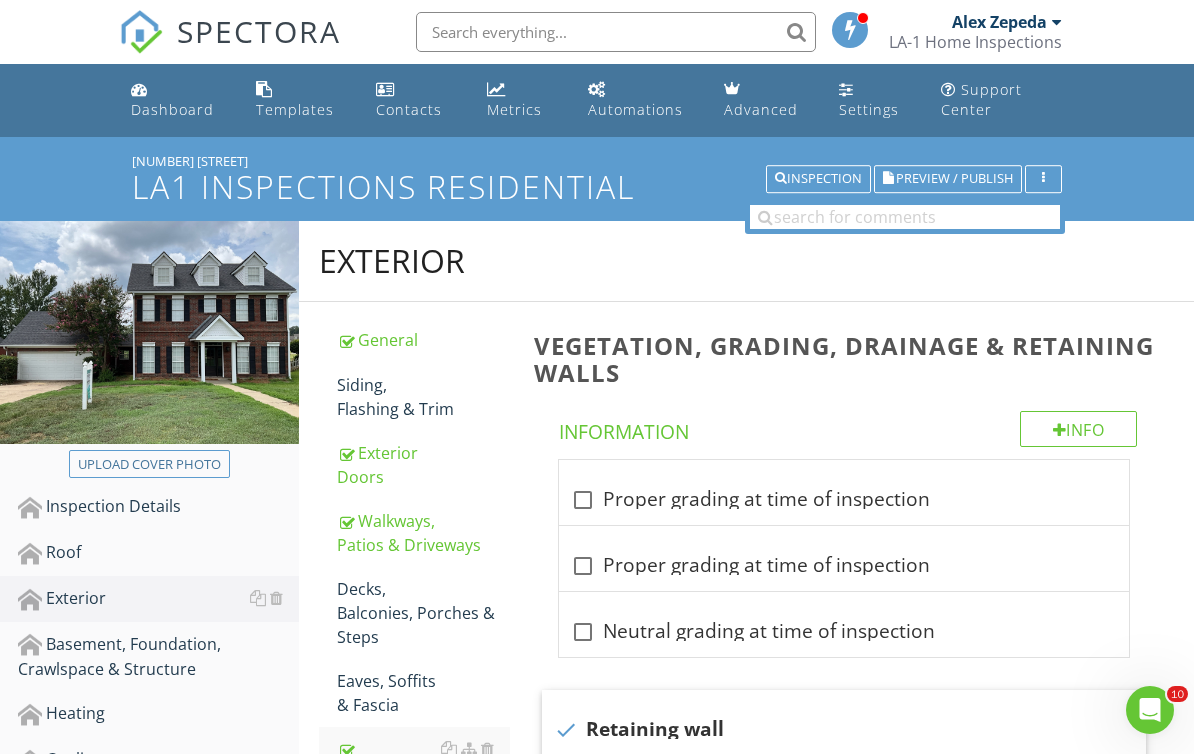 click on "Preview / Publish" at bounding box center (954, 179) 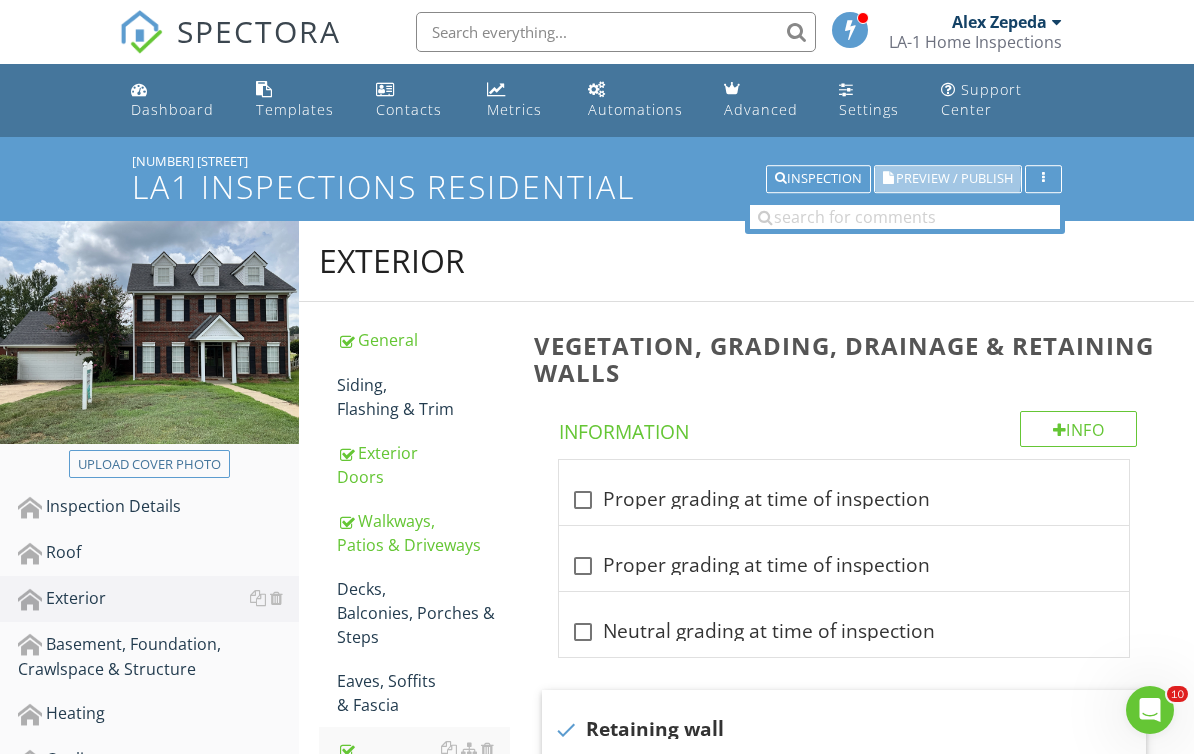 click on "Preview / Publish" at bounding box center (954, 179) 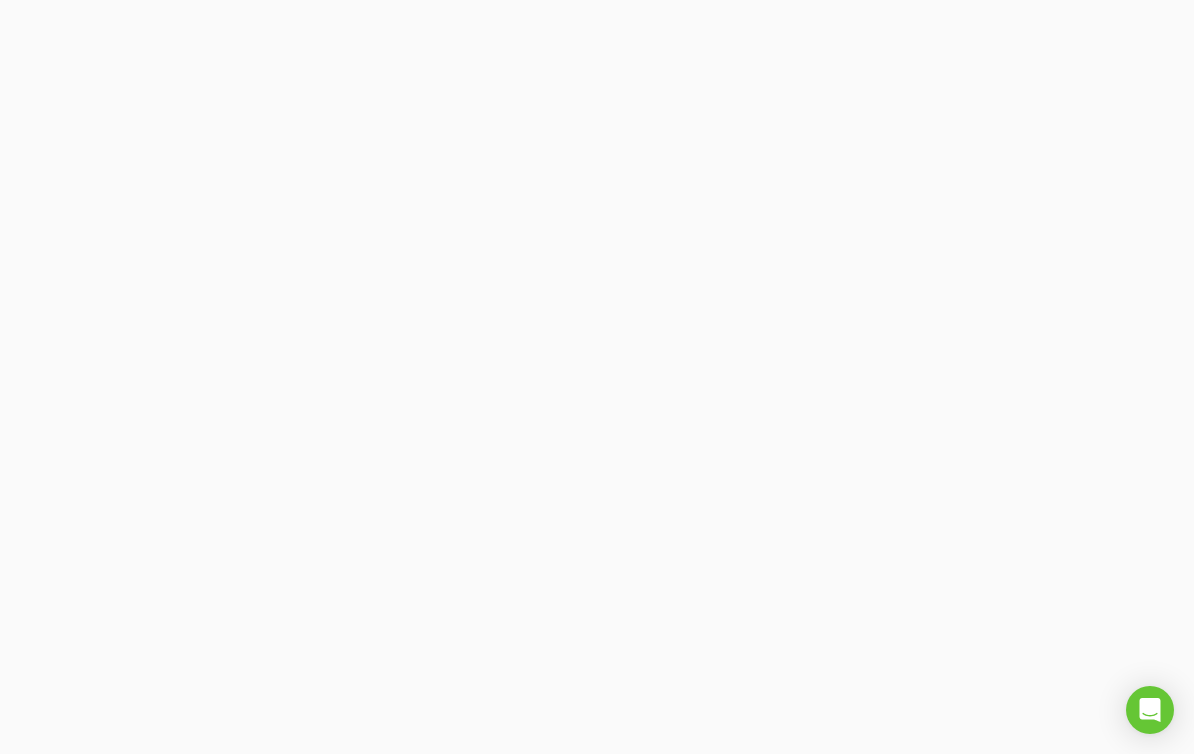 scroll, scrollTop: 0, scrollLeft: 0, axis: both 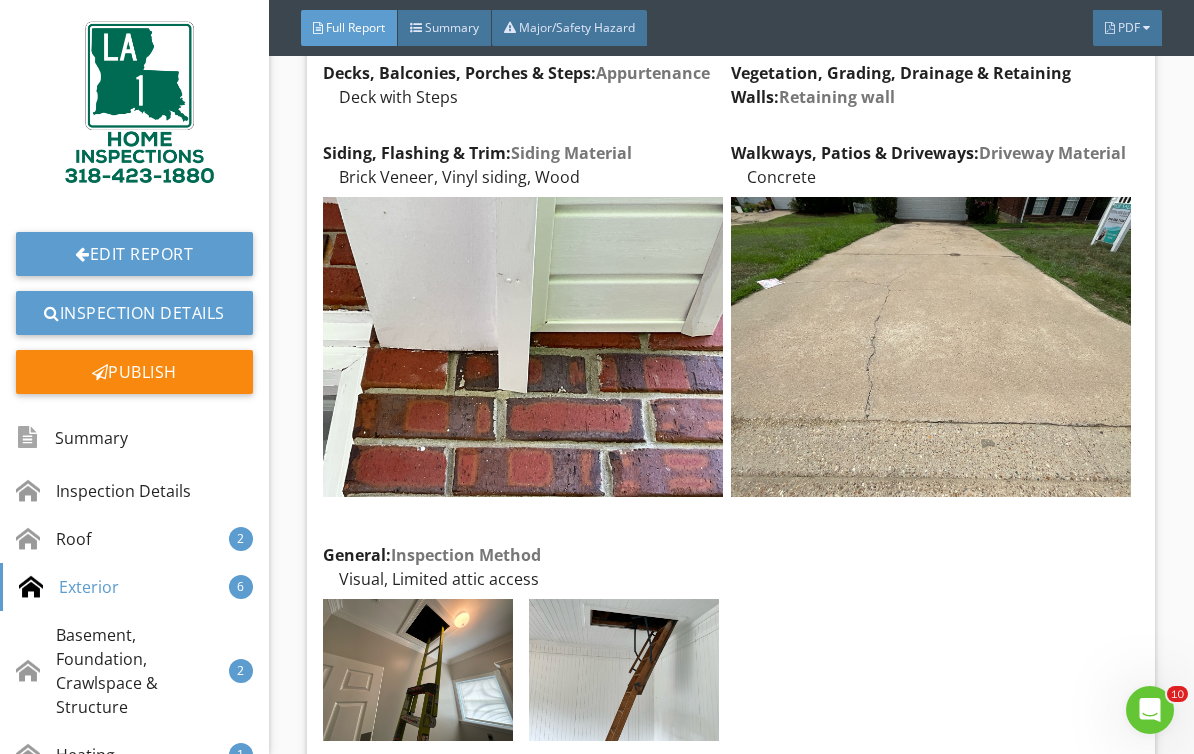 click on "Edit Report" at bounding box center [134, 254] 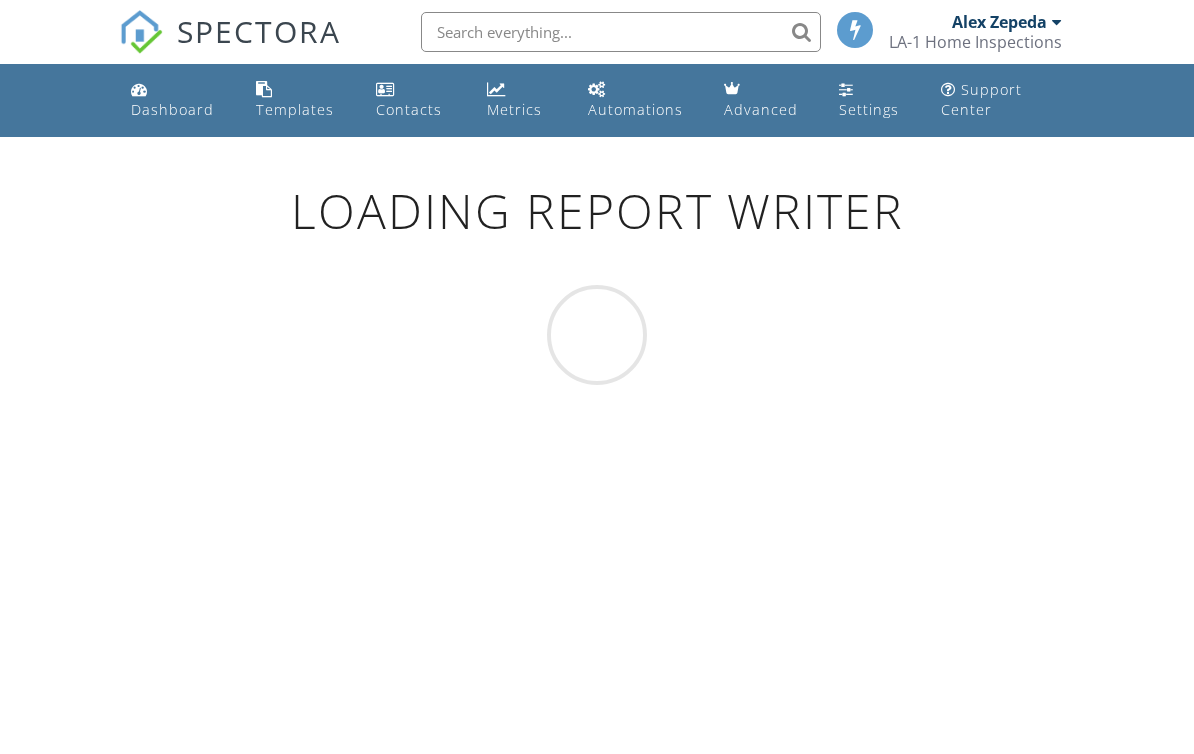 scroll, scrollTop: 0, scrollLeft: 0, axis: both 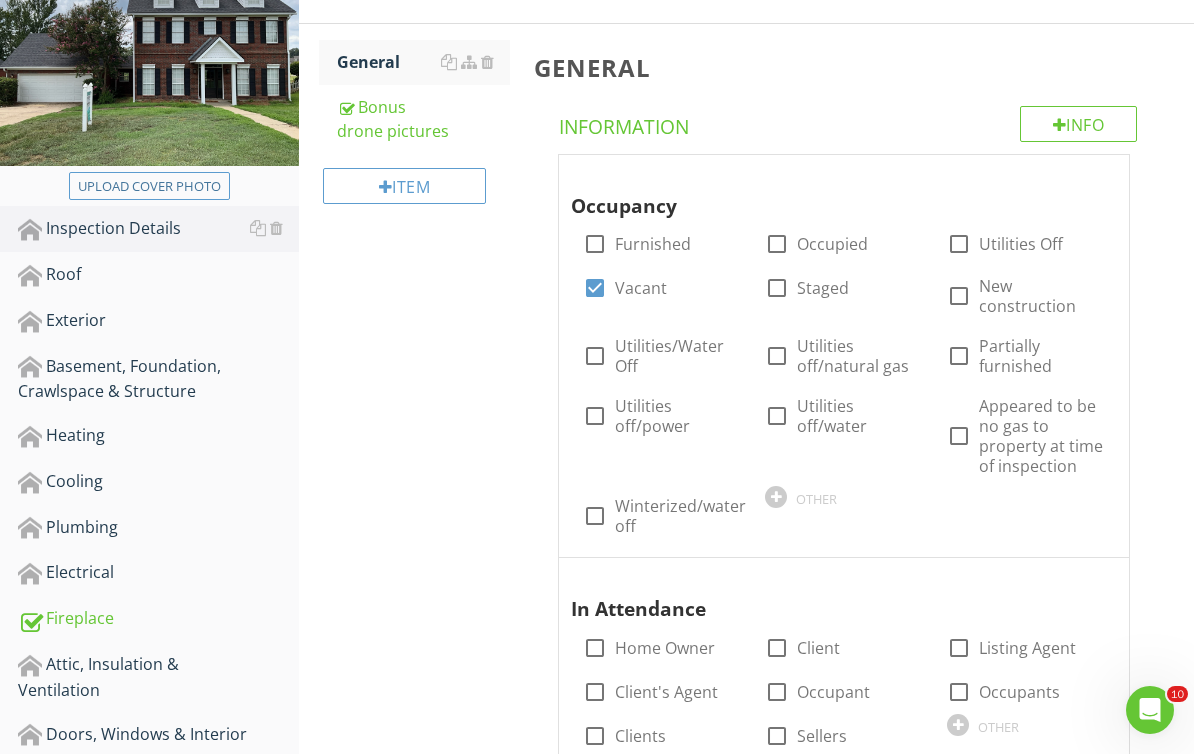click on "Exterior" at bounding box center [158, 321] 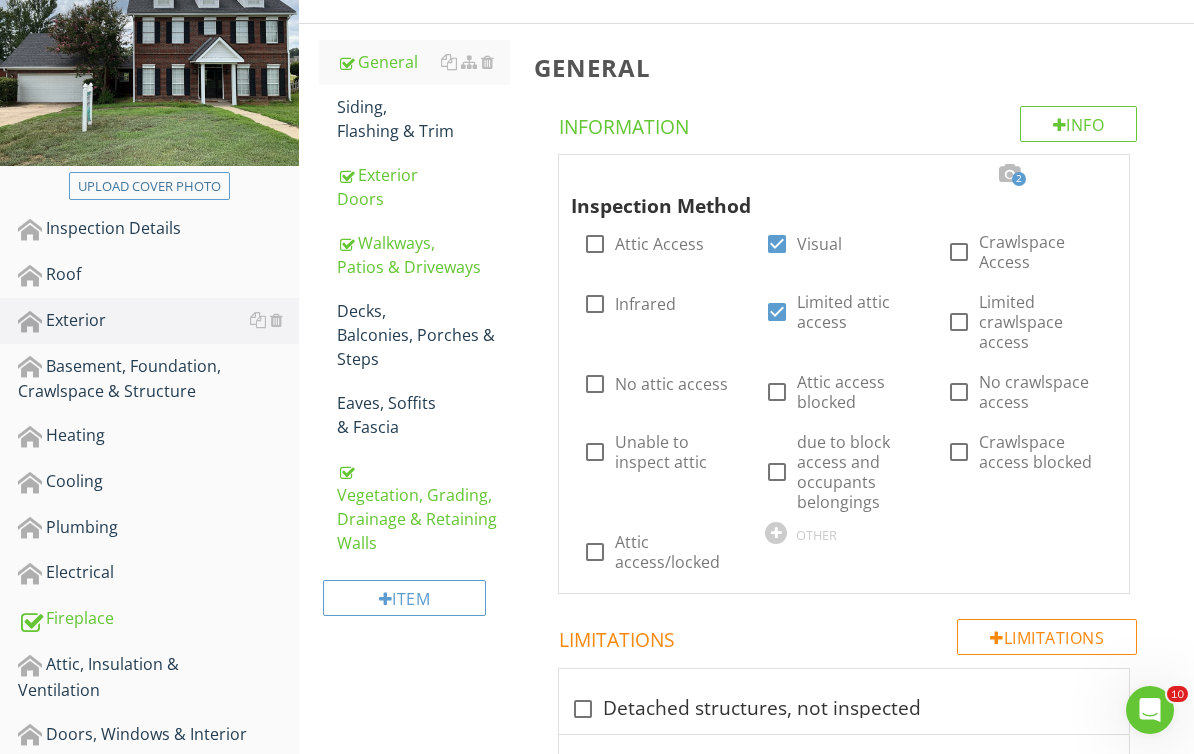 click on "Siding, Flashing & Trim" at bounding box center [424, 119] 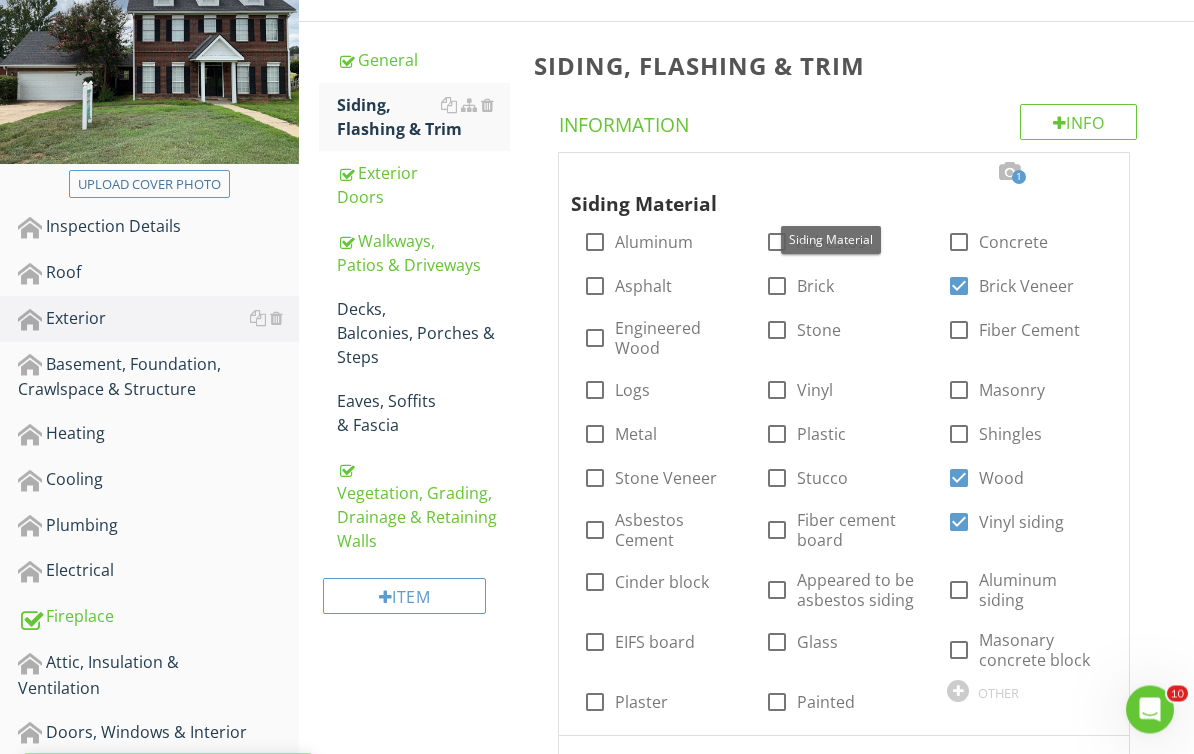 scroll, scrollTop: 280, scrollLeft: 0, axis: vertical 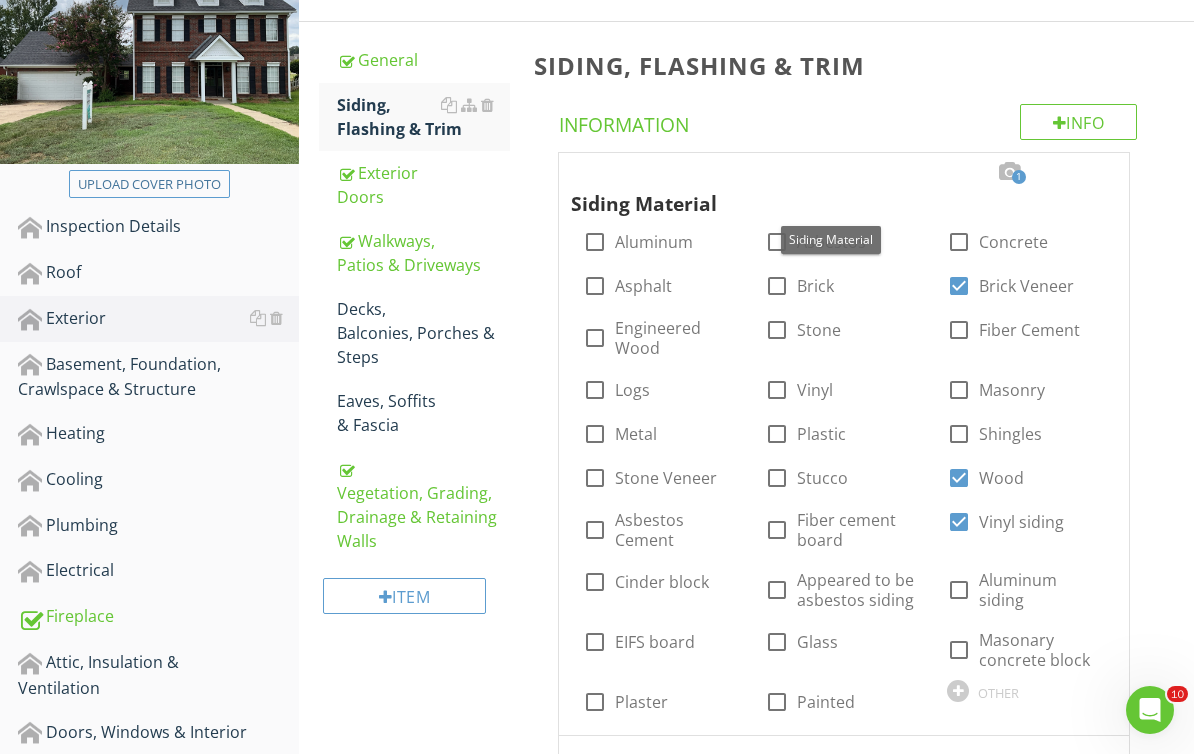 click at bounding box center [1093, 172] 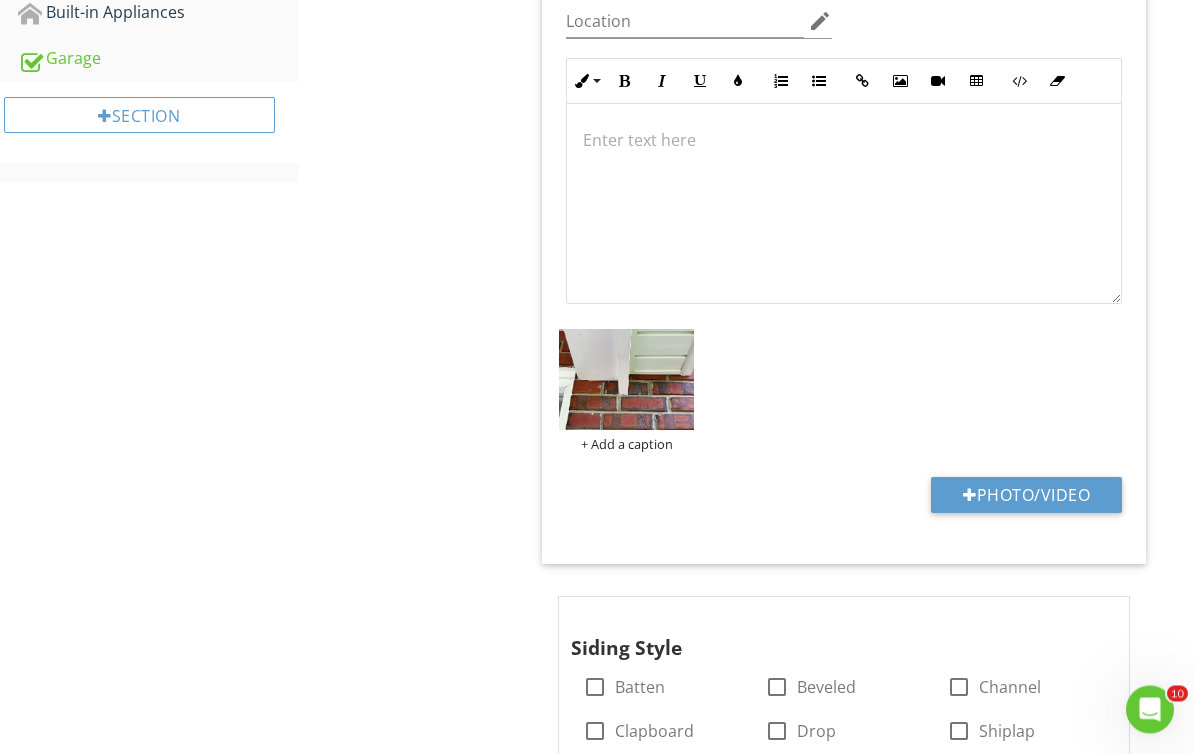 scroll, scrollTop: 1044, scrollLeft: 0, axis: vertical 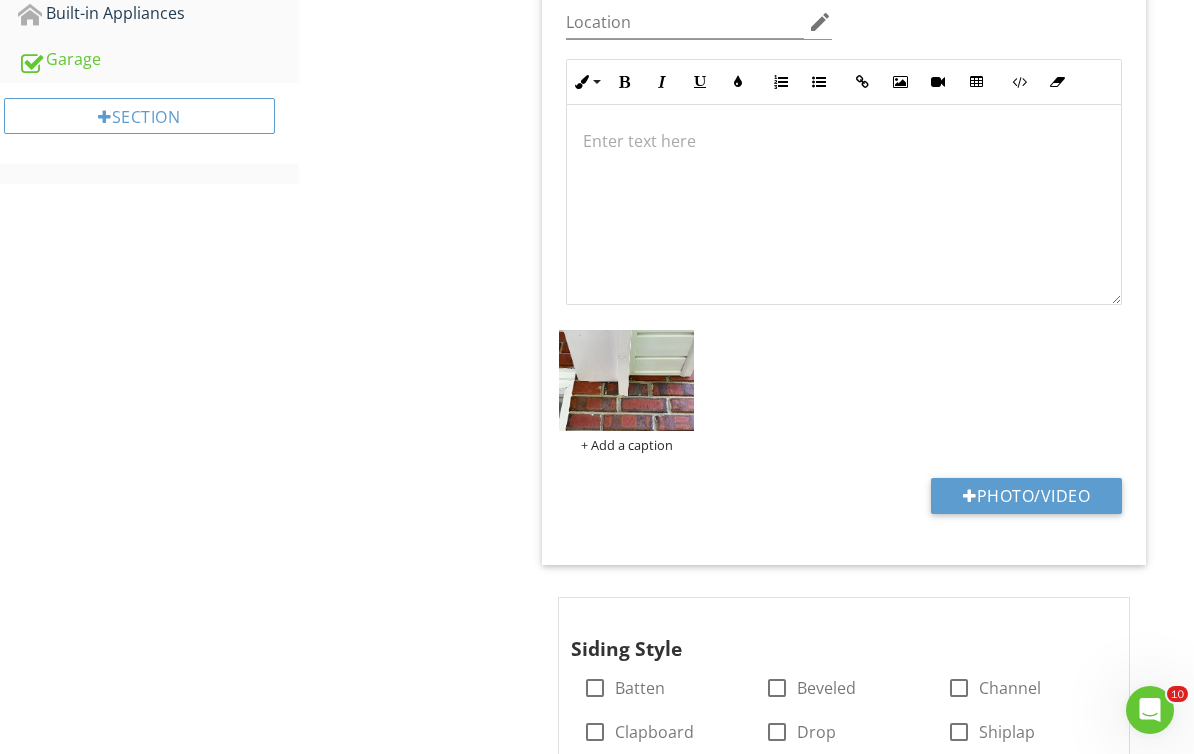 click at bounding box center (626, 380) 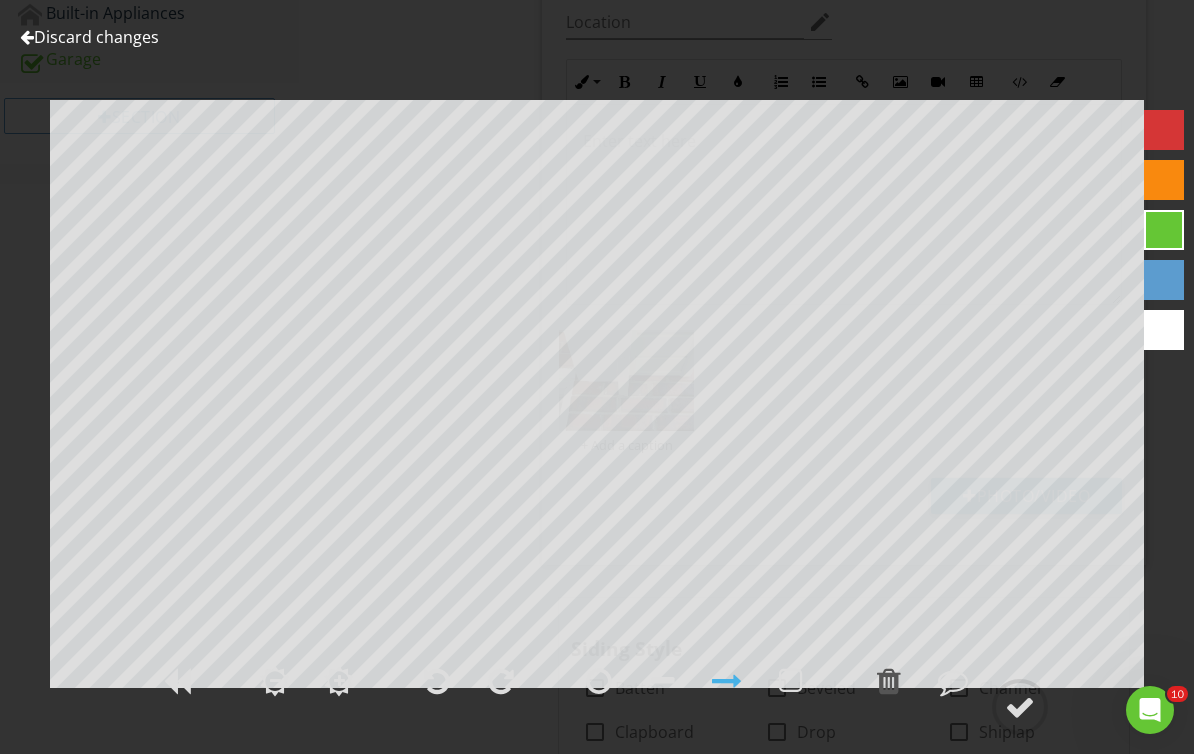 click at bounding box center (1164, 330) 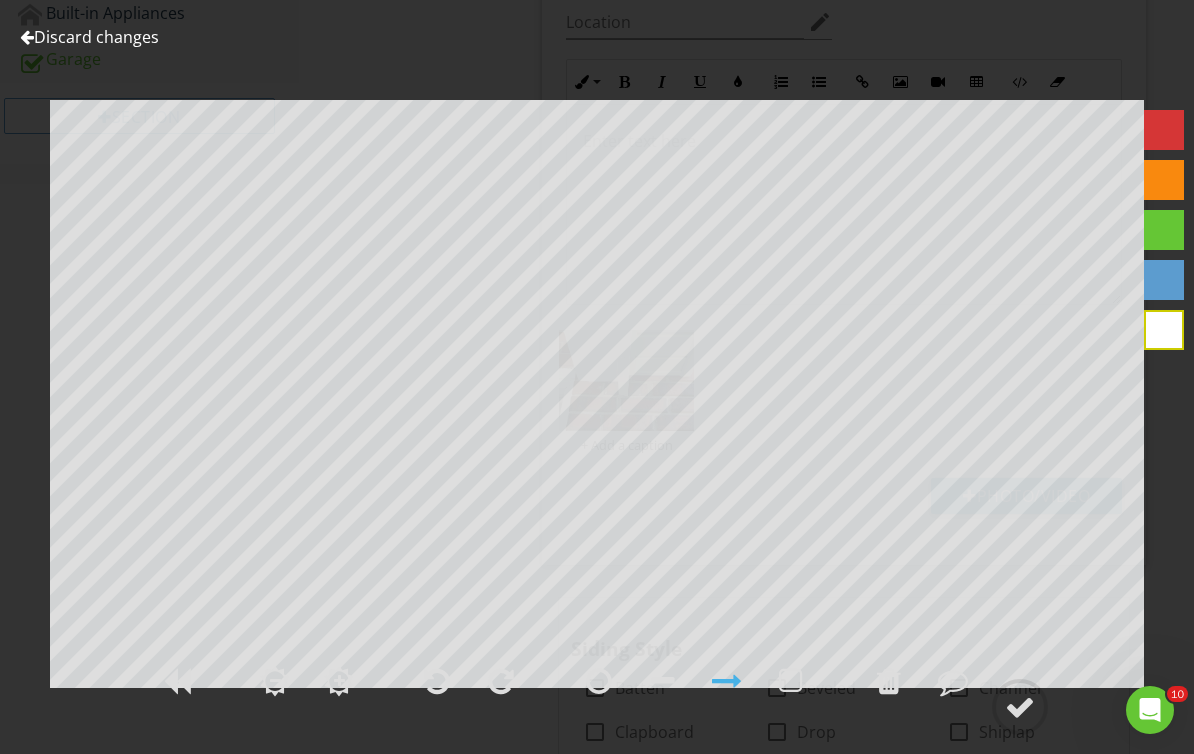 click at bounding box center (889, 681) 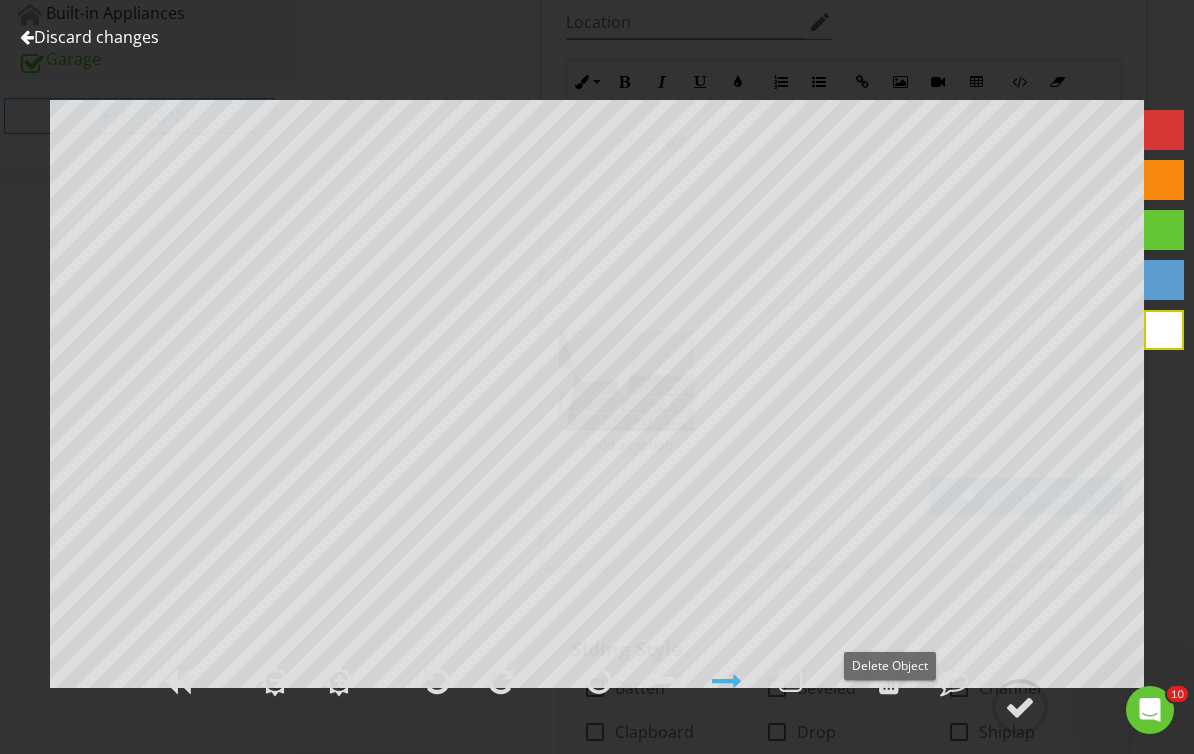 click at bounding box center [889, 681] 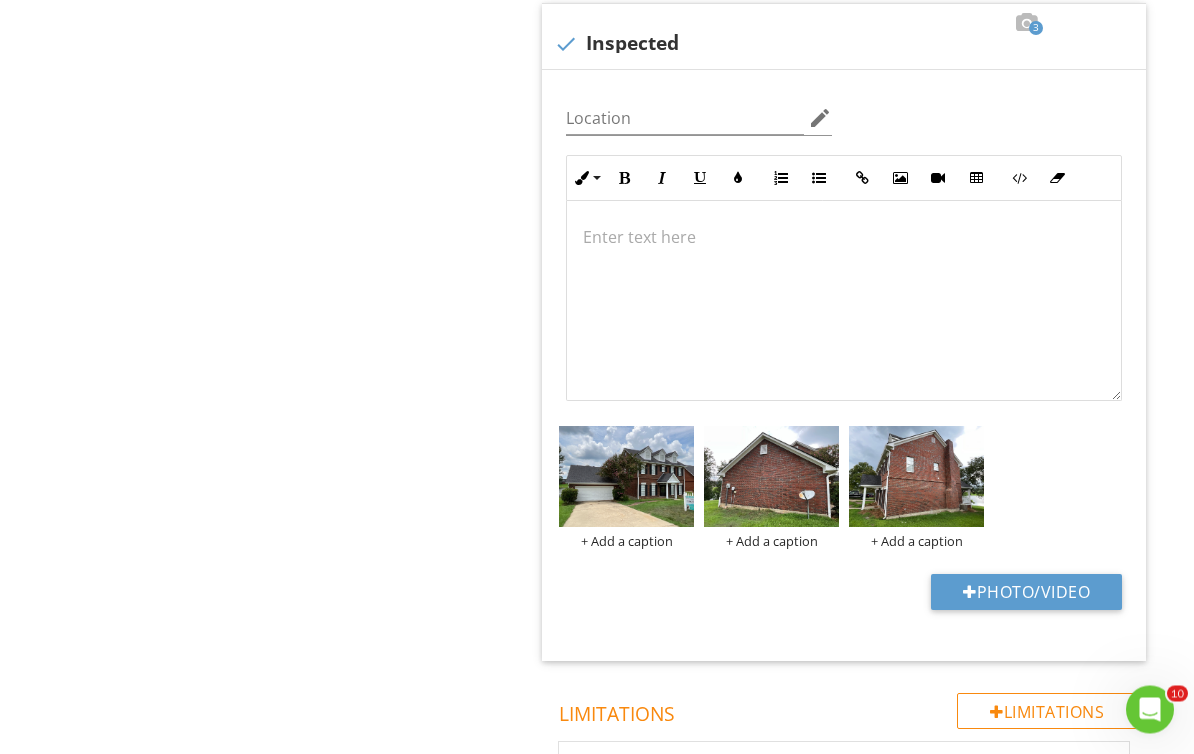 scroll, scrollTop: 1991, scrollLeft: 0, axis: vertical 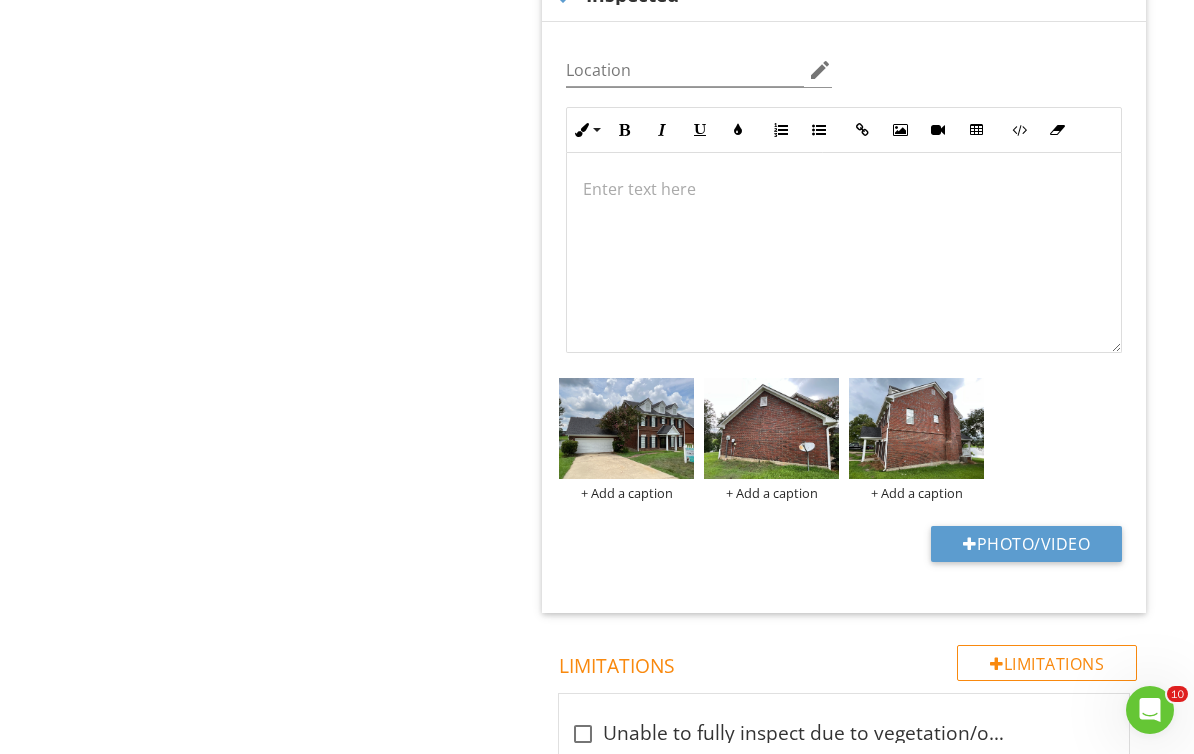 click on "Photo/Video" at bounding box center [1026, 544] 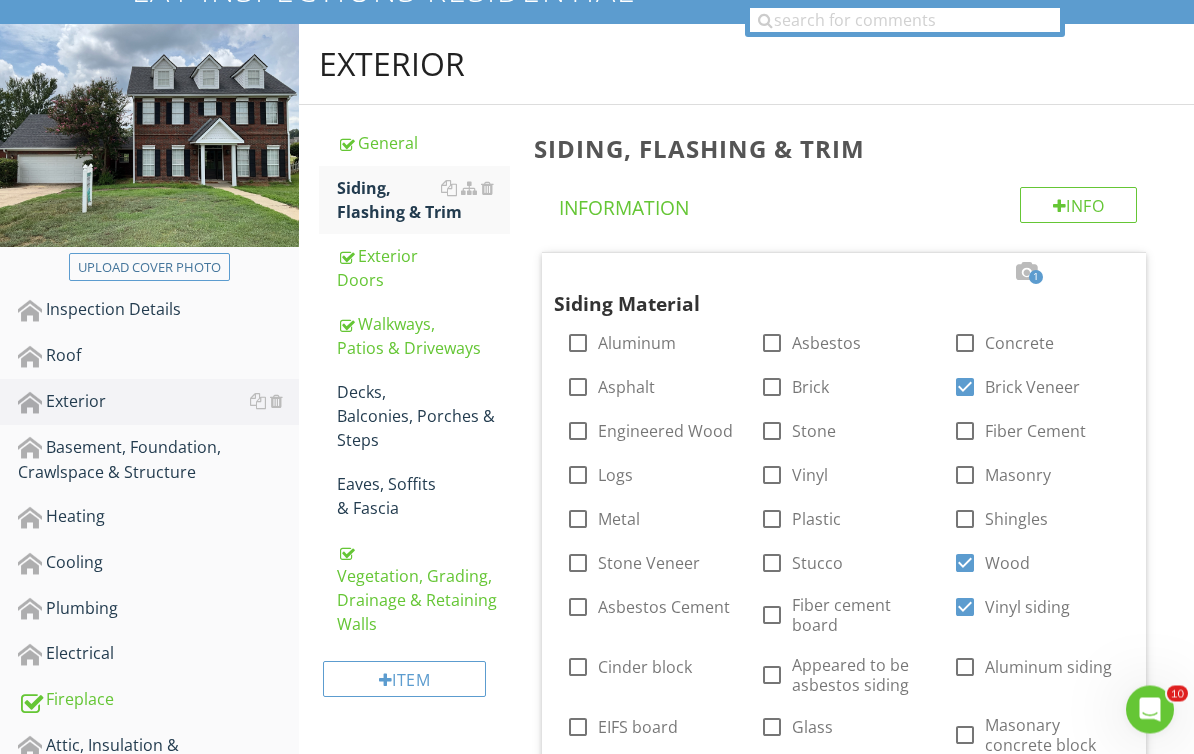 scroll, scrollTop: 197, scrollLeft: 0, axis: vertical 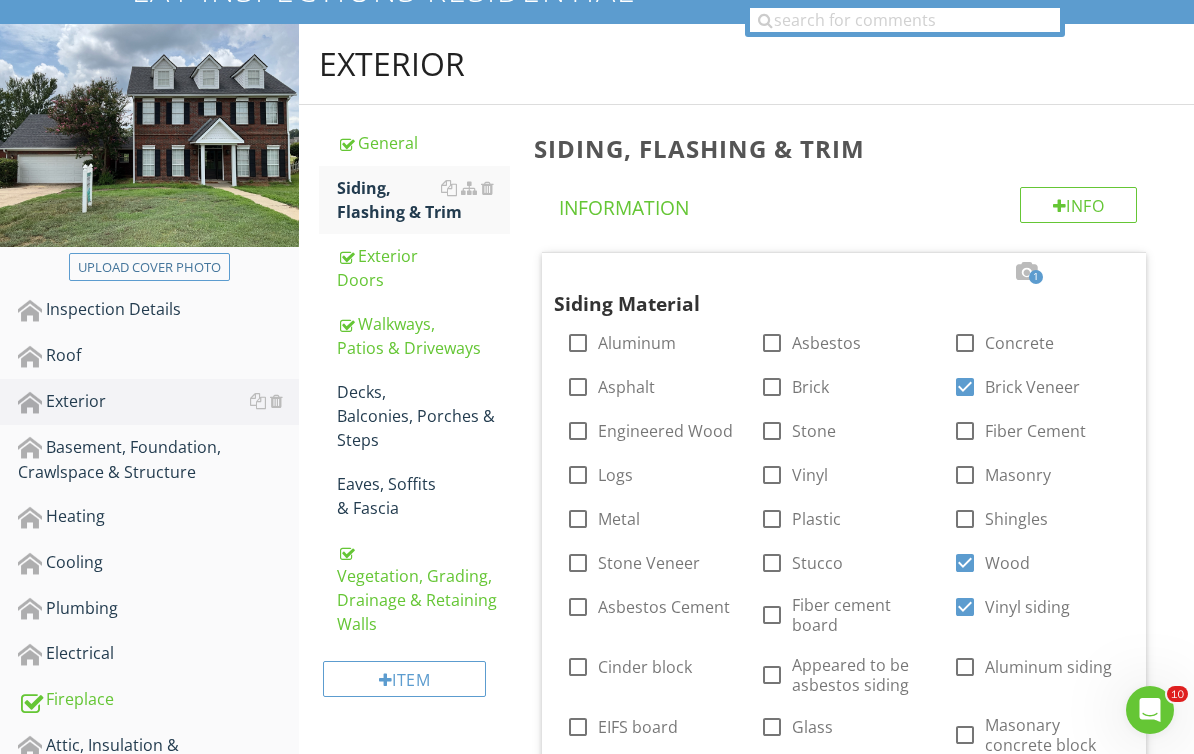 click on "Decks, Balconies, Porches & Steps" at bounding box center [424, 416] 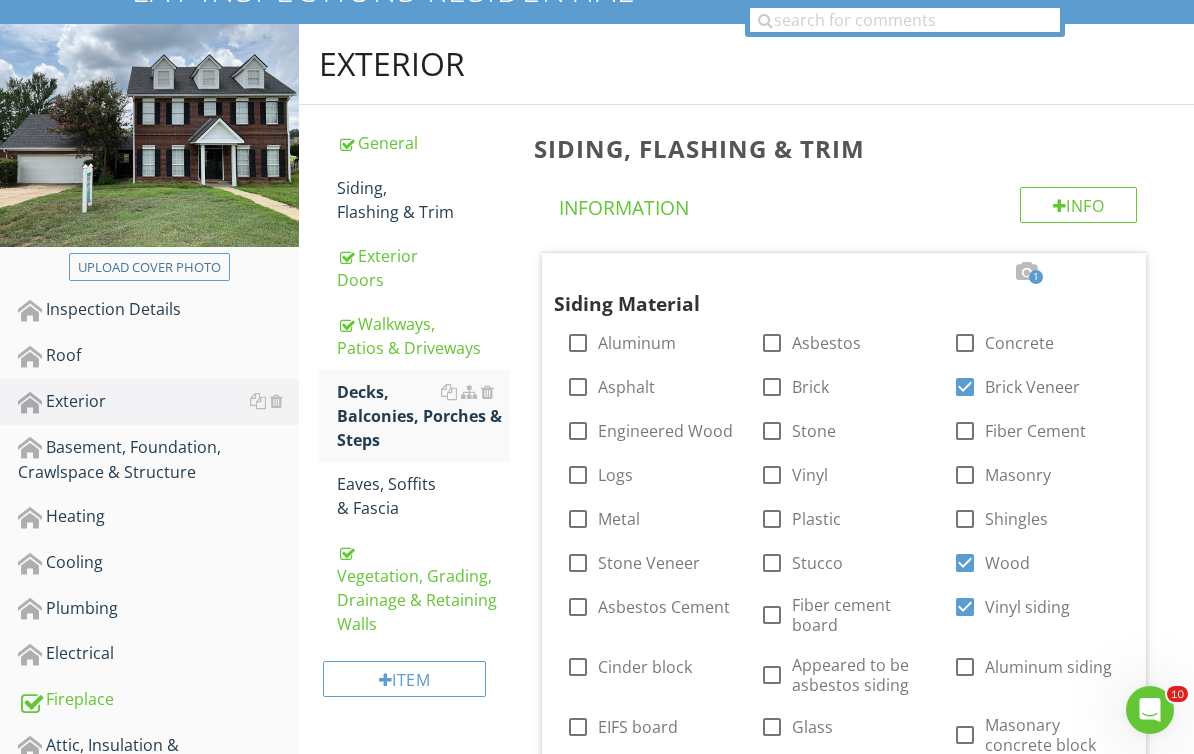 click on "Decks, Balconies, Porches & Steps" at bounding box center [424, 416] 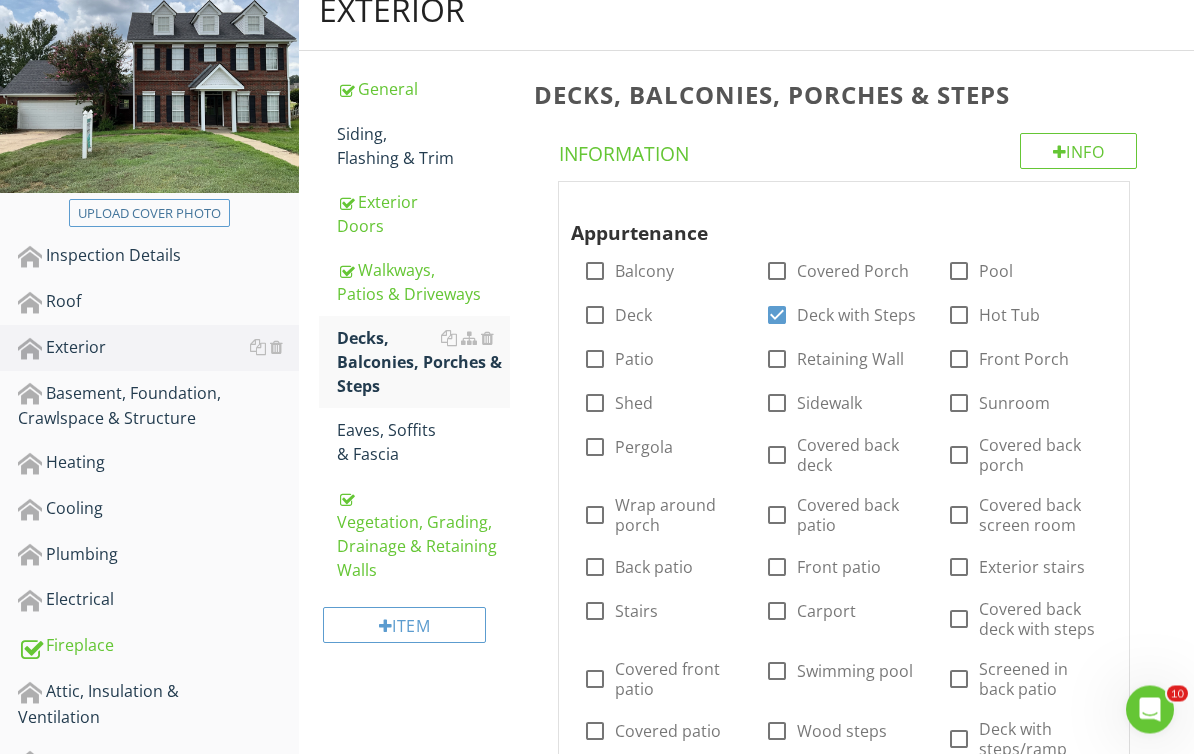 scroll, scrollTop: 251, scrollLeft: 0, axis: vertical 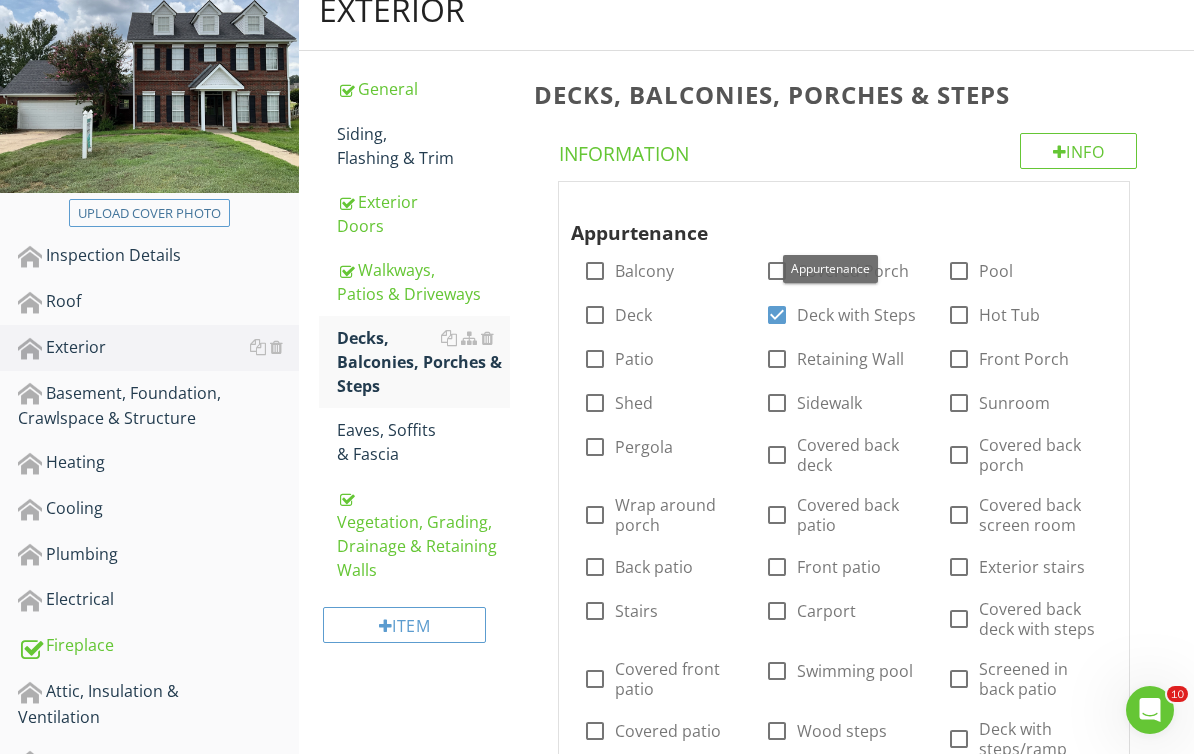 click at bounding box center [1093, 201] 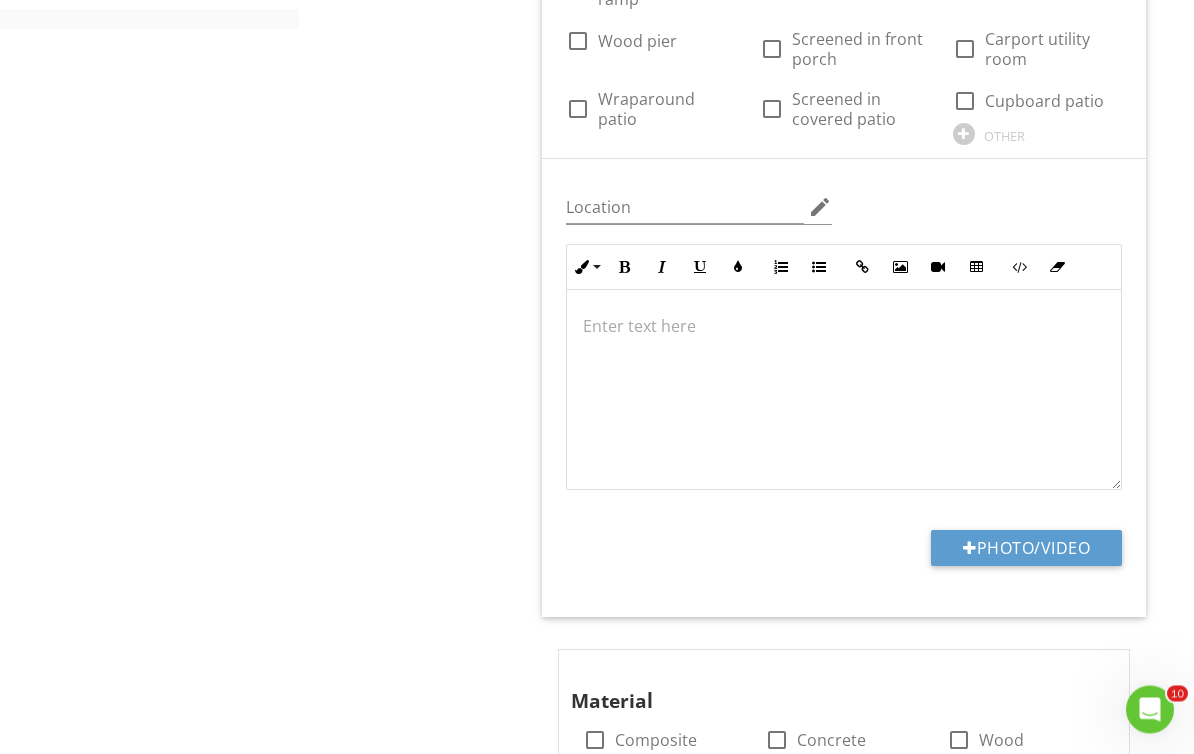 scroll, scrollTop: 1199, scrollLeft: 0, axis: vertical 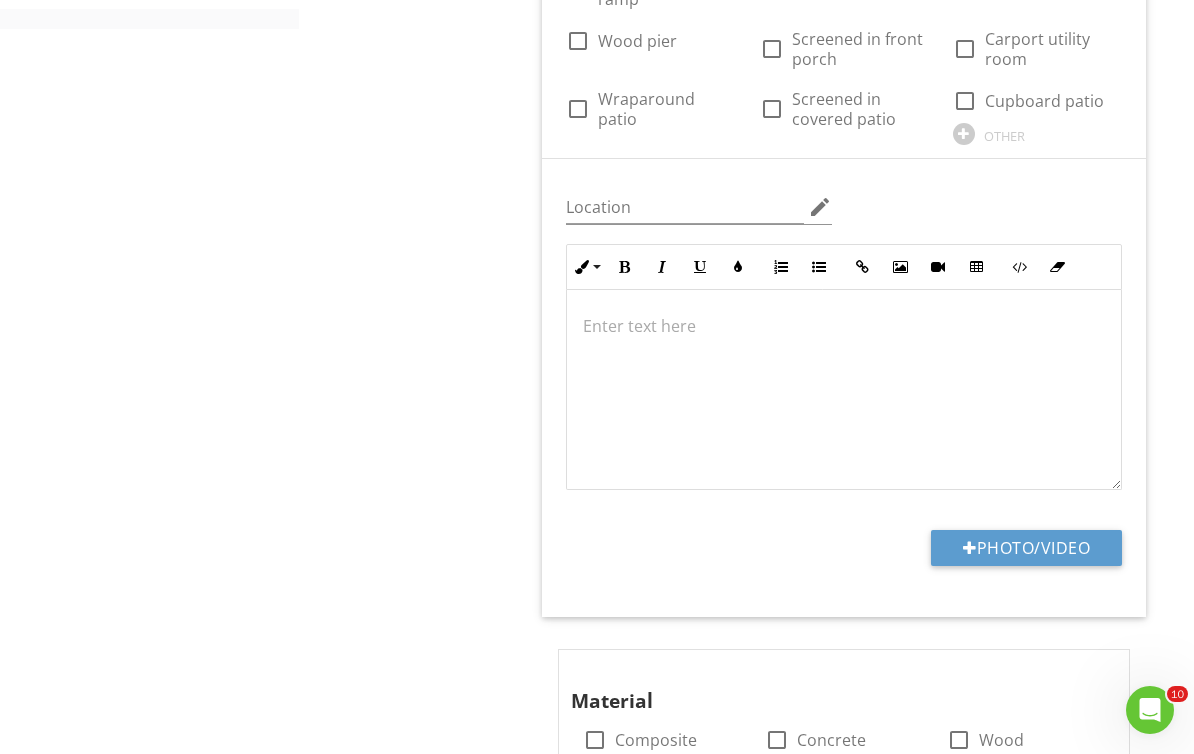 click on "Photo/Video" at bounding box center (1026, 548) 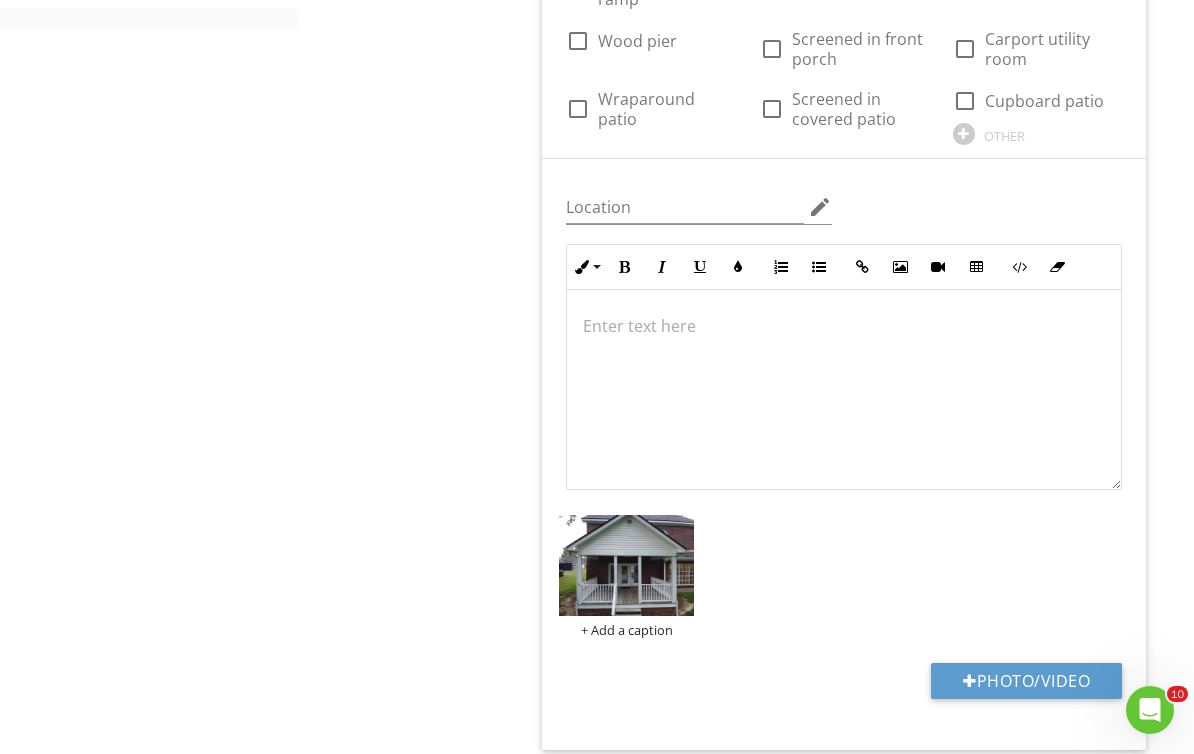click at bounding box center [626, 565] 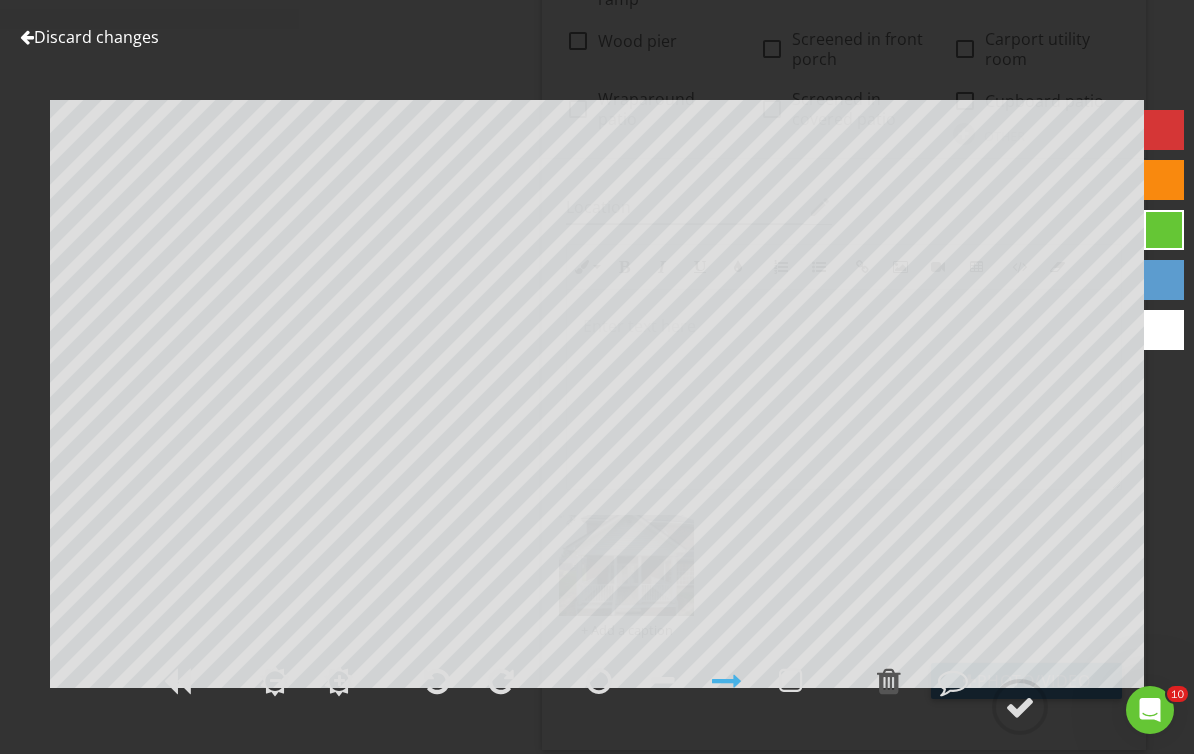 click at bounding box center [1164, 330] 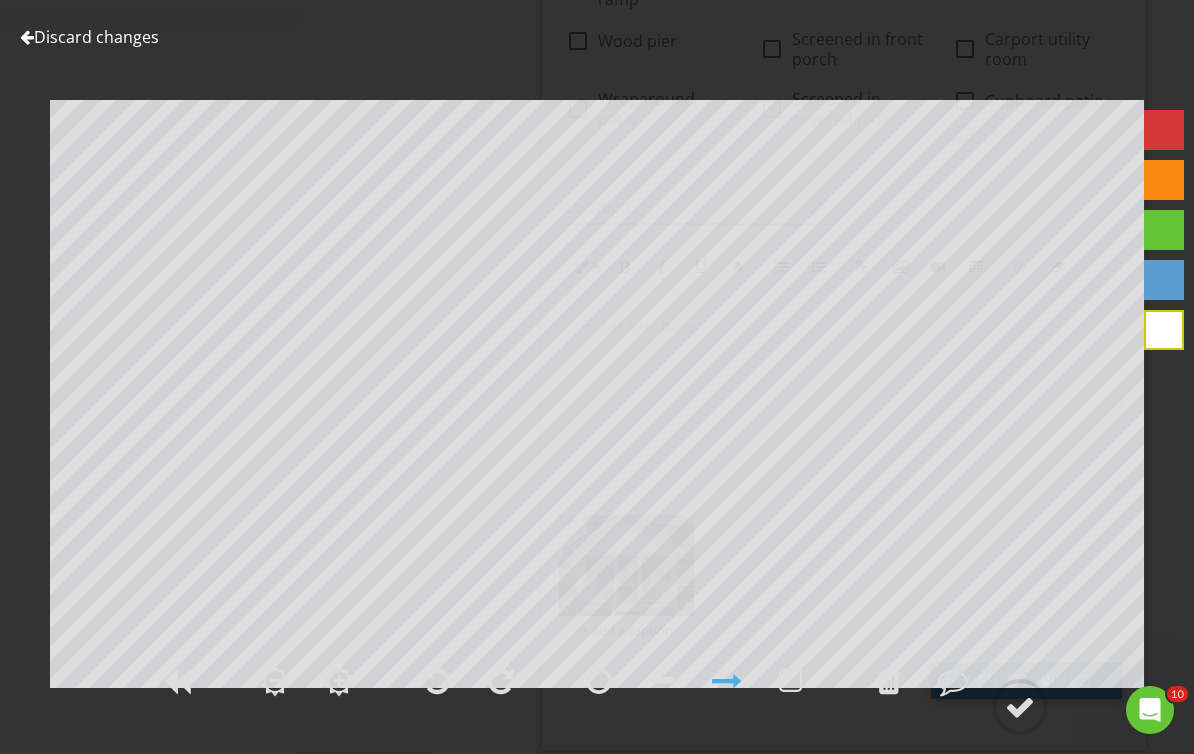 click at bounding box center (953, 681) 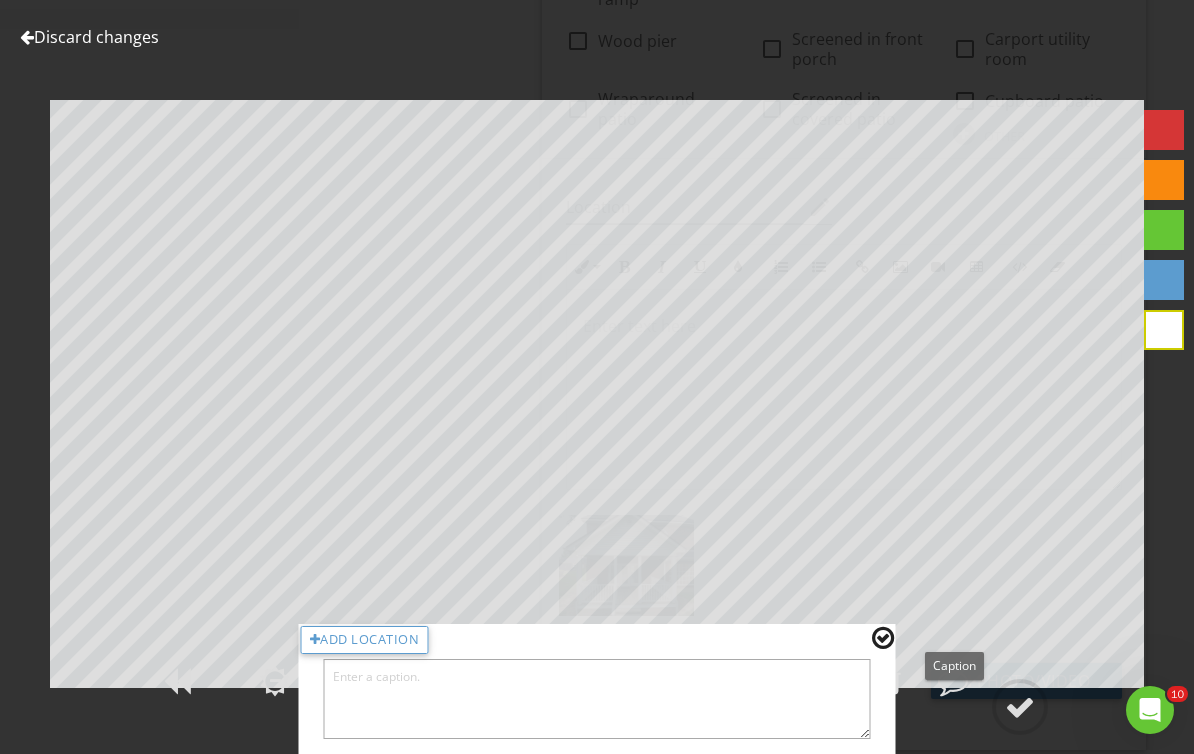 click at bounding box center [597, 699] 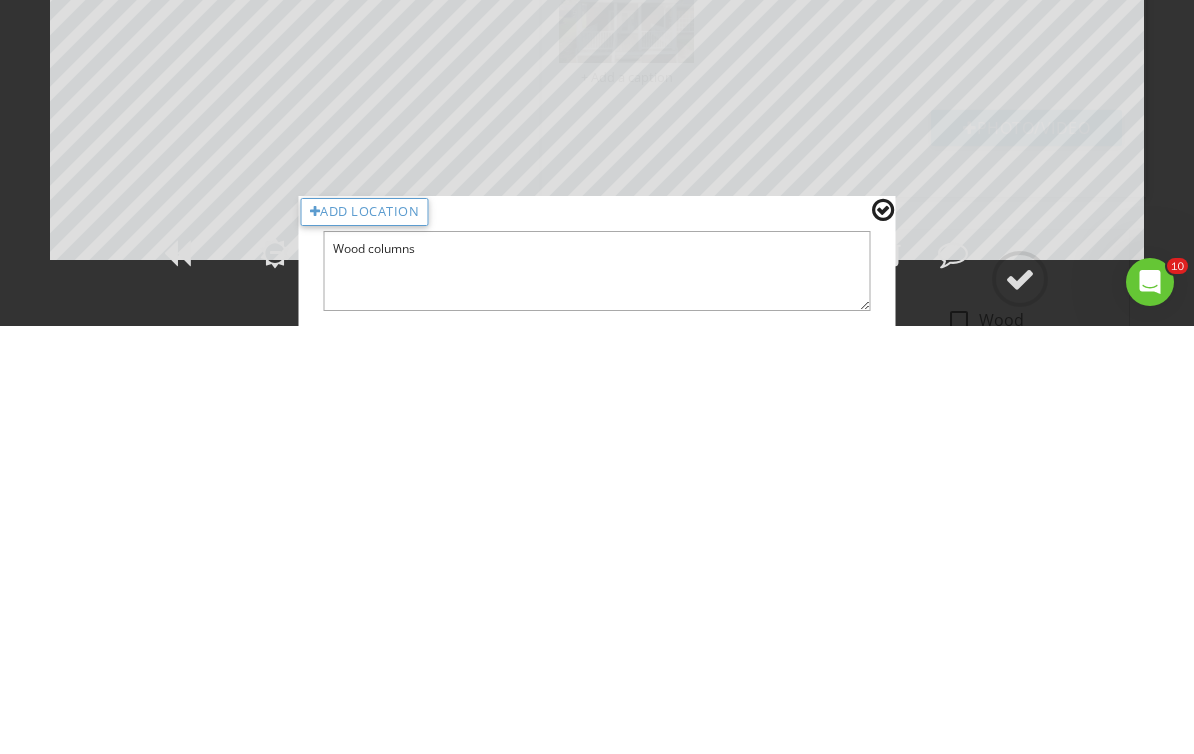 scroll, scrollTop: 1752, scrollLeft: 0, axis: vertical 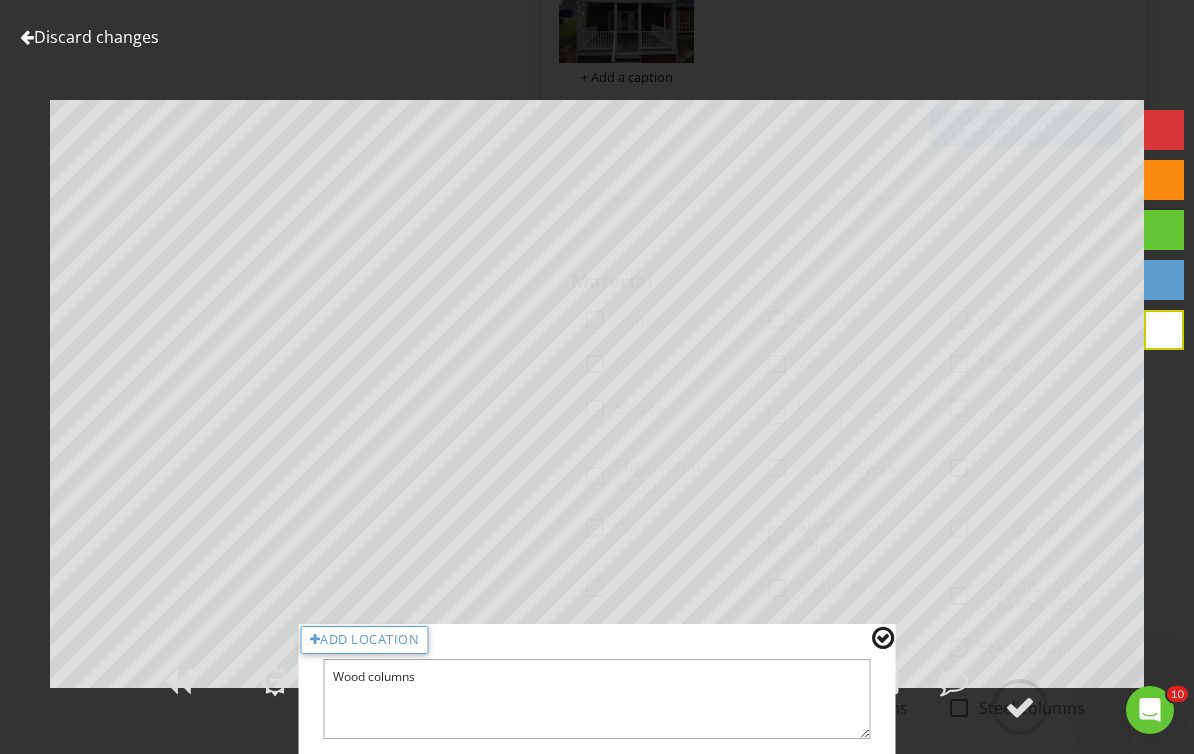 type on "Wood columns" 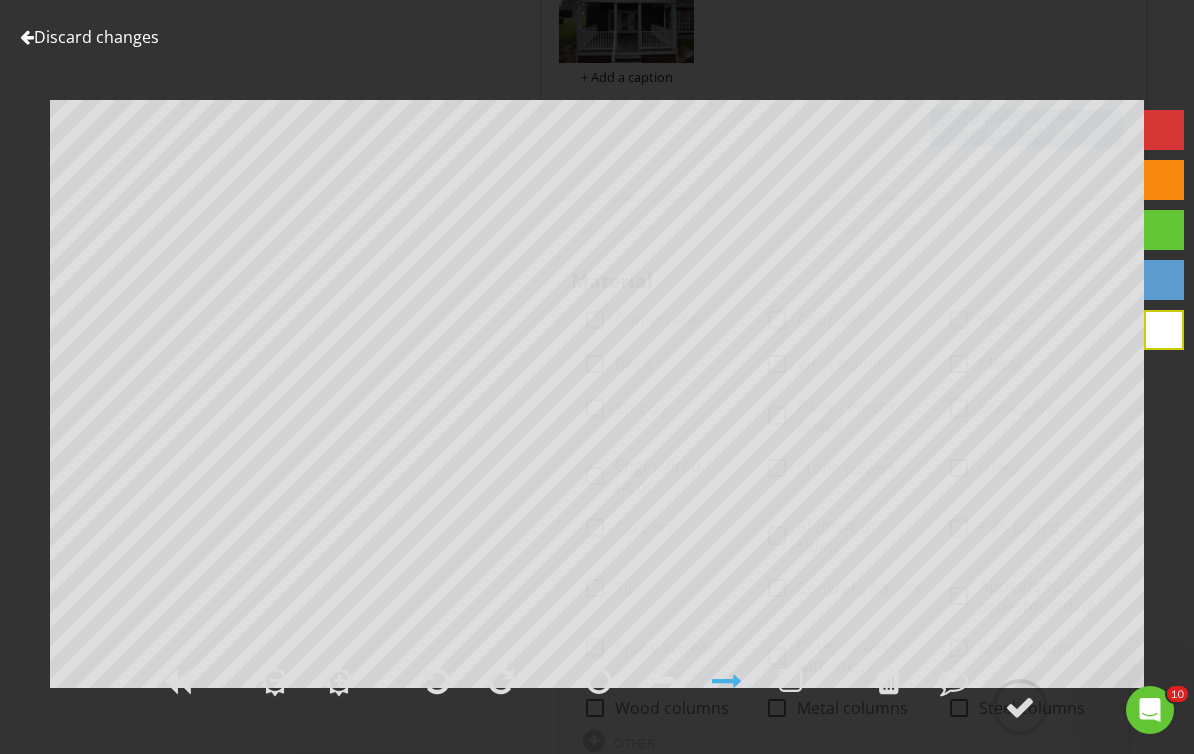 click at bounding box center (1020, 707) 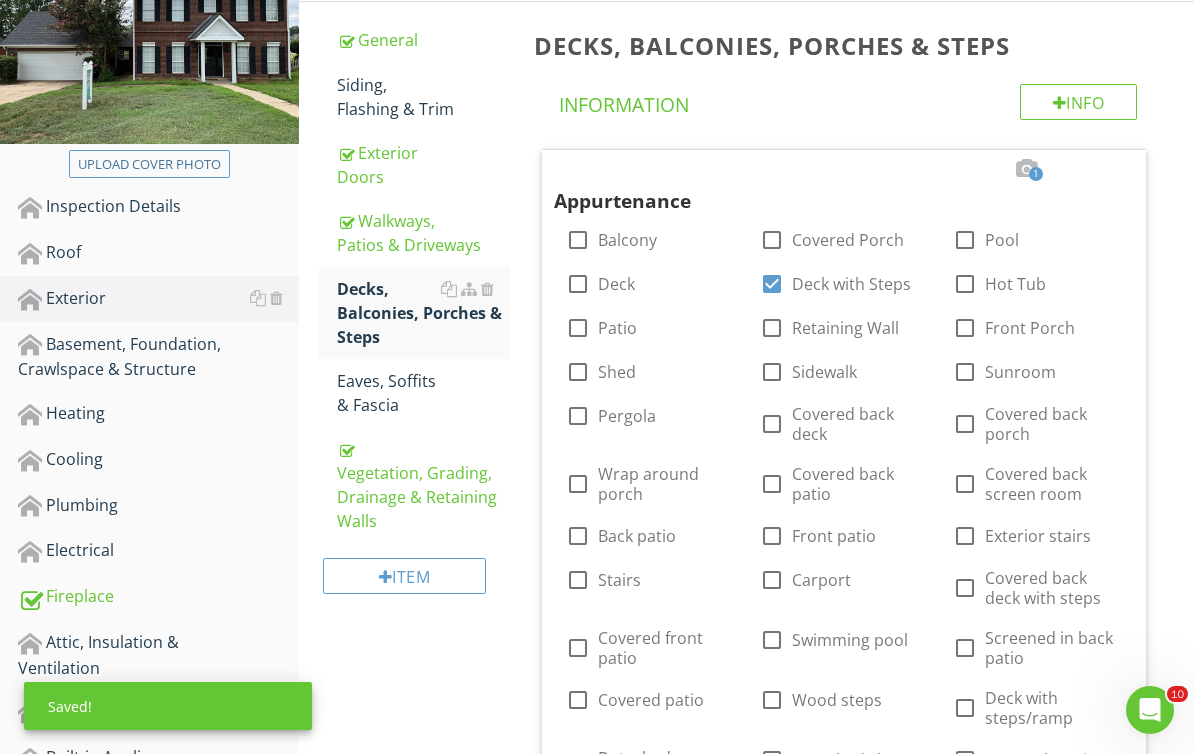 scroll, scrollTop: 0, scrollLeft: 0, axis: both 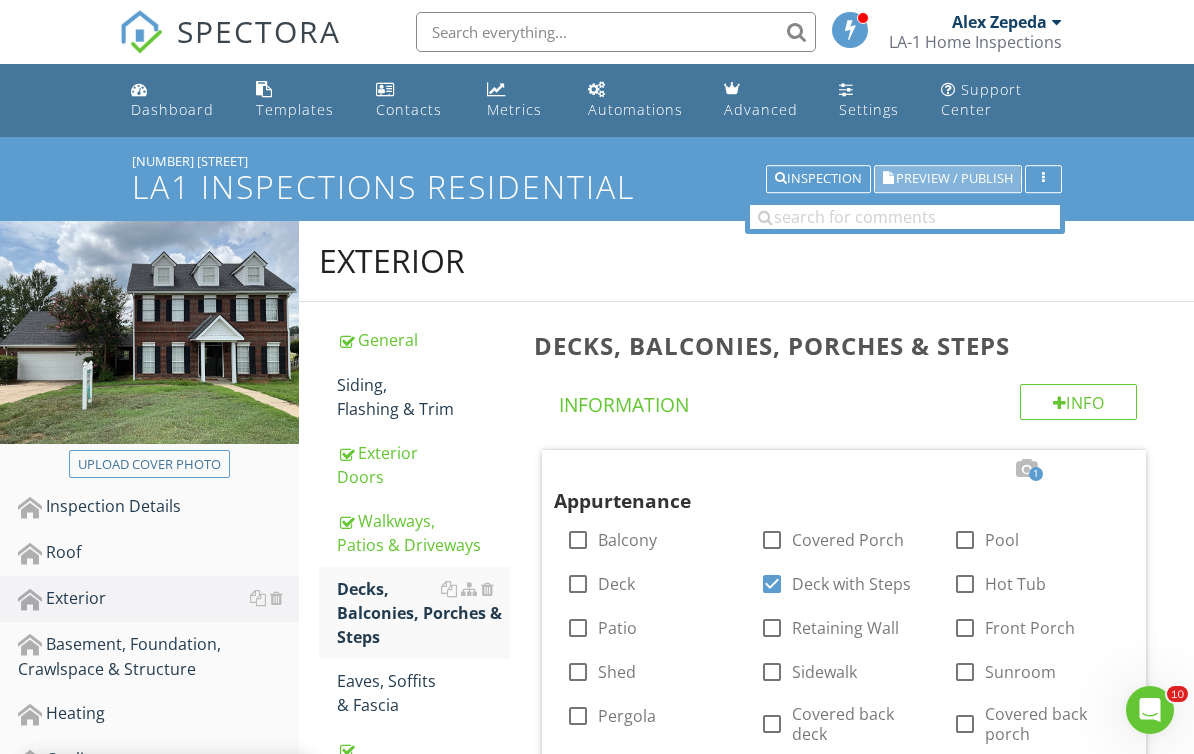 click on "Preview / Publish" at bounding box center [954, 179] 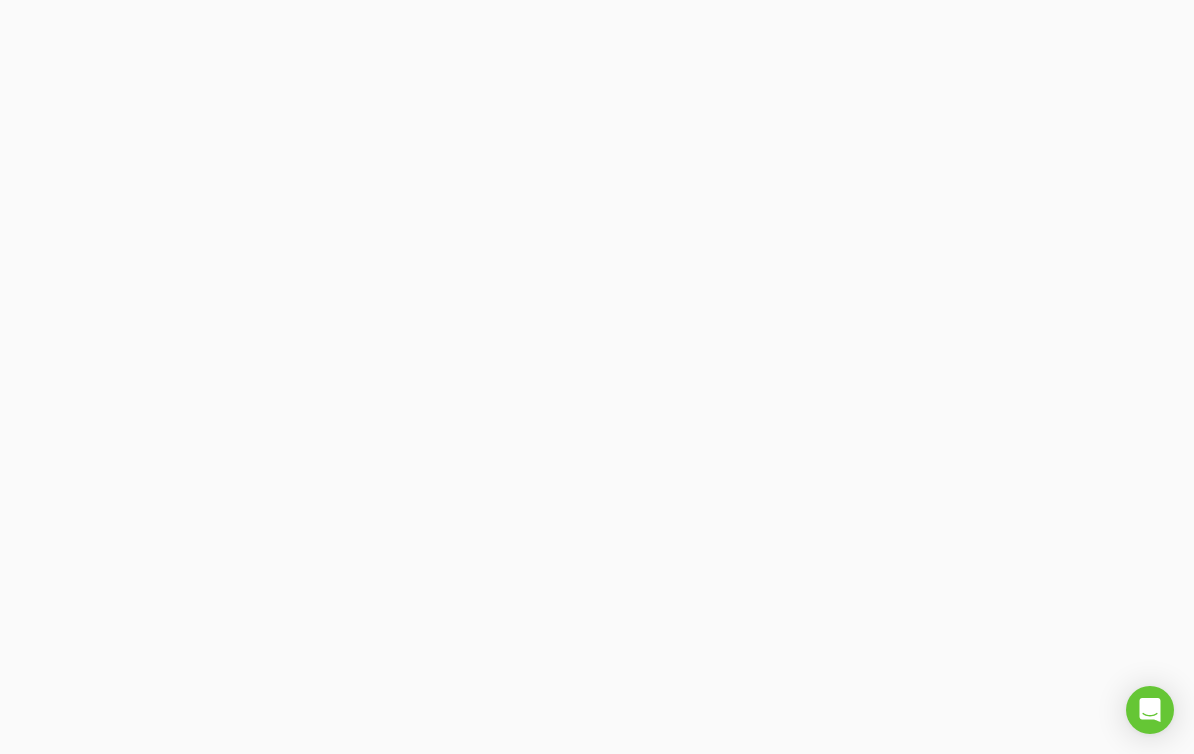 scroll, scrollTop: 0, scrollLeft: 0, axis: both 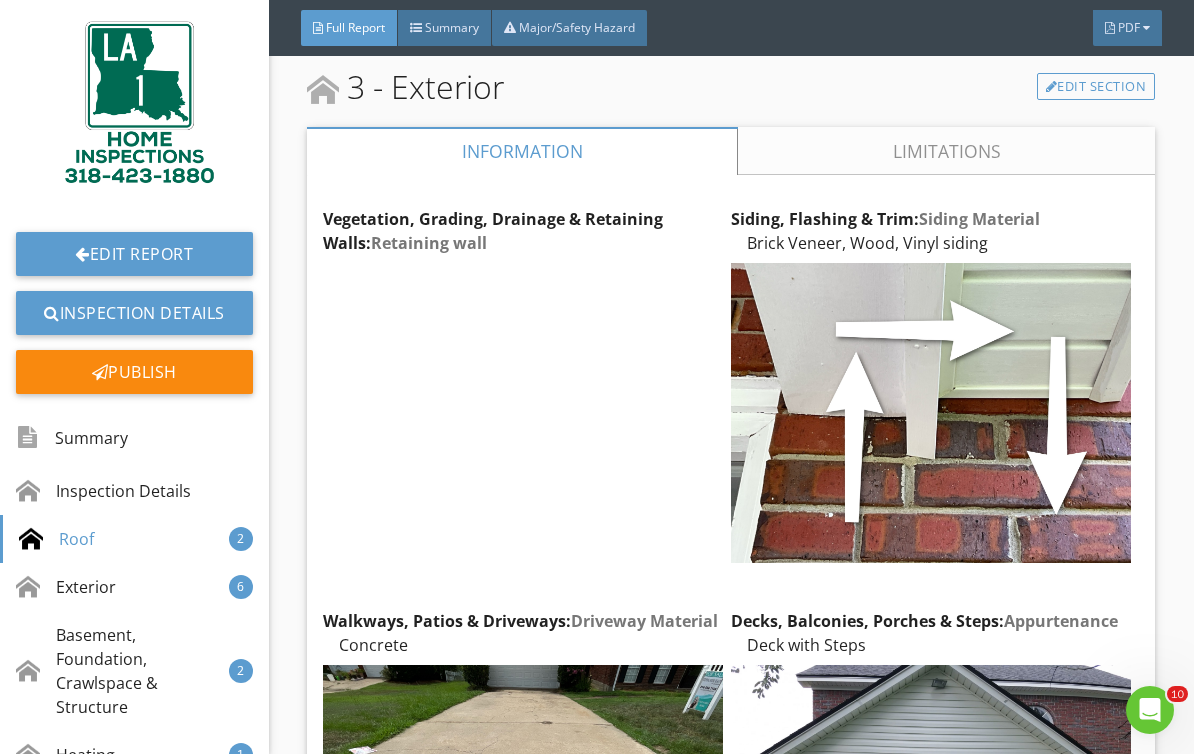click on "Edit Report" at bounding box center [134, 254] 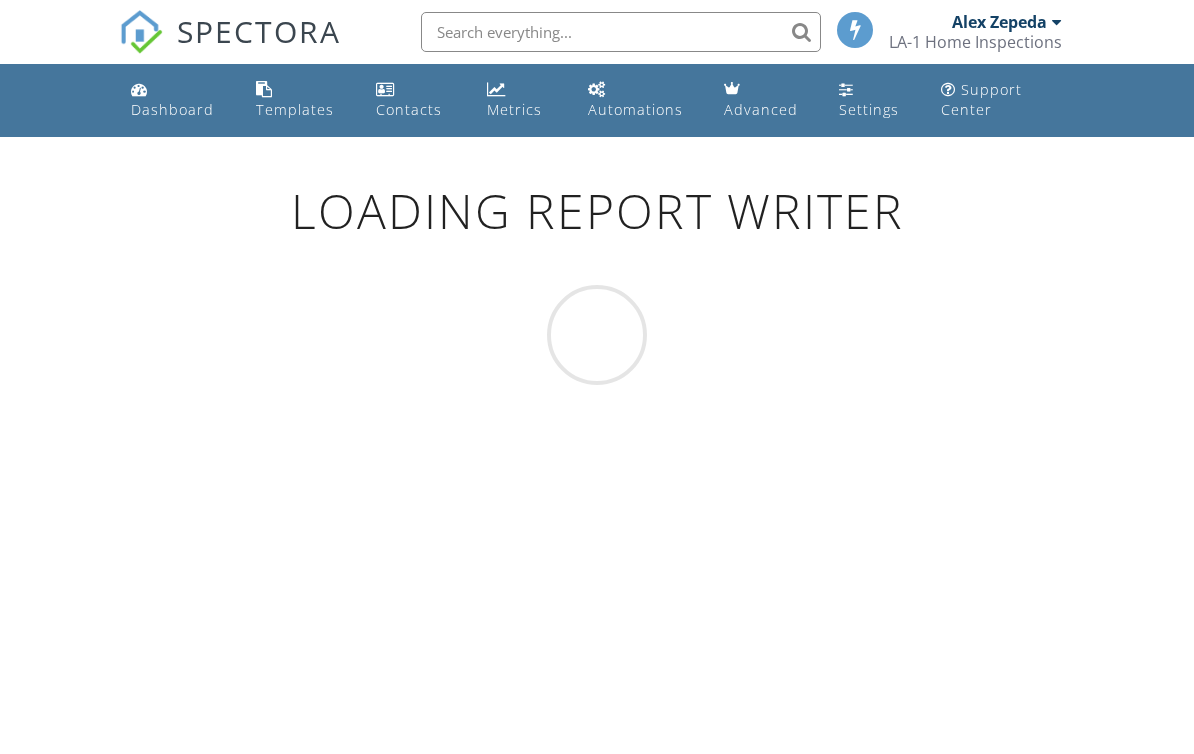 scroll, scrollTop: 0, scrollLeft: 0, axis: both 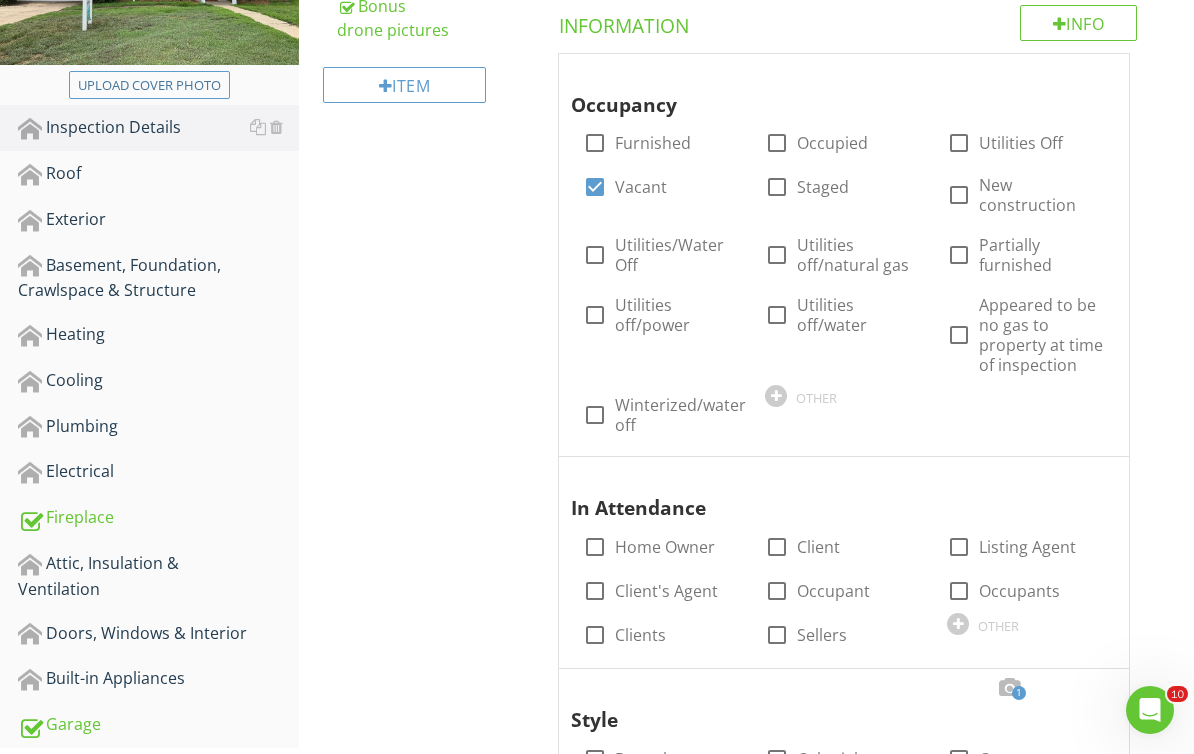 click on "Exterior" at bounding box center [158, 220] 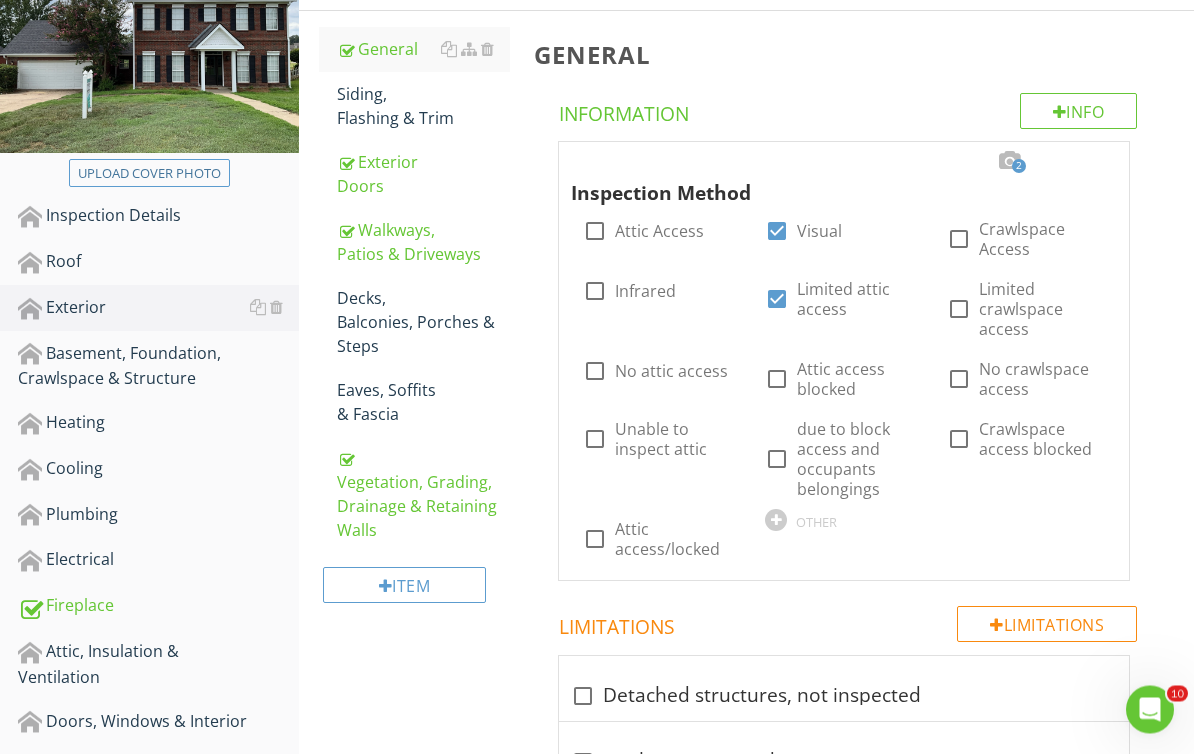 scroll, scrollTop: 291, scrollLeft: 0, axis: vertical 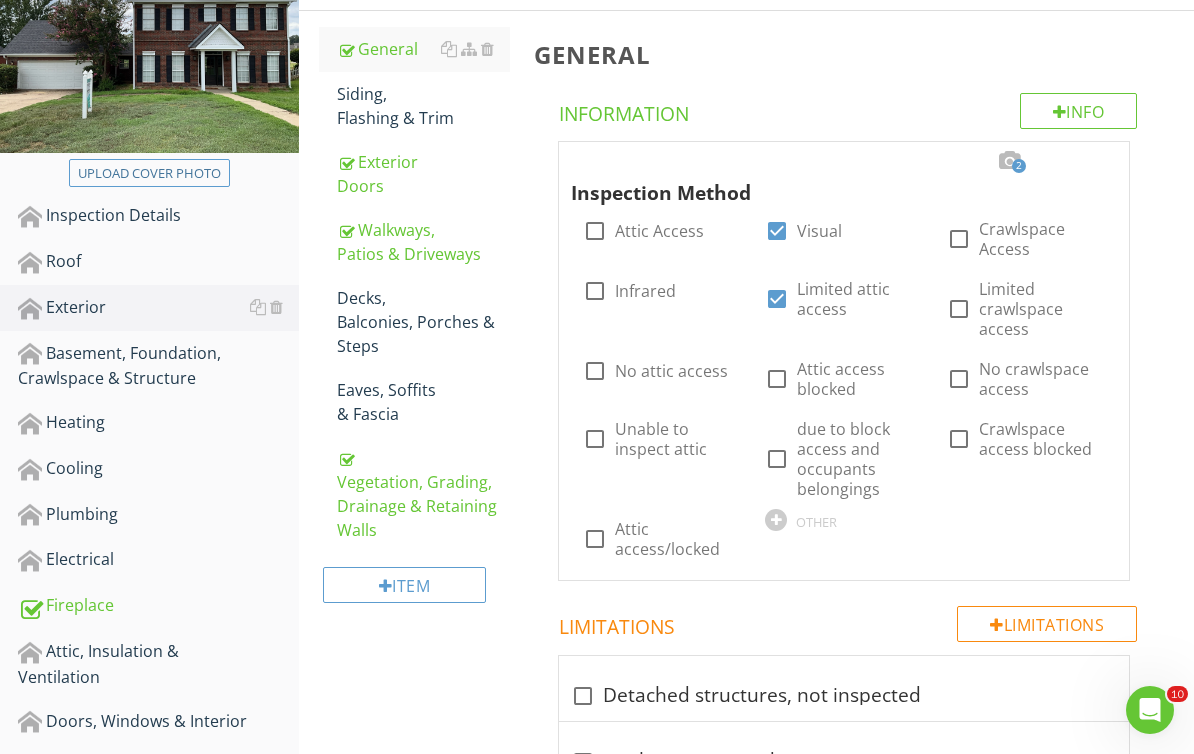 click on "Decks, Balconies, Porches & Steps" at bounding box center (424, 322) 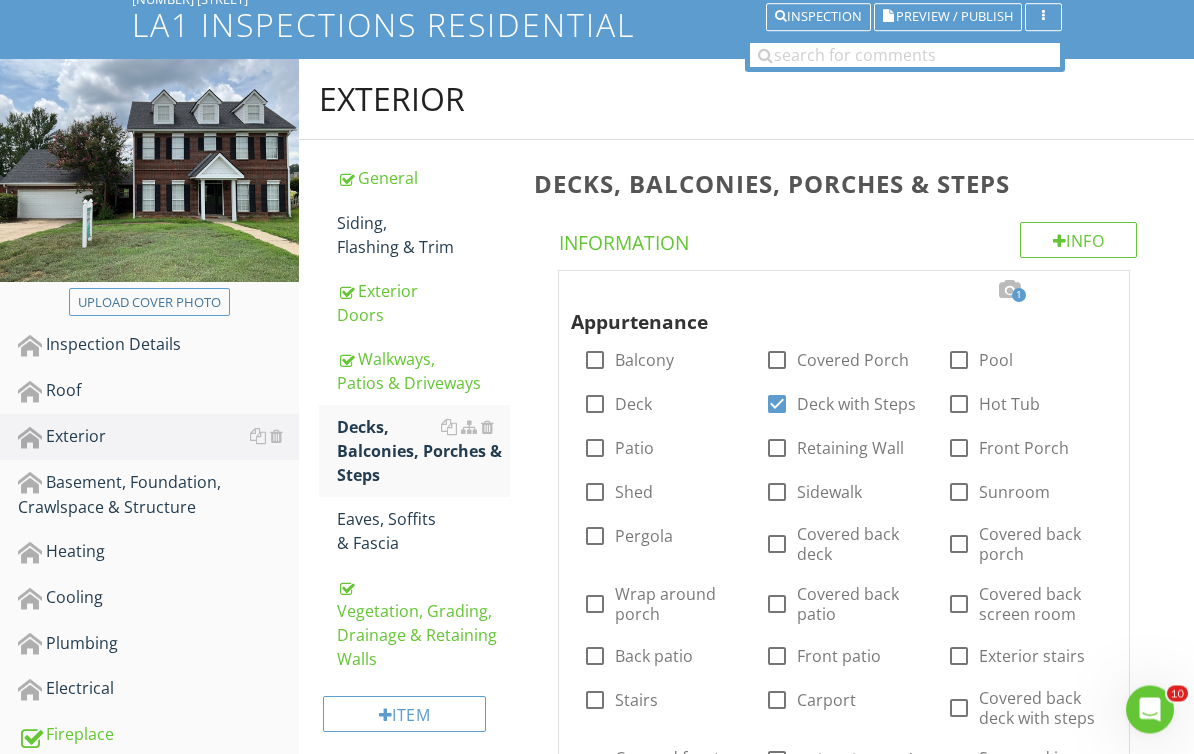 scroll, scrollTop: 0, scrollLeft: 0, axis: both 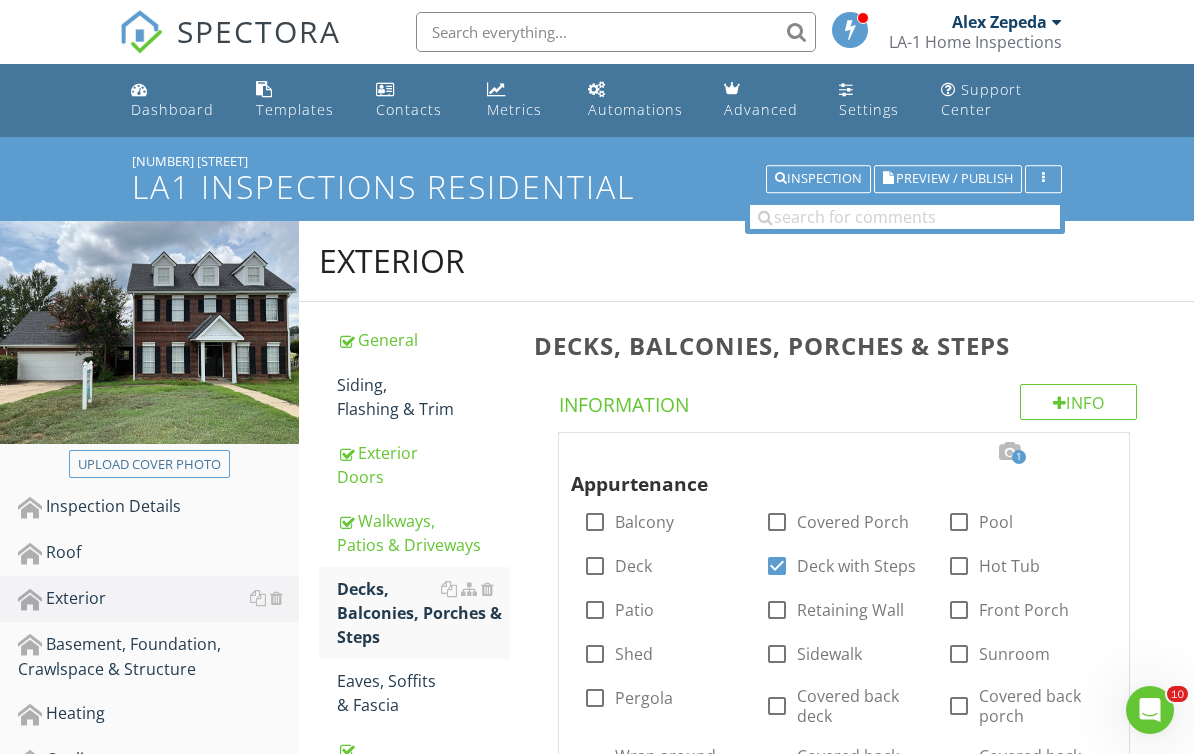 click on "Preview / Publish" at bounding box center (954, 179) 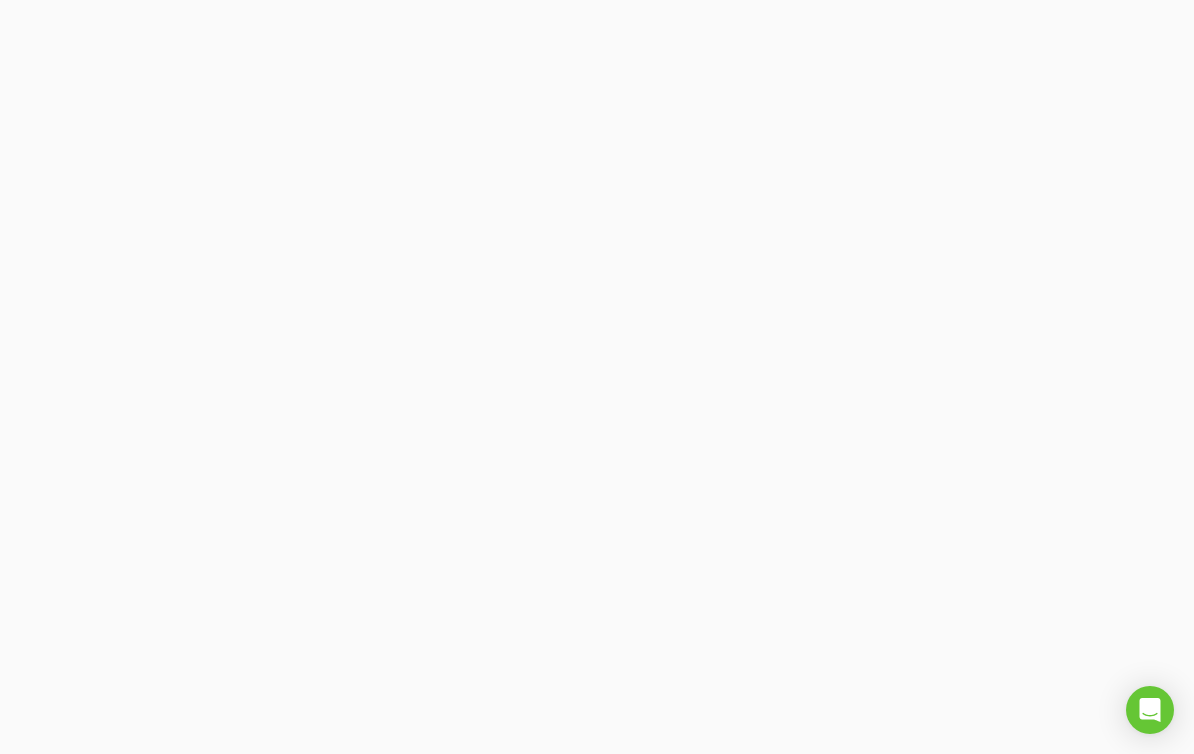 scroll, scrollTop: 0, scrollLeft: 0, axis: both 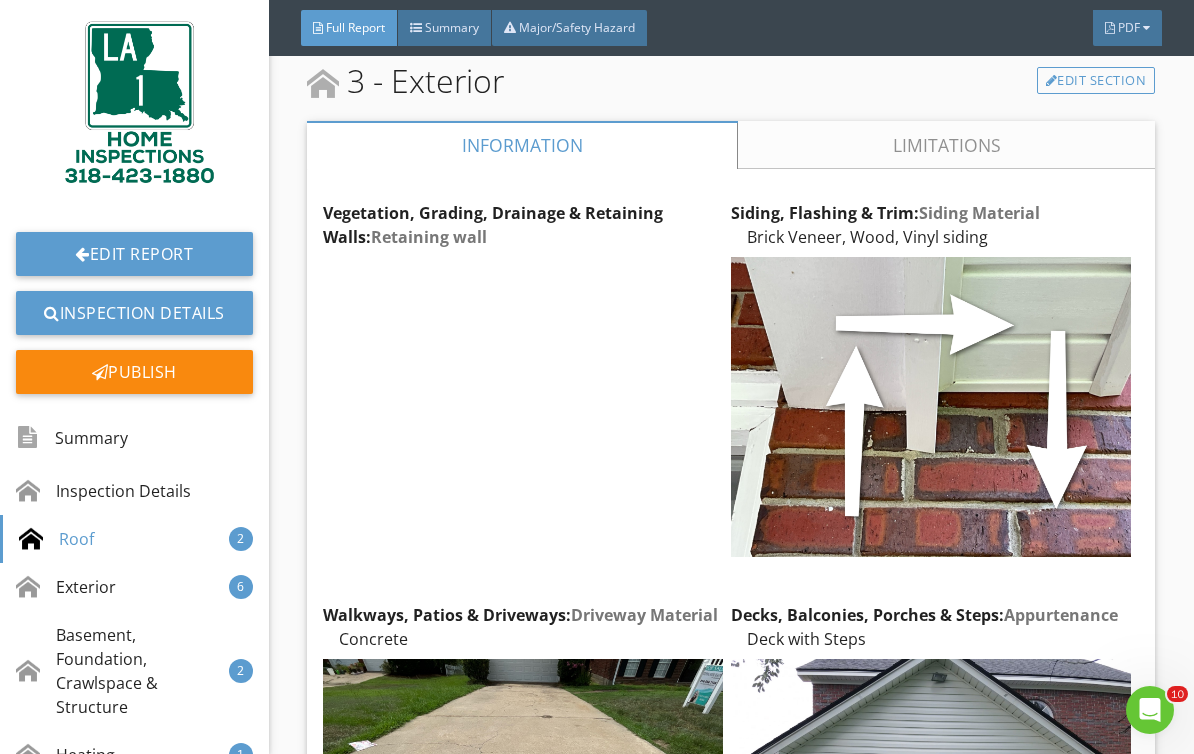 click at bounding box center (82, 254) 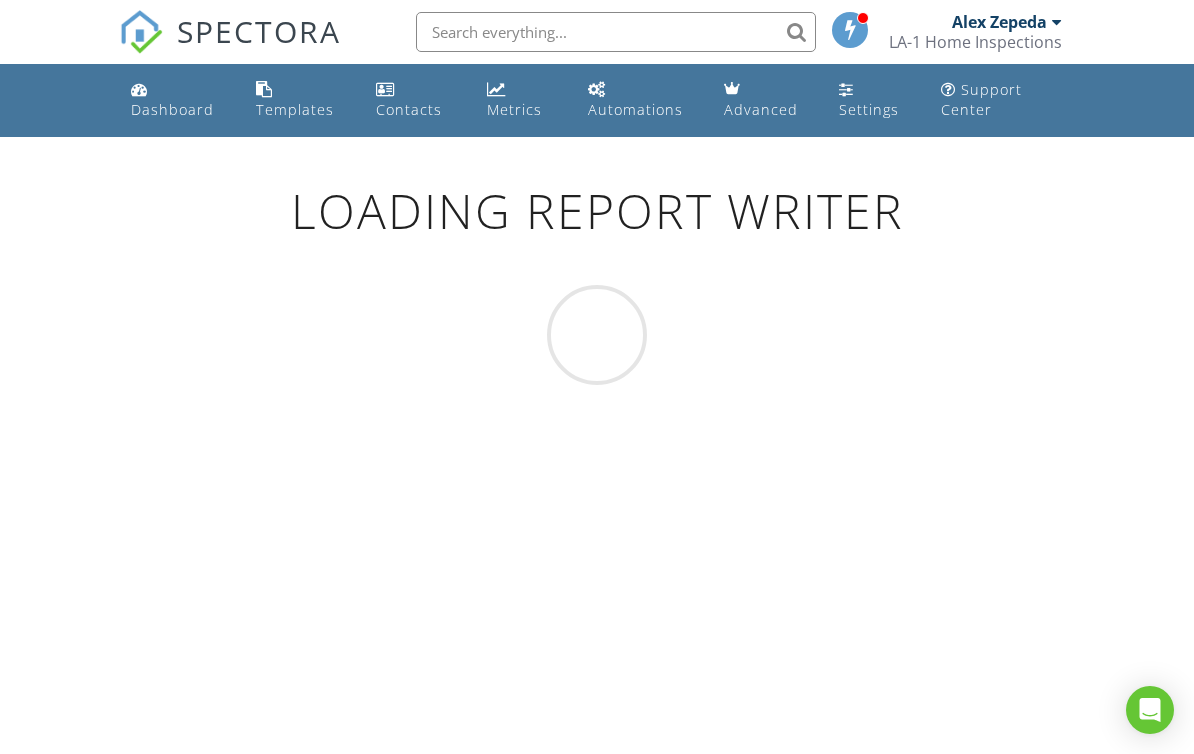 scroll, scrollTop: 0, scrollLeft: 0, axis: both 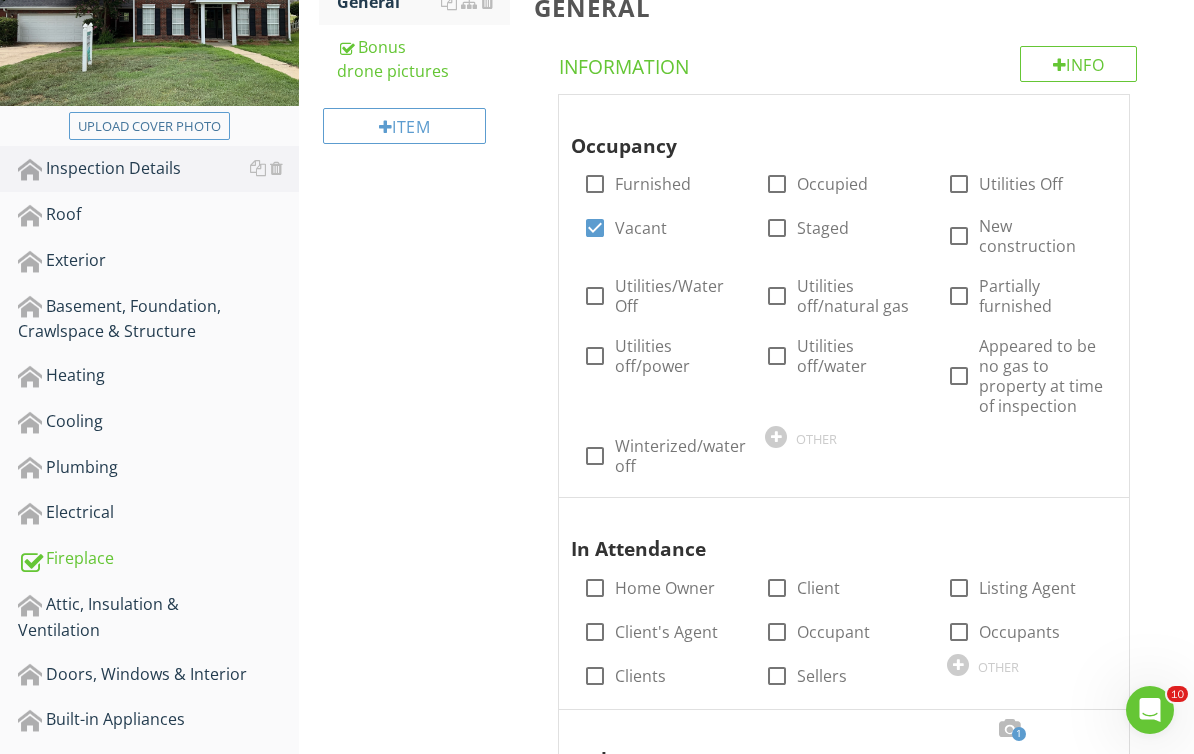 click on "Exterior" at bounding box center (158, 261) 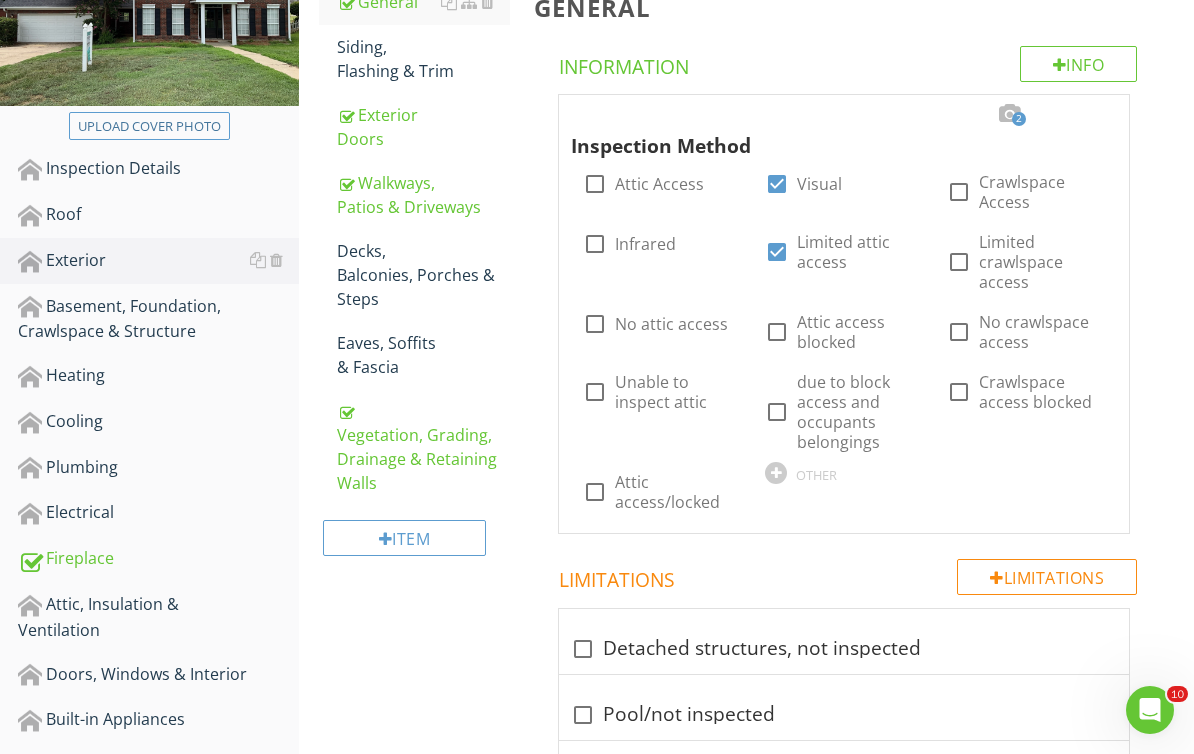 click on "Vegetation, Grading, Drainage & Retaining Walls" at bounding box center (424, 447) 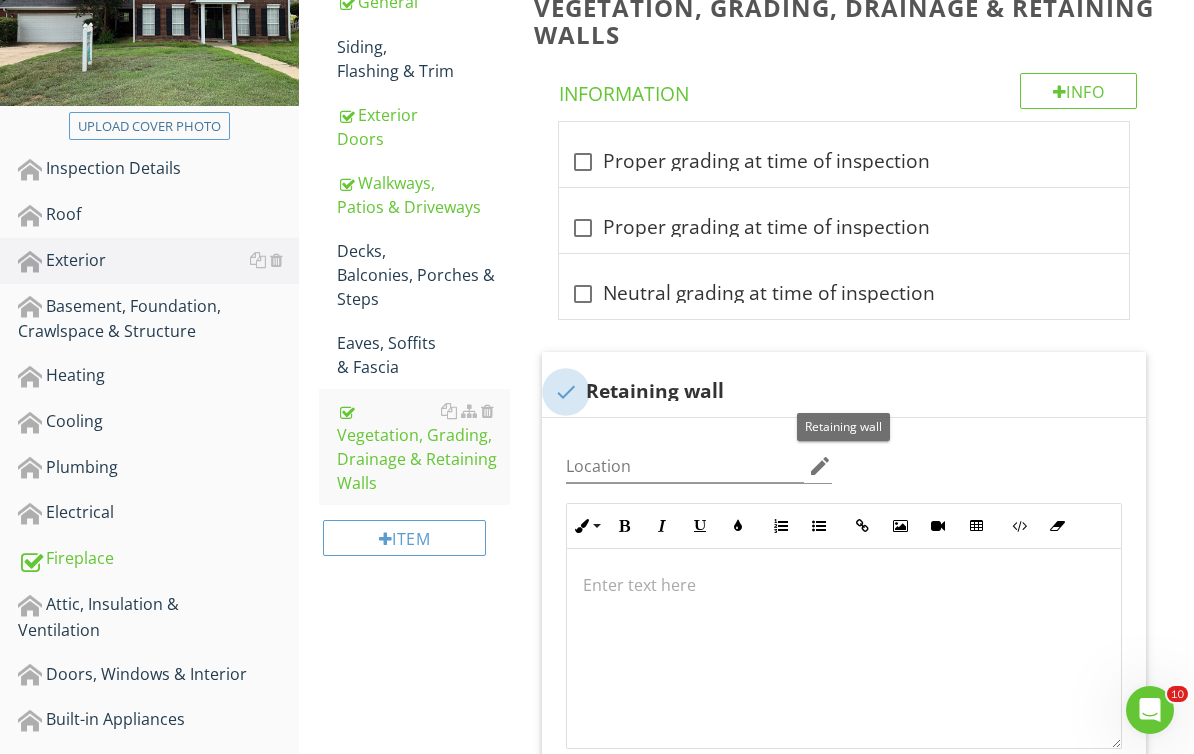 click at bounding box center [566, 392] 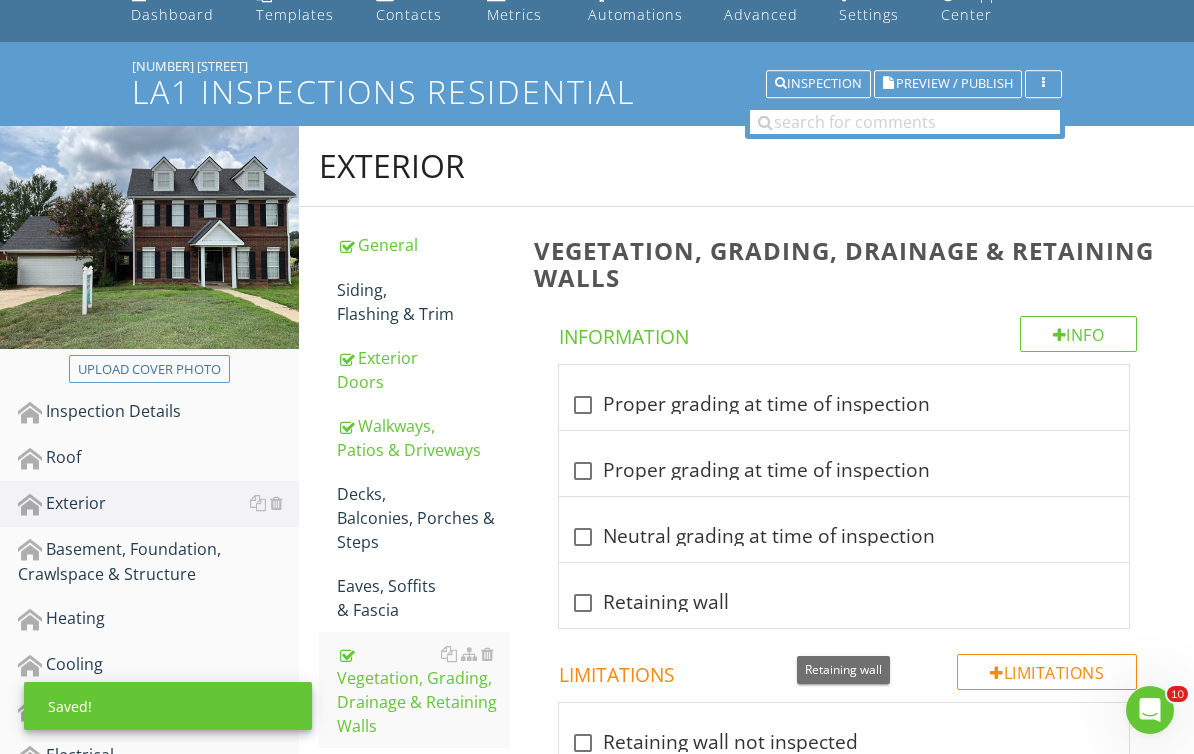 scroll, scrollTop: 0, scrollLeft: 0, axis: both 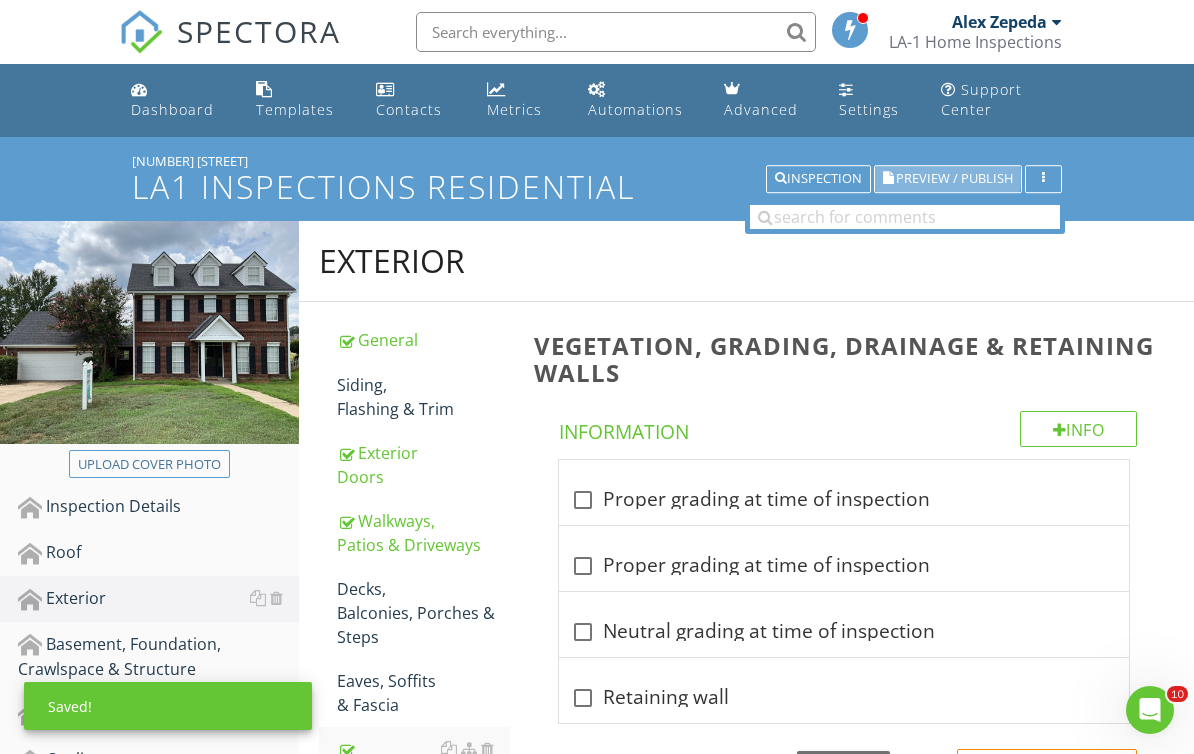 click on "Preview / Publish" at bounding box center (954, 179) 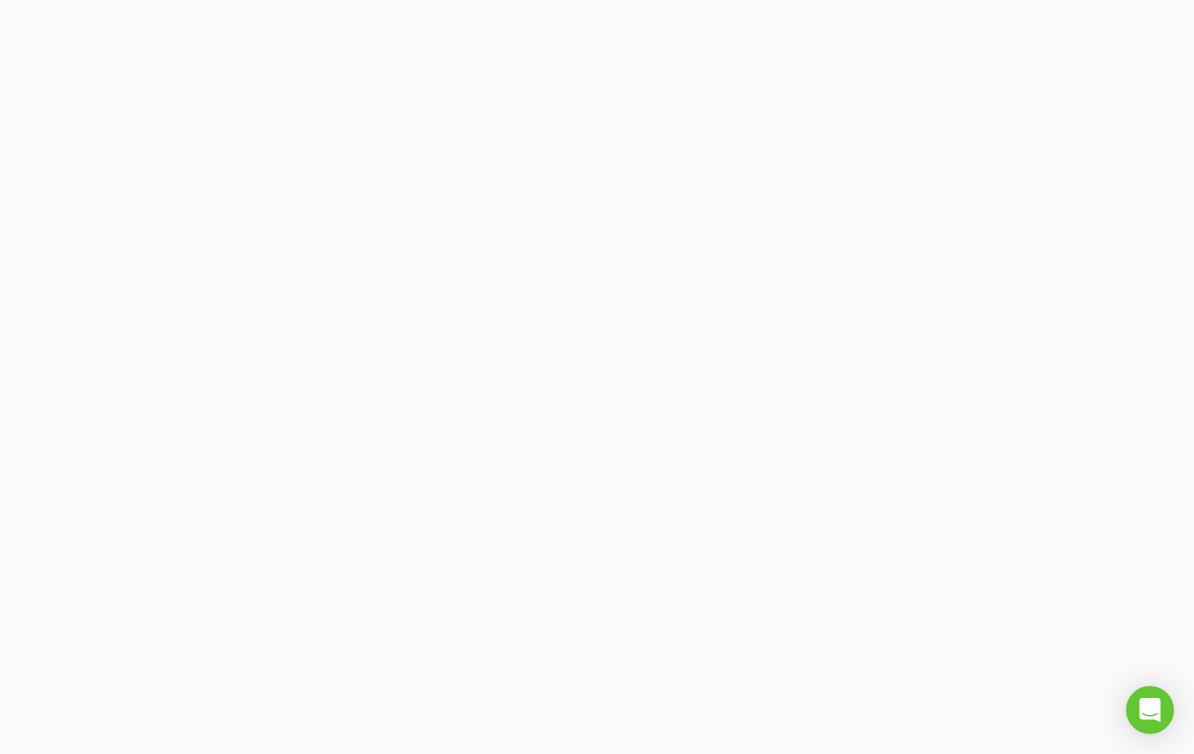 scroll, scrollTop: 0, scrollLeft: 0, axis: both 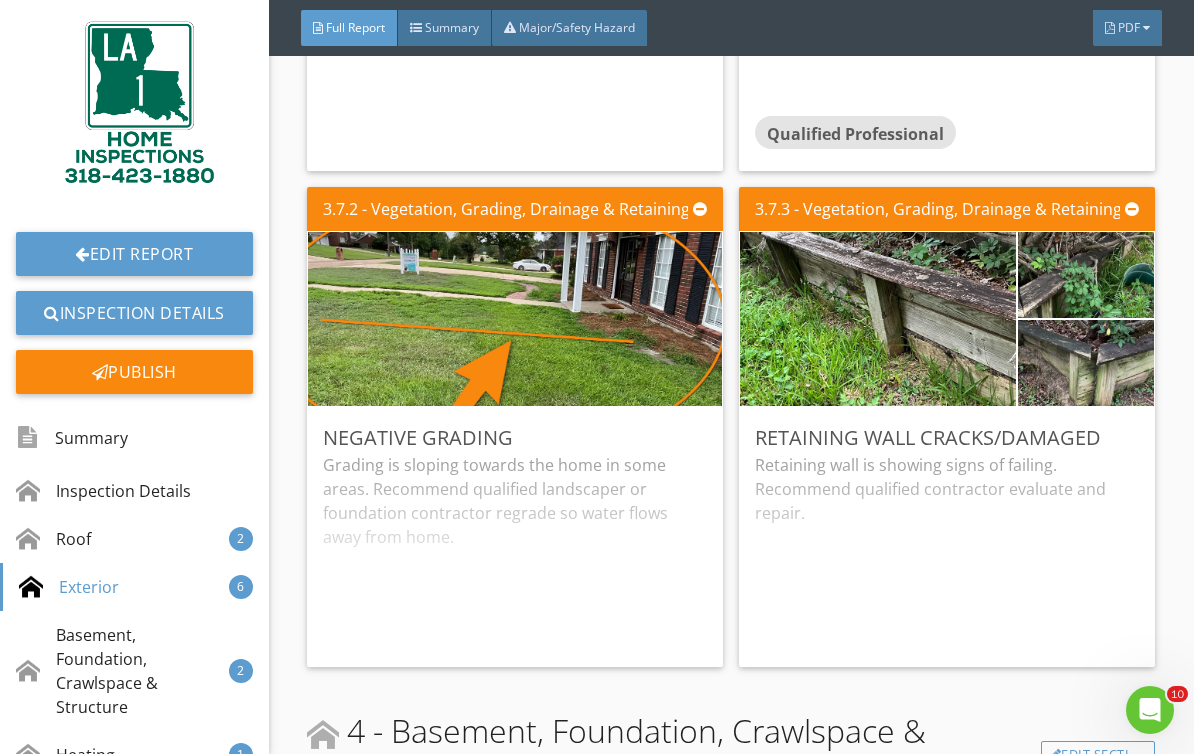 click on "Edit" at bounding box center [0, 0] 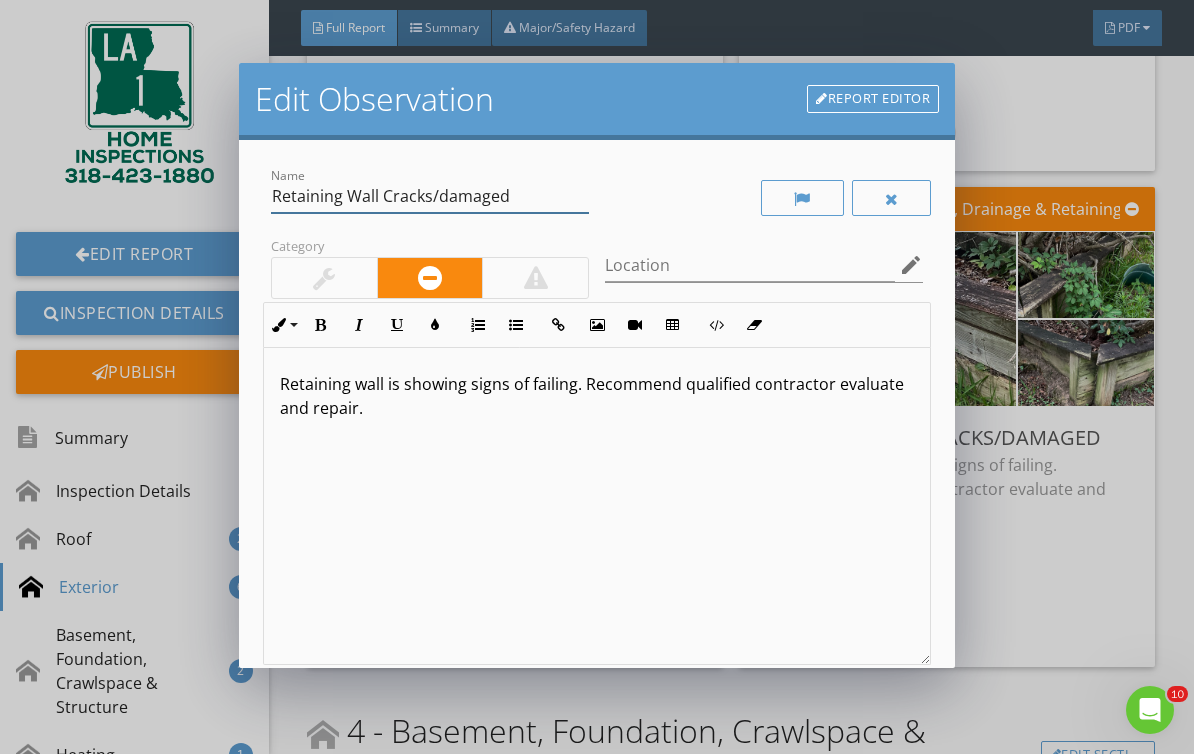 click on "Retaining Wall Cracks/damaged" at bounding box center (430, 196) 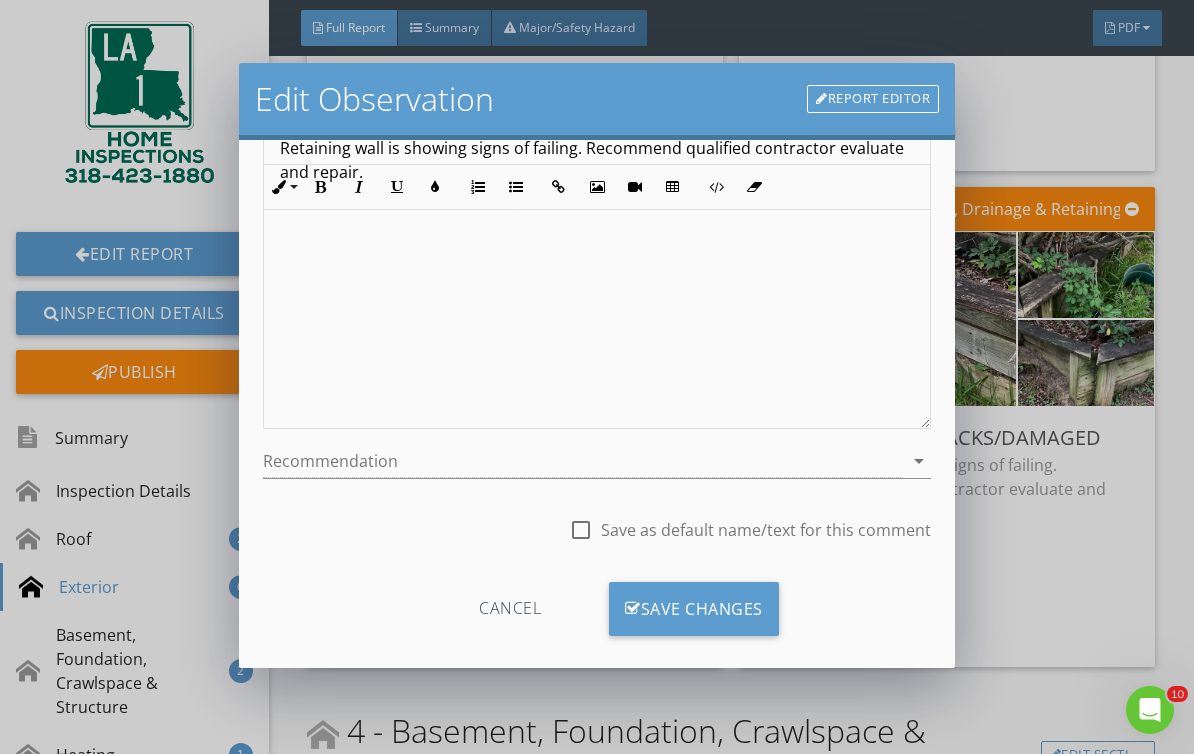 scroll, scrollTop: 236, scrollLeft: 0, axis: vertical 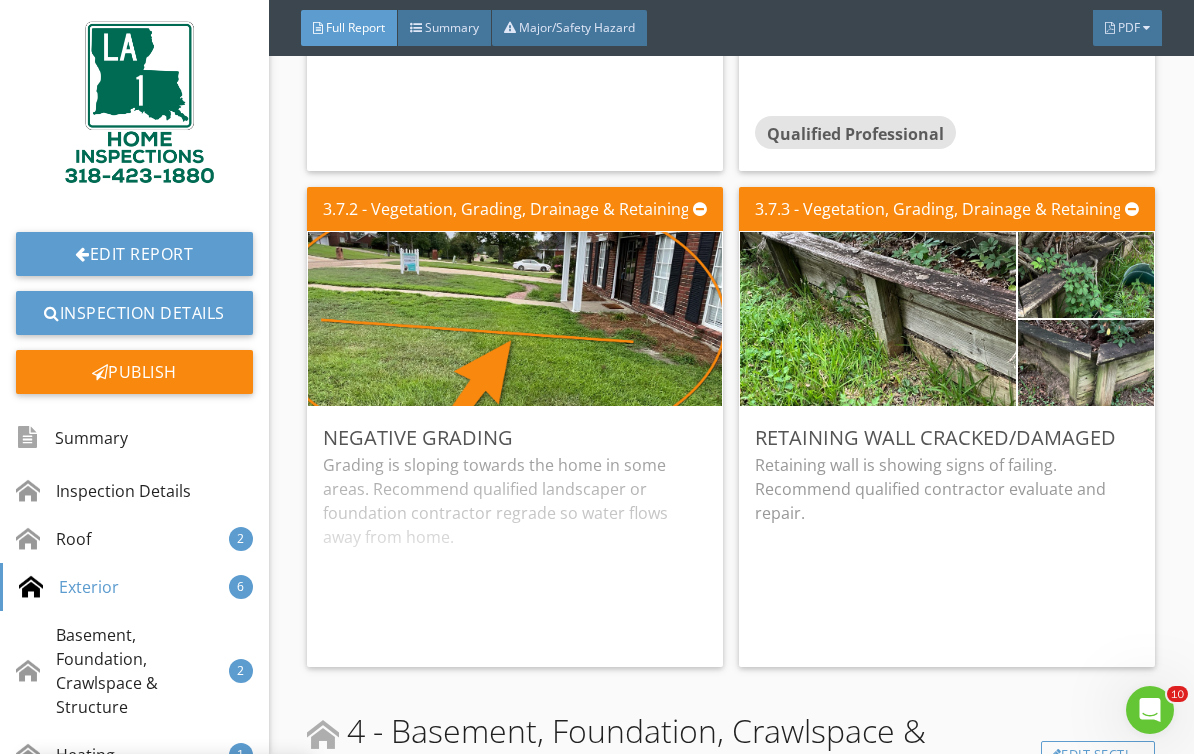 click on "Edit Report" at bounding box center (134, 254) 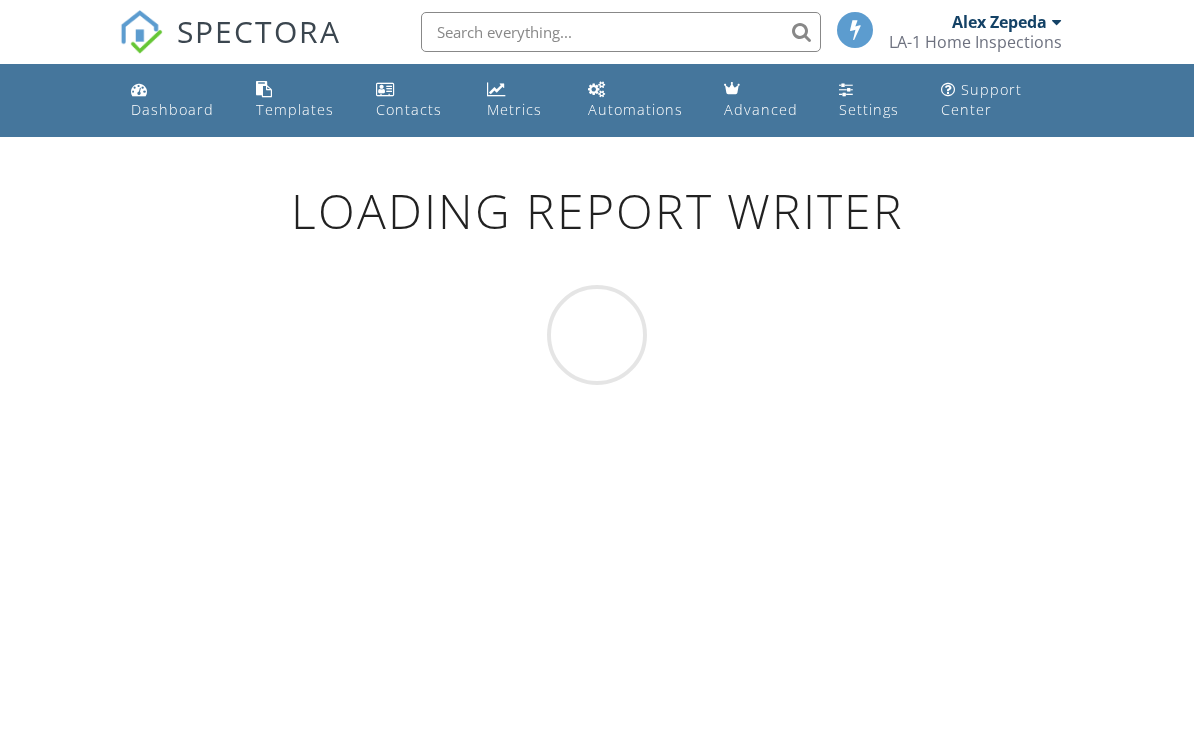 scroll, scrollTop: 0, scrollLeft: 0, axis: both 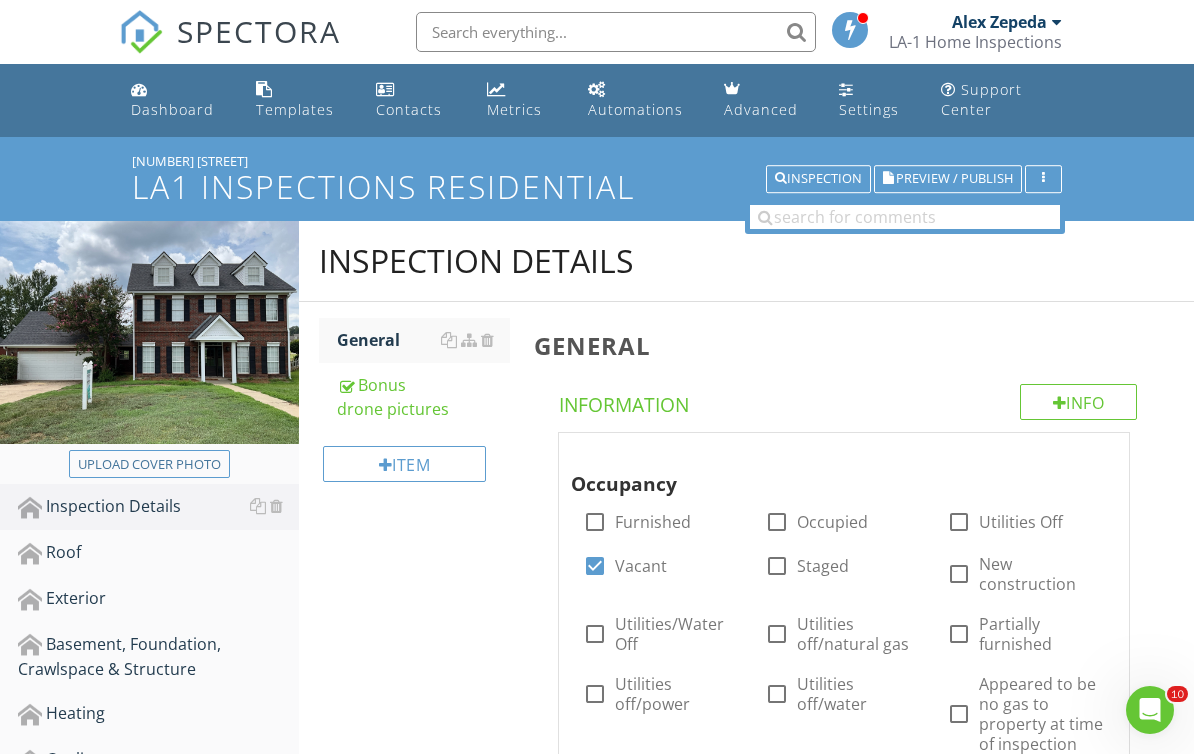 click on "Exterior" at bounding box center [158, 599] 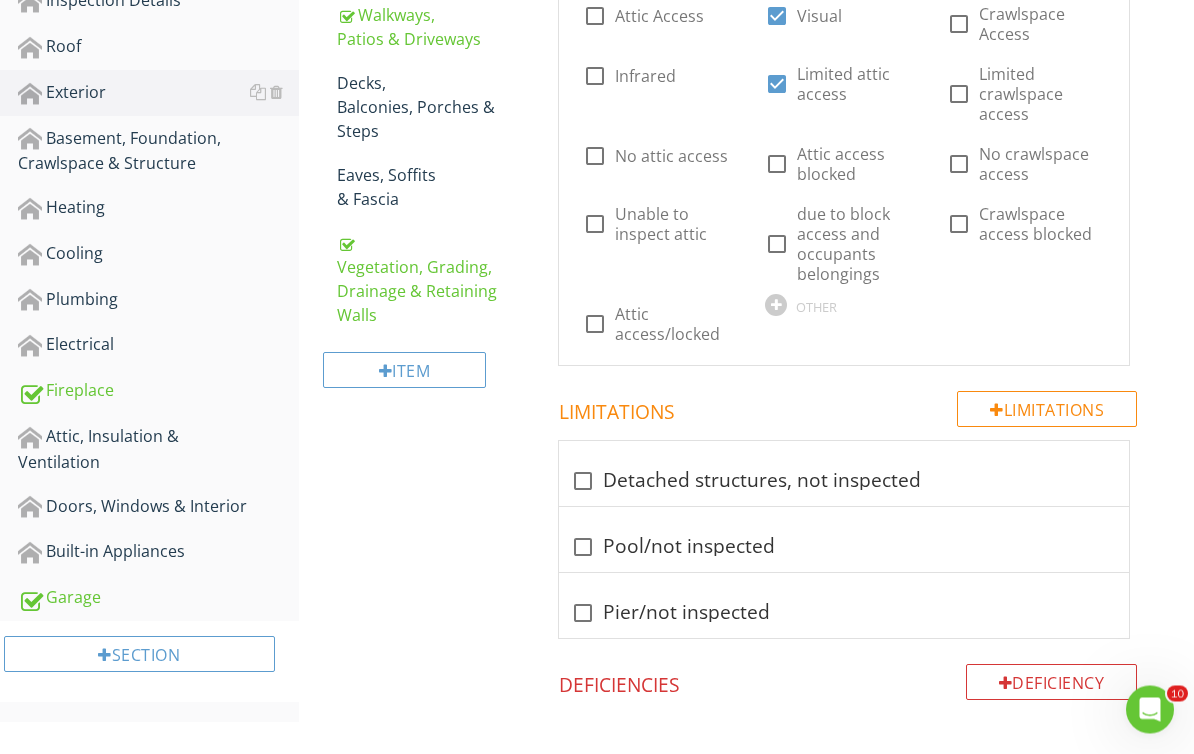 scroll, scrollTop: 576, scrollLeft: 0, axis: vertical 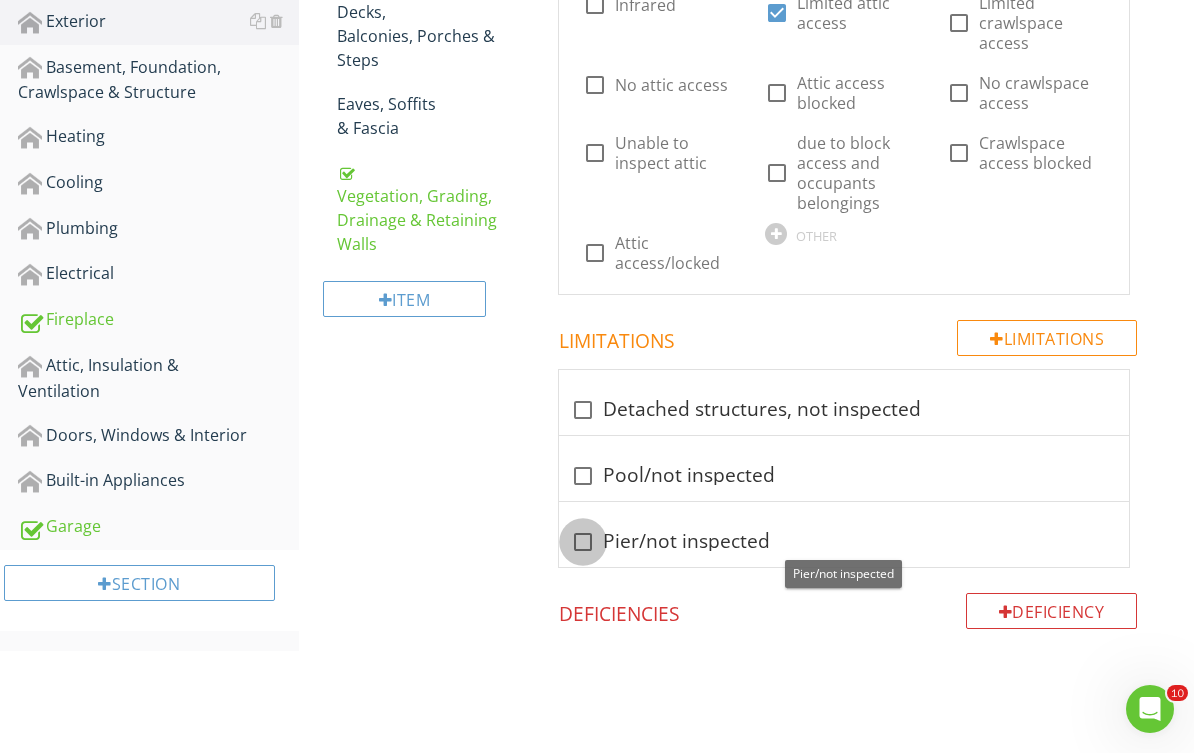 click at bounding box center (583, 543) 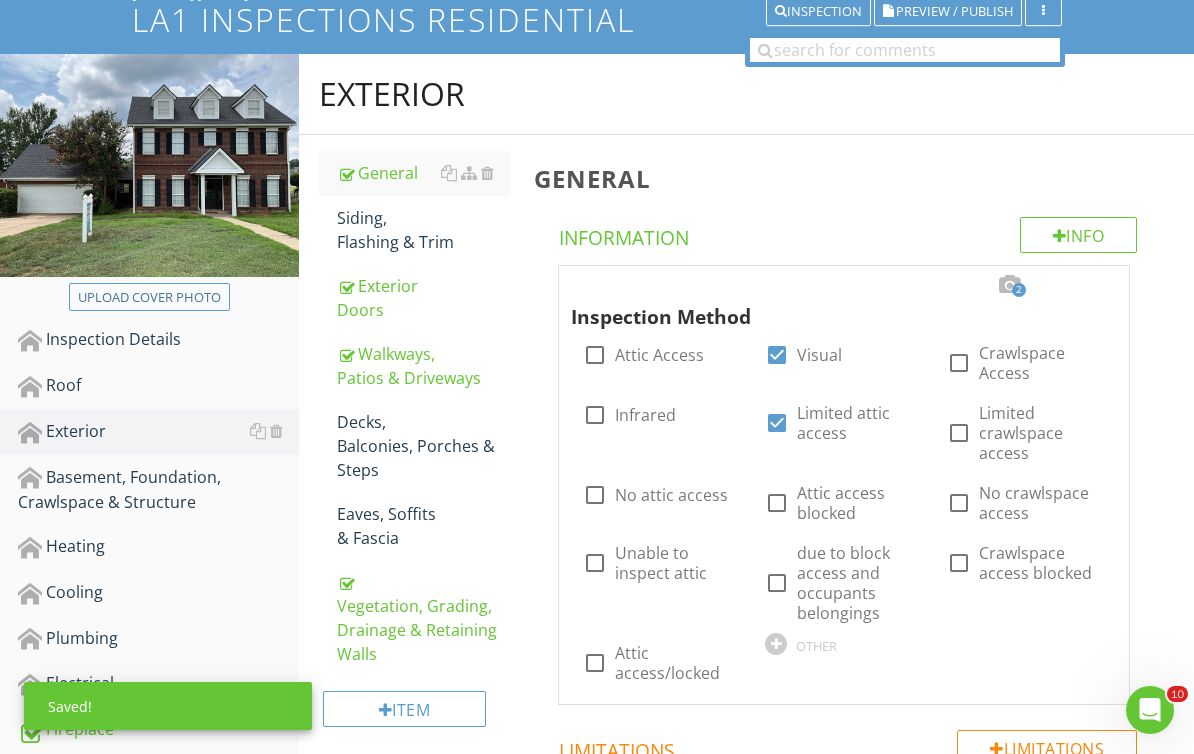 scroll, scrollTop: 0, scrollLeft: 0, axis: both 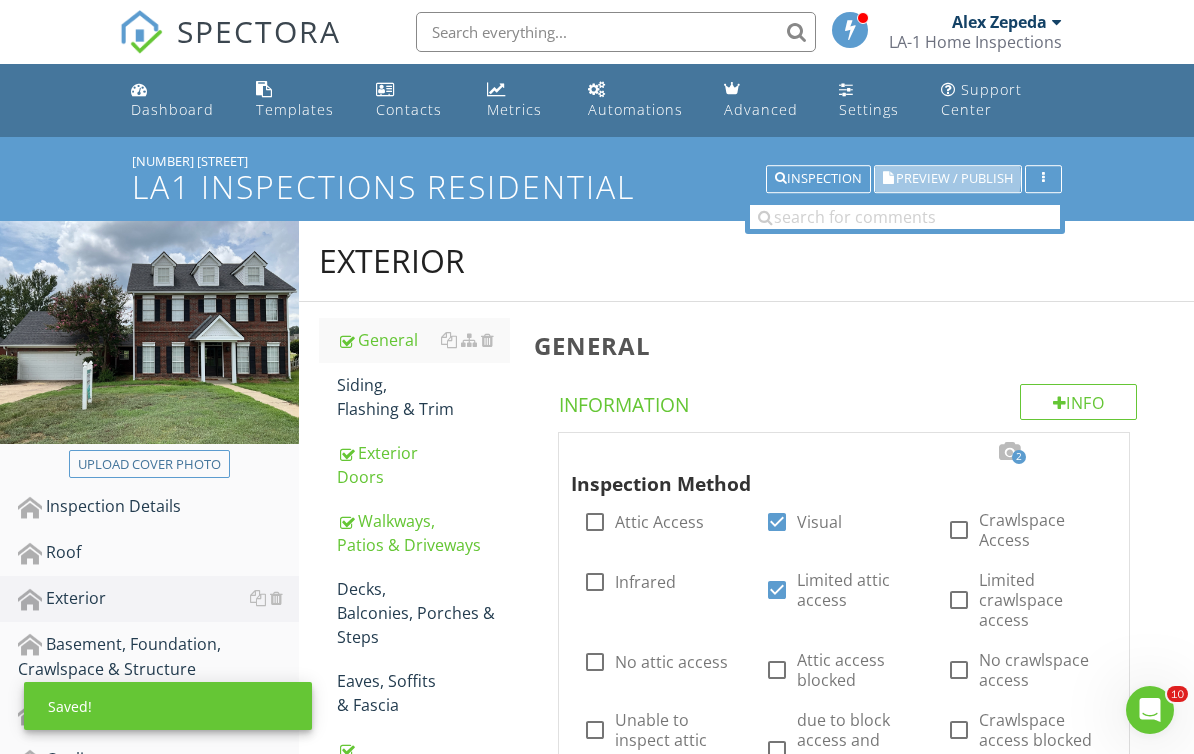 click on "Preview / Publish" at bounding box center (954, 179) 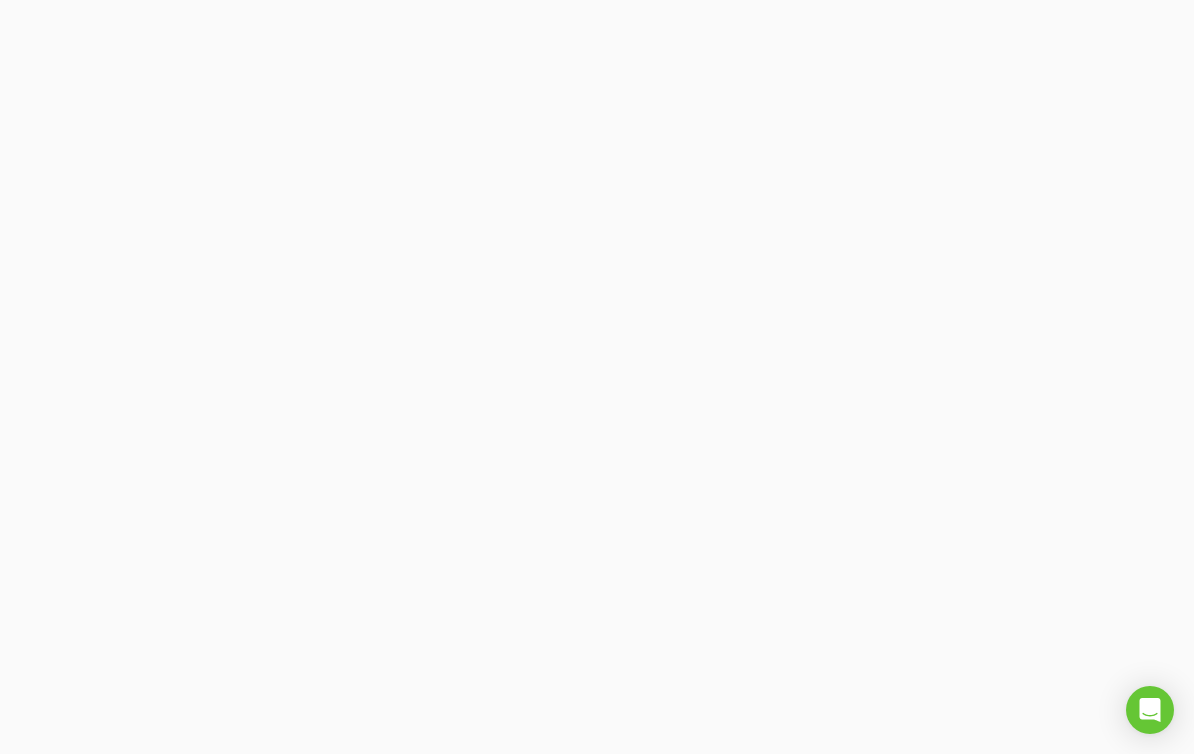 scroll, scrollTop: 0, scrollLeft: 0, axis: both 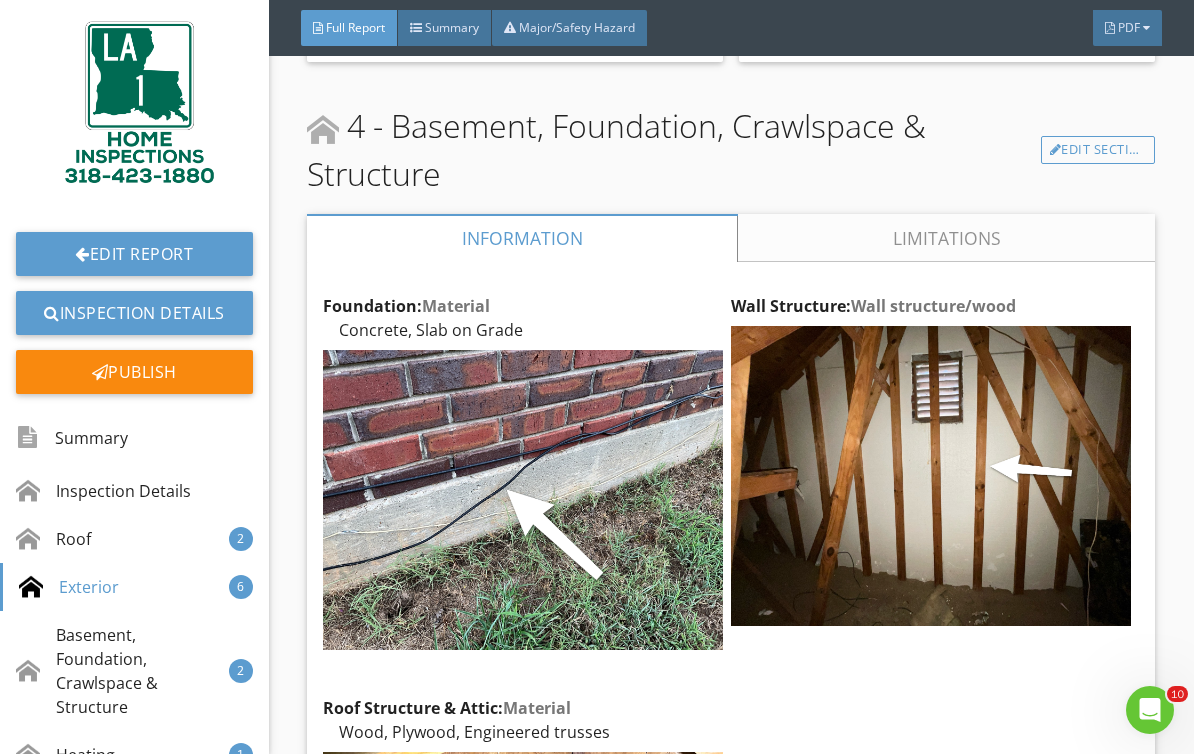 click on "Edit" at bounding box center [0, 0] 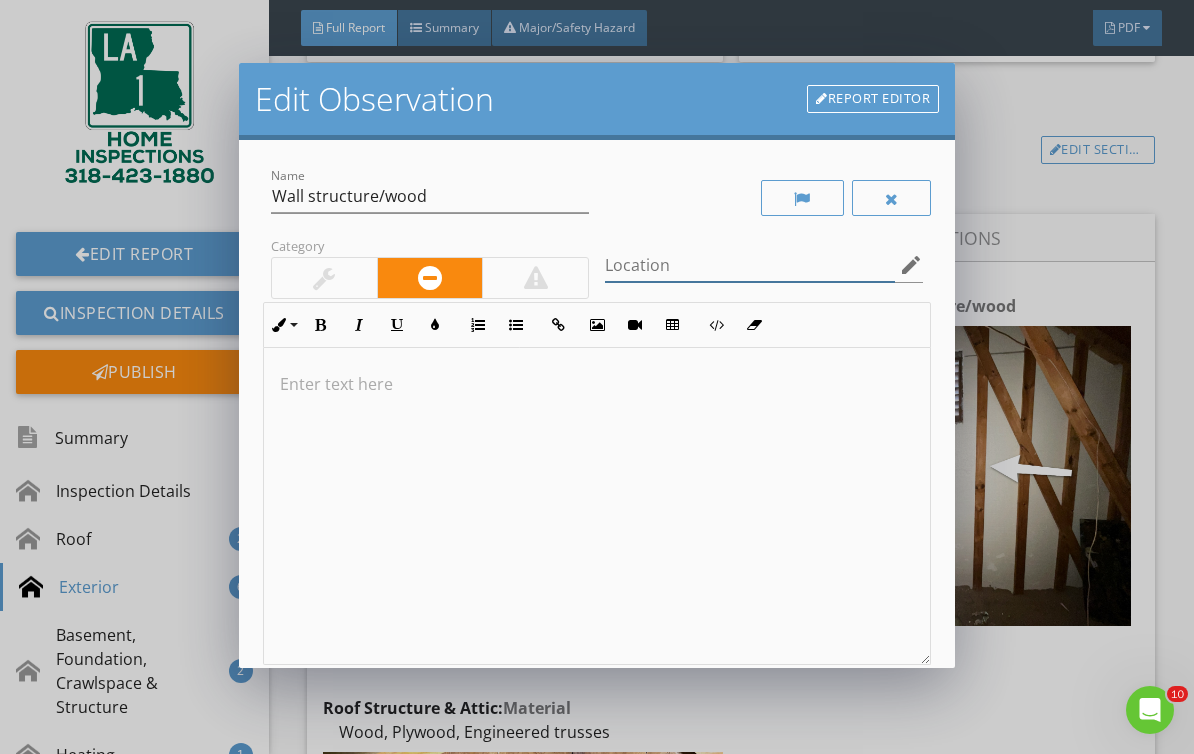 click at bounding box center (750, 265) 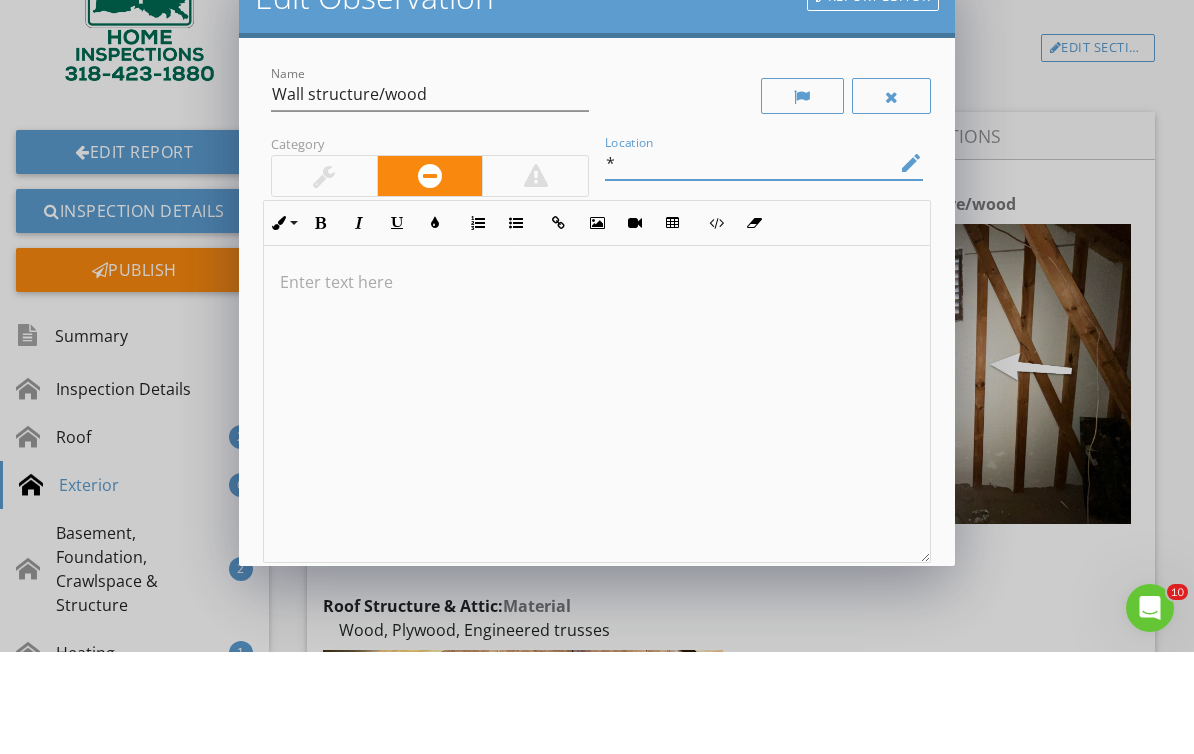 scroll, scrollTop: 34, scrollLeft: 0, axis: vertical 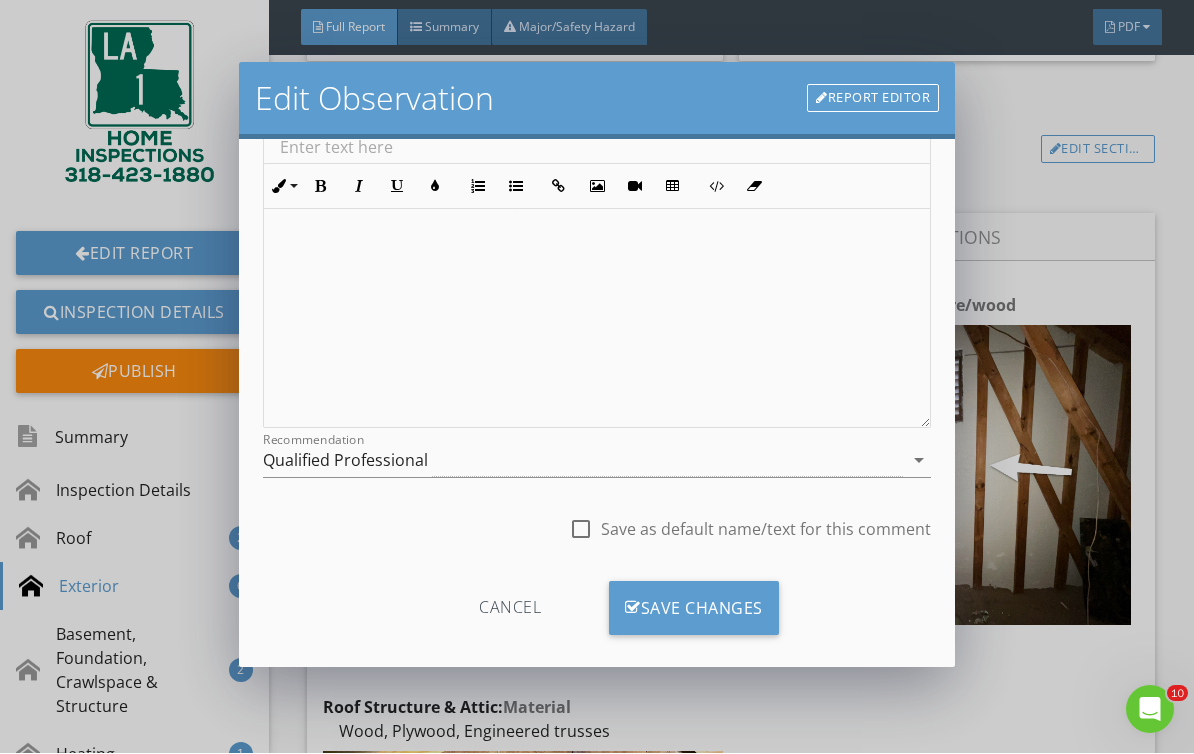 type on "*" 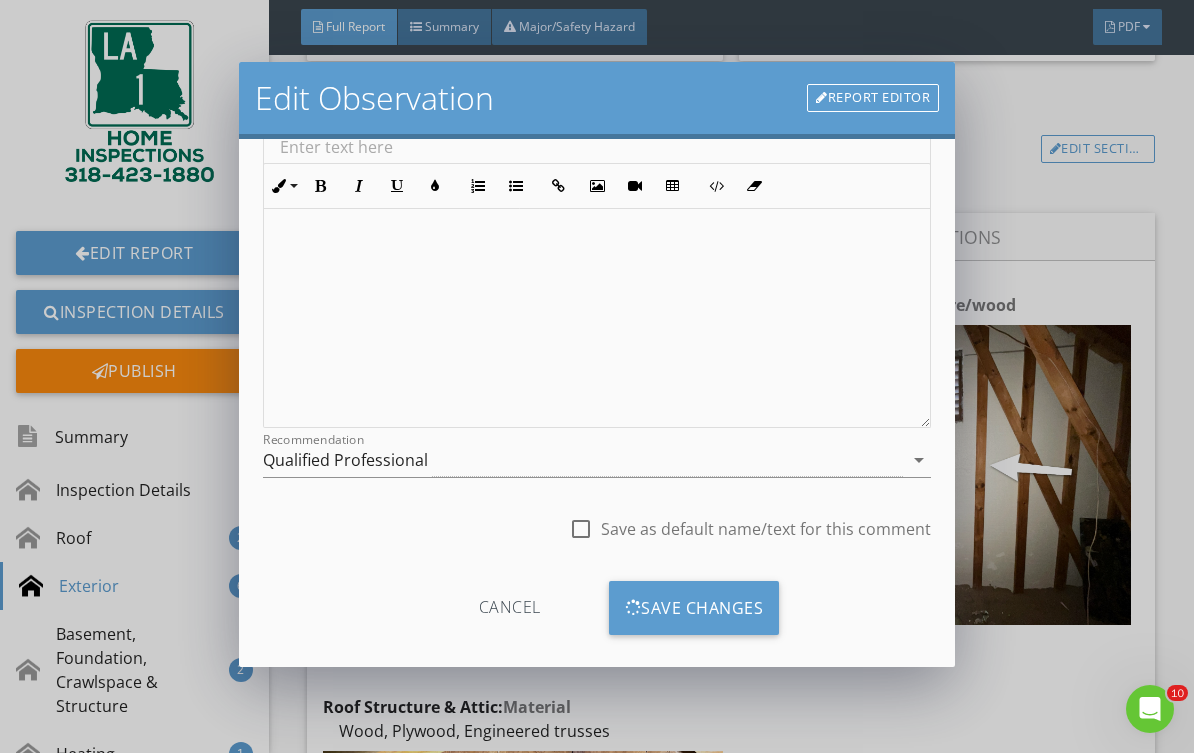 scroll, scrollTop: 0, scrollLeft: 0, axis: both 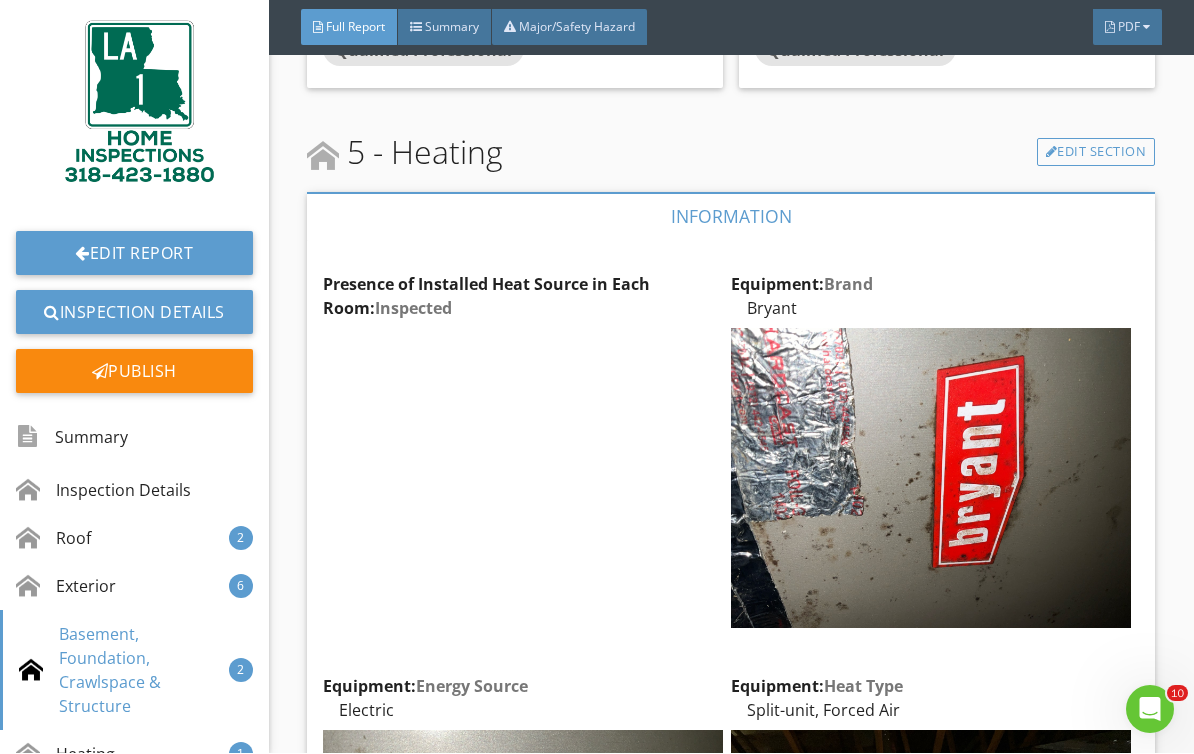 click on "Edit Report" at bounding box center [134, 254] 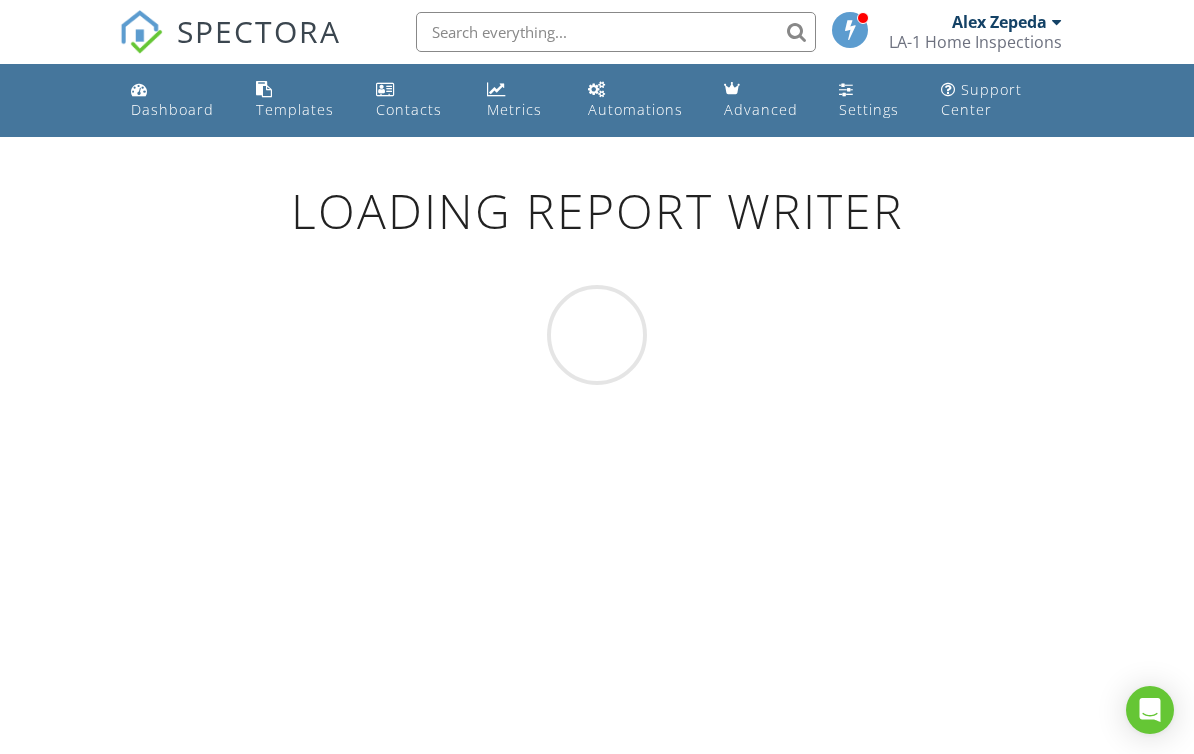 scroll, scrollTop: 0, scrollLeft: 0, axis: both 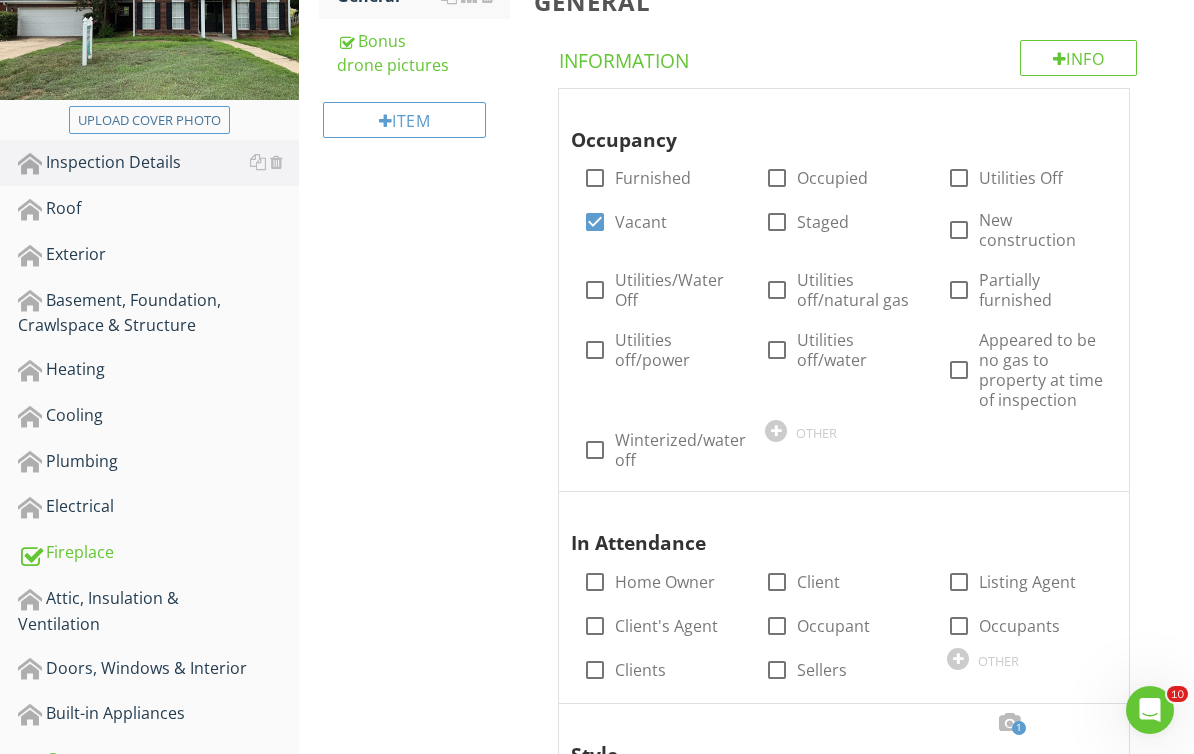 click on "Heating" at bounding box center [158, 370] 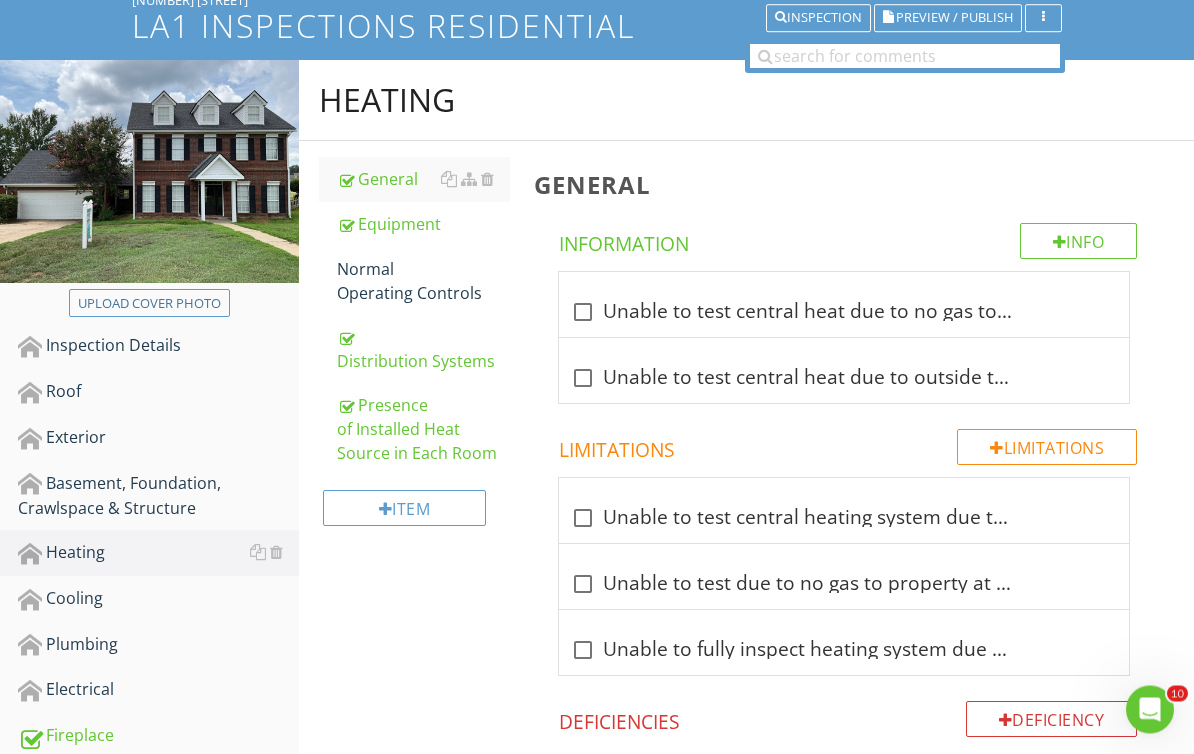 scroll, scrollTop: 116, scrollLeft: 0, axis: vertical 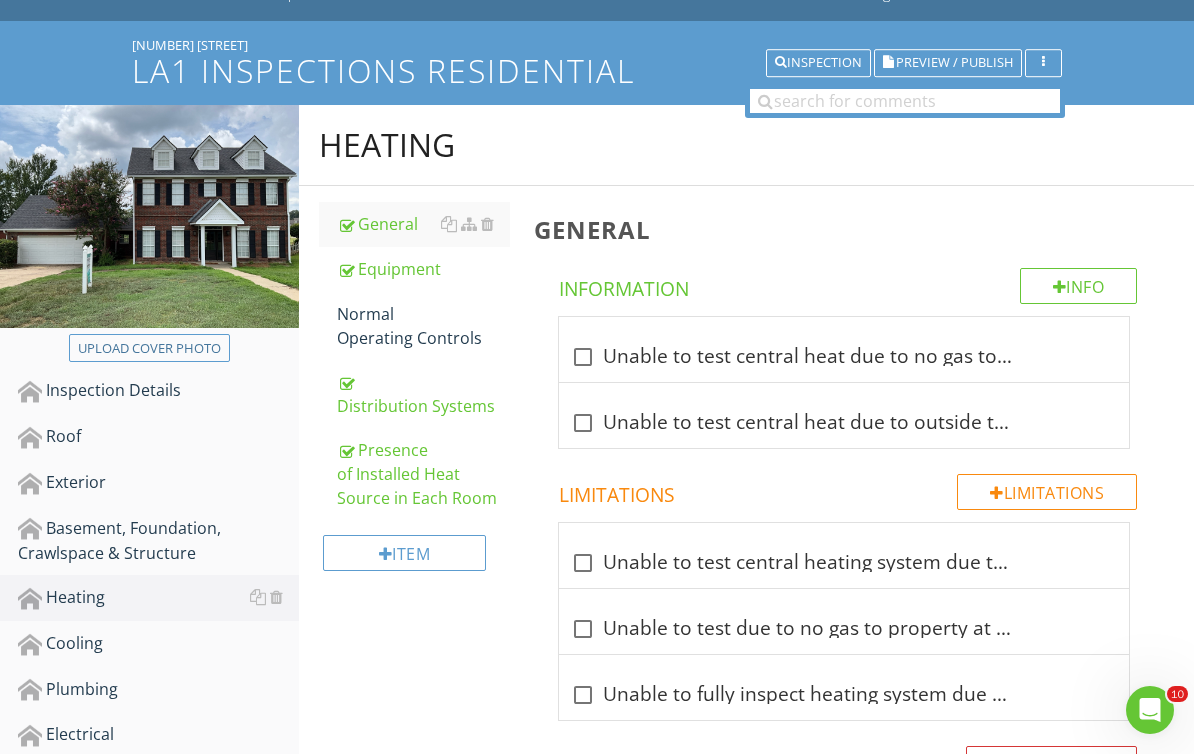 click on "Presence of Installed Heat Source in Each Room" at bounding box center [424, 474] 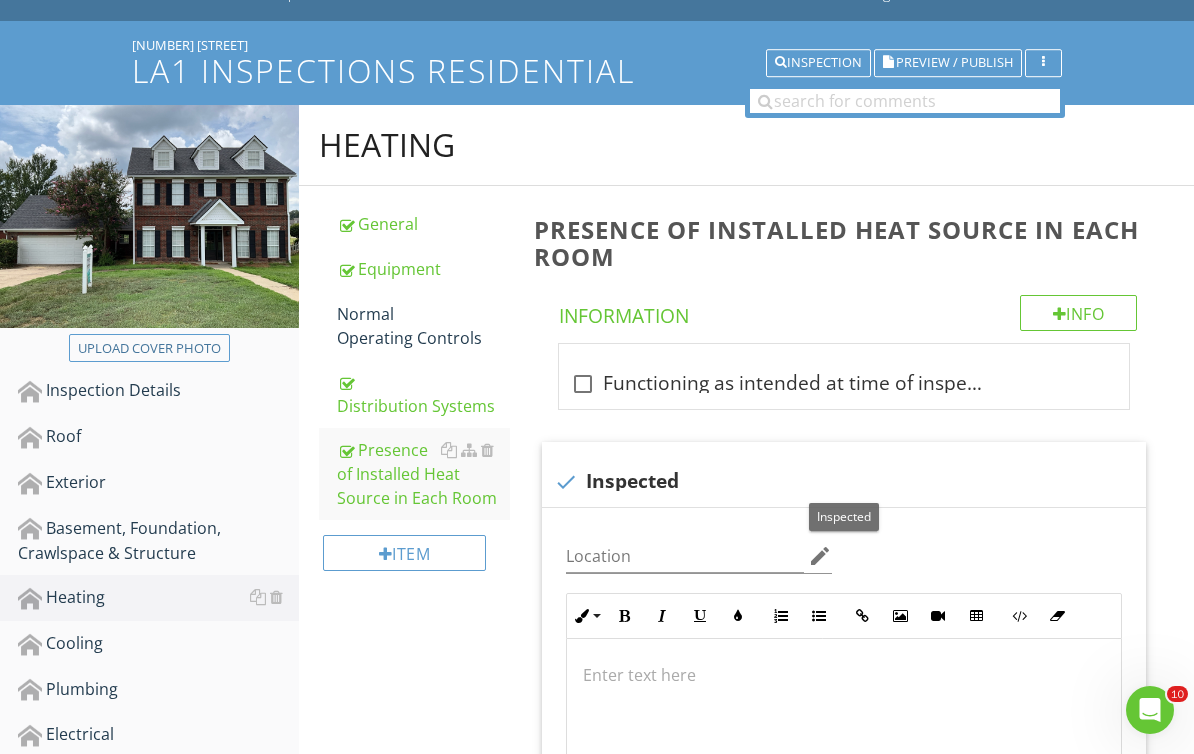click at bounding box center [566, 482] 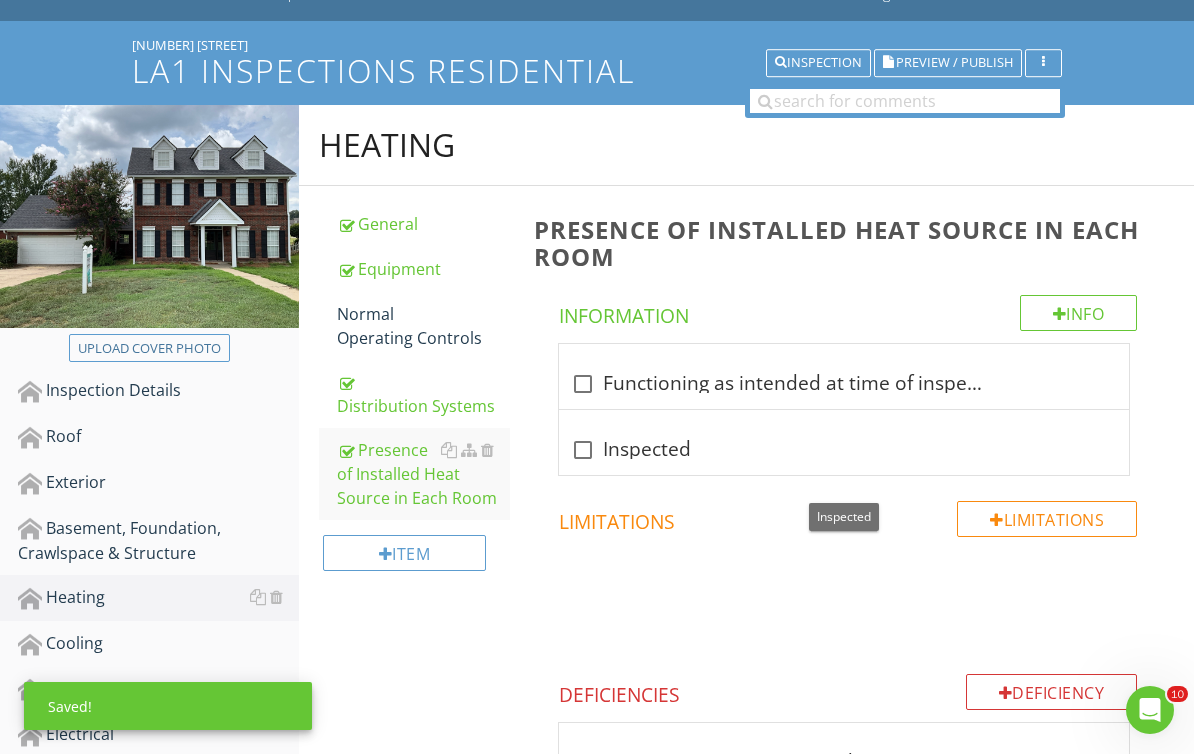 click on "Preview / Publish" at bounding box center (954, 63) 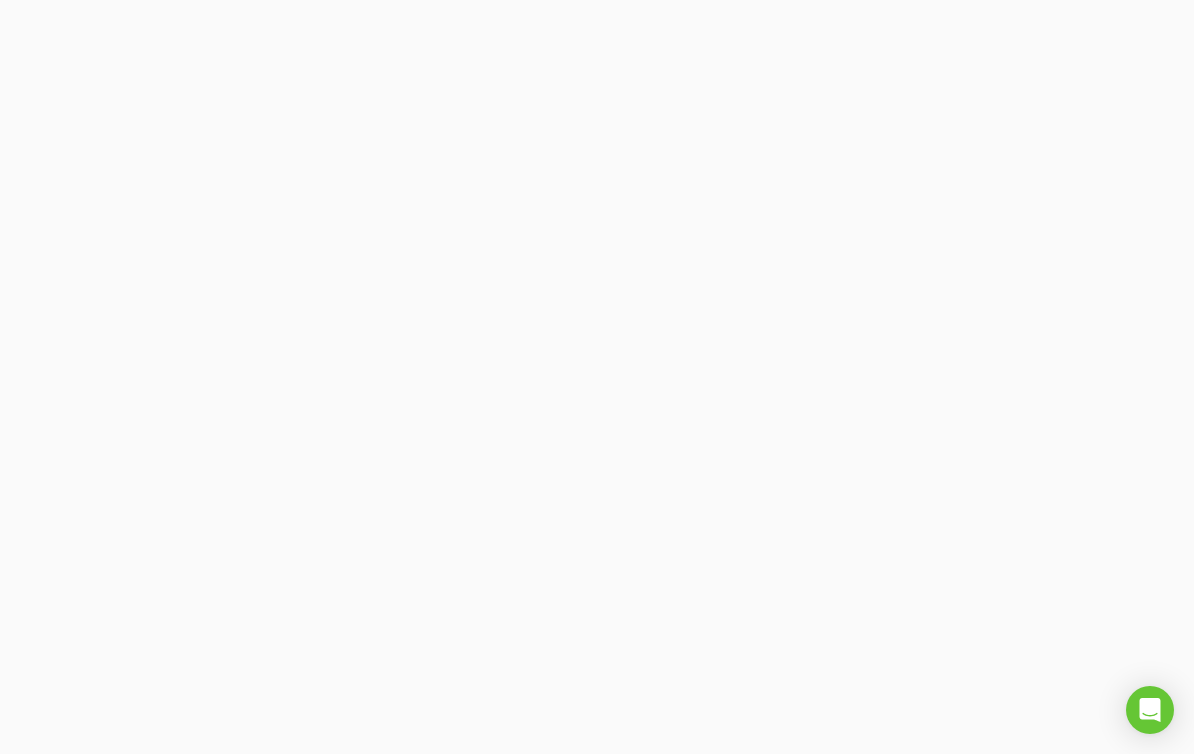 scroll, scrollTop: 0, scrollLeft: 0, axis: both 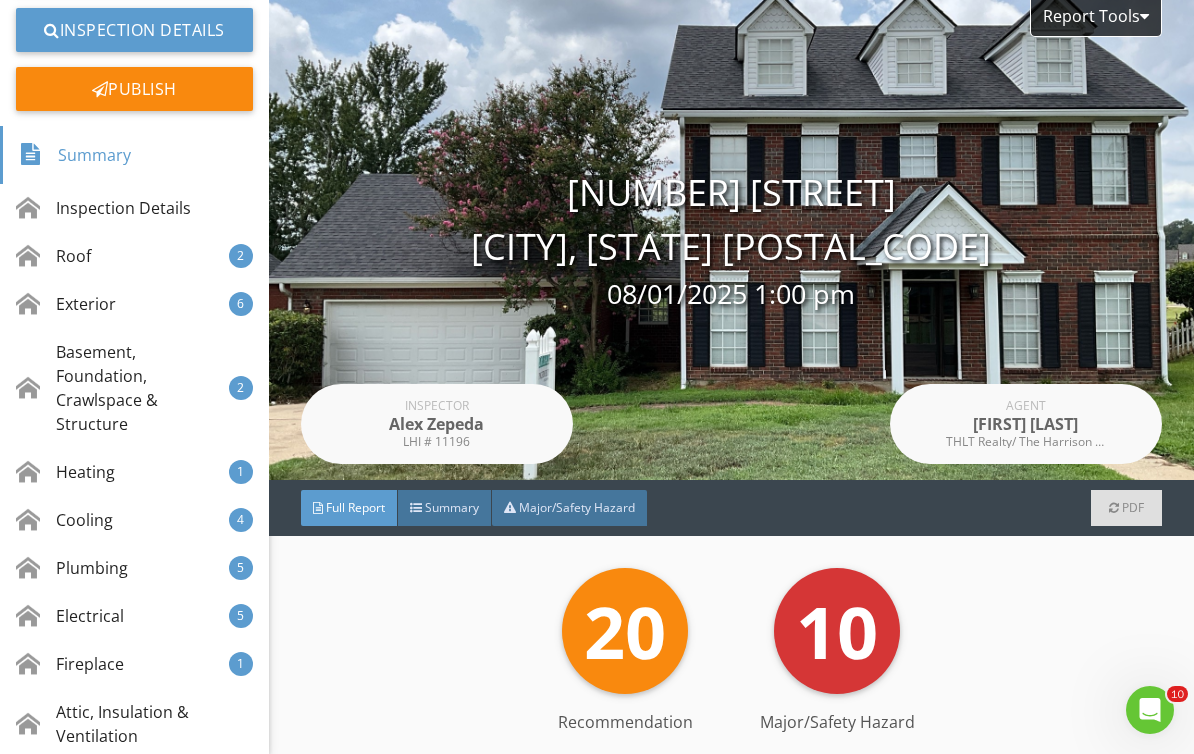 click on "Heating" at bounding box center (65, 472) 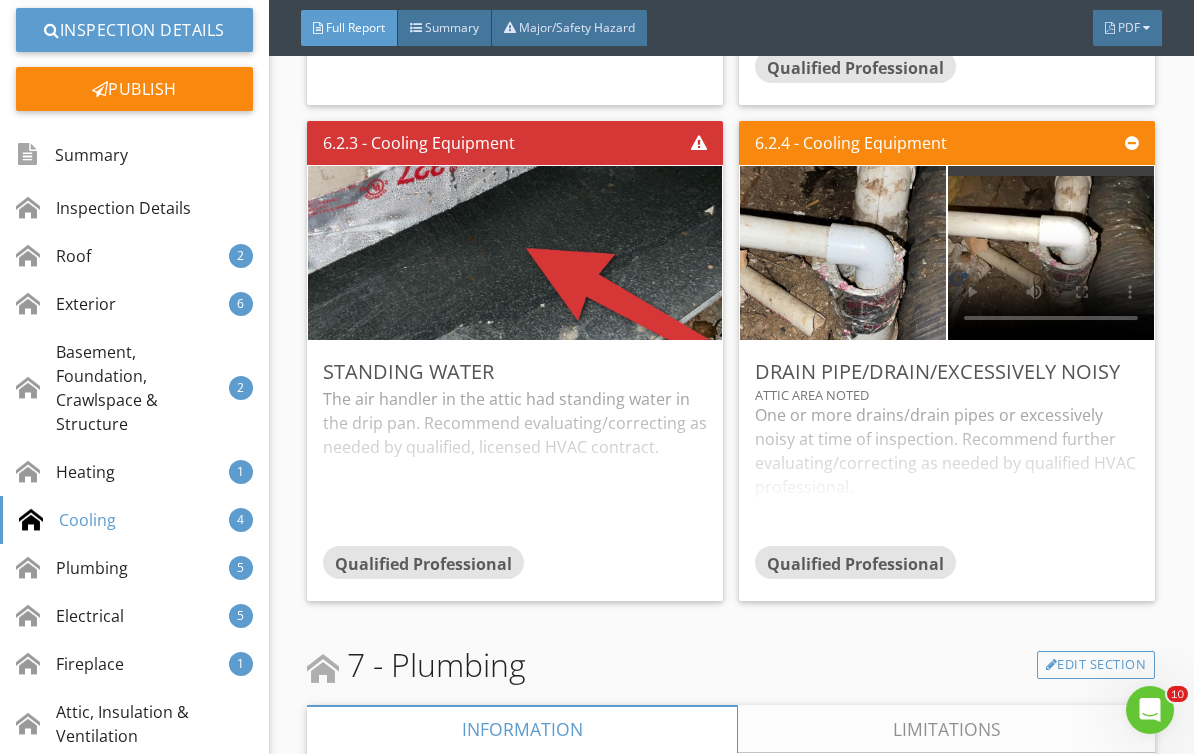 scroll, scrollTop: 14313, scrollLeft: 0, axis: vertical 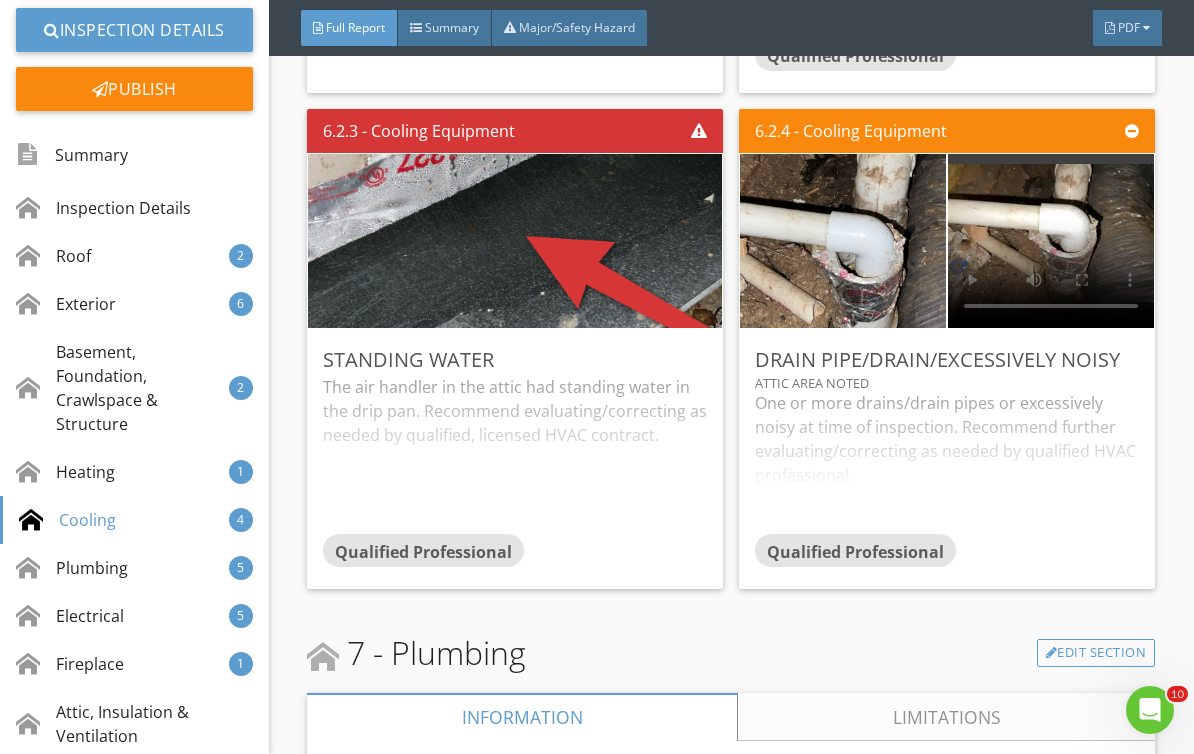 click on "Edit" at bounding box center [0, 0] 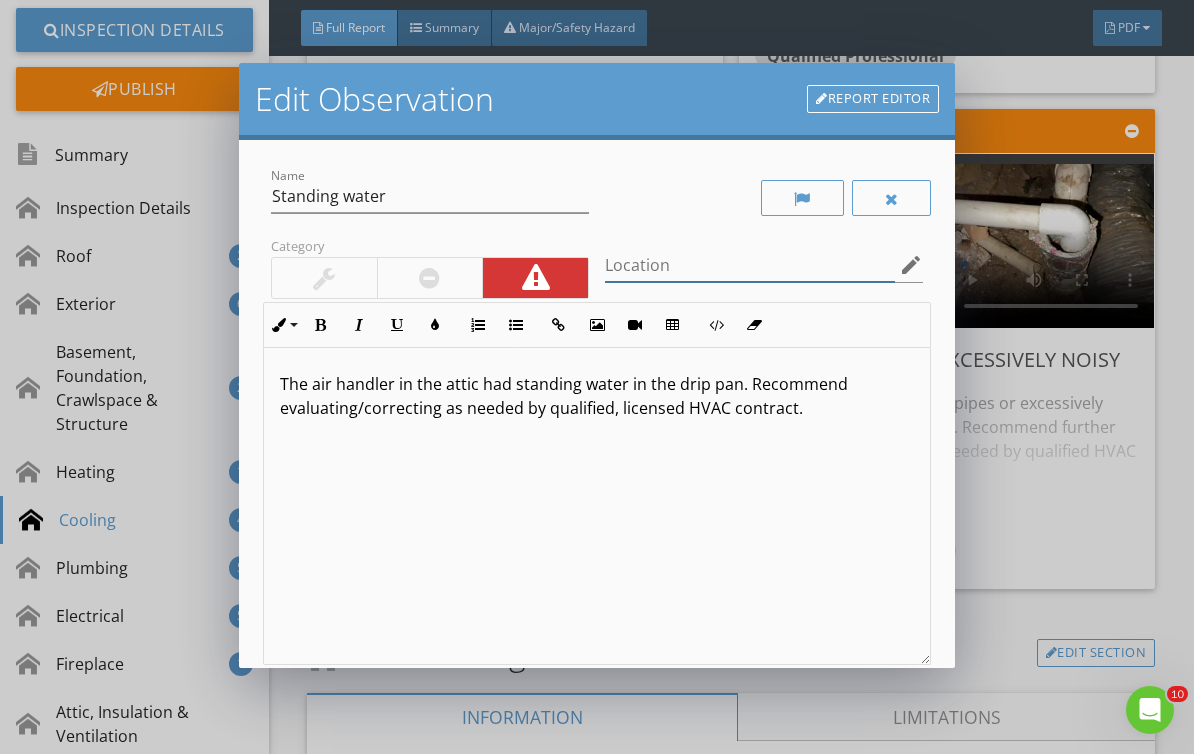 click at bounding box center (750, 265) 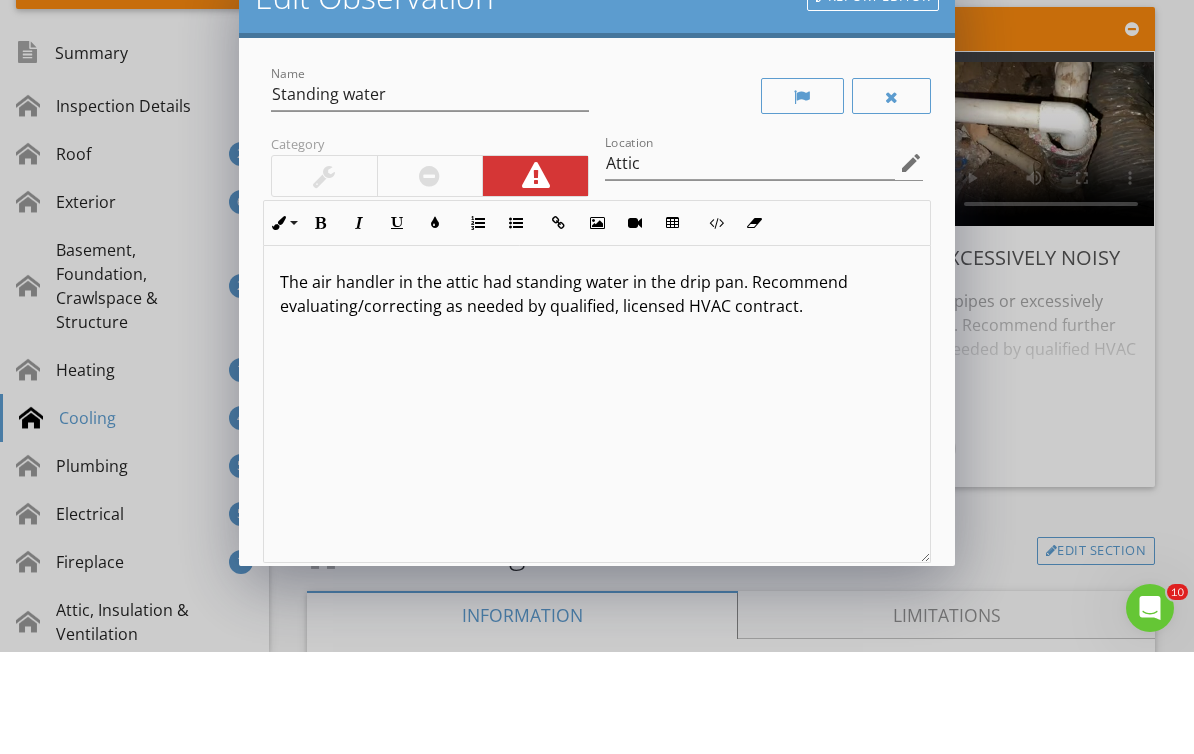 scroll, scrollTop: 34, scrollLeft: 0, axis: vertical 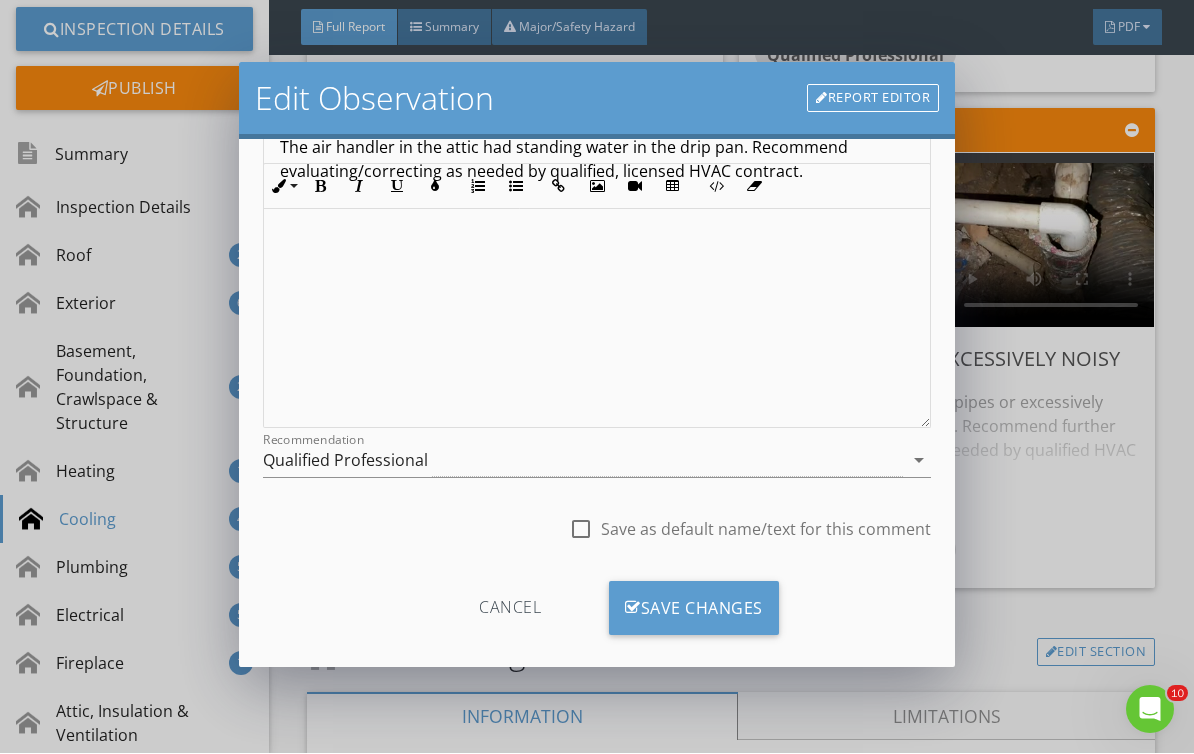 type on "Attic" 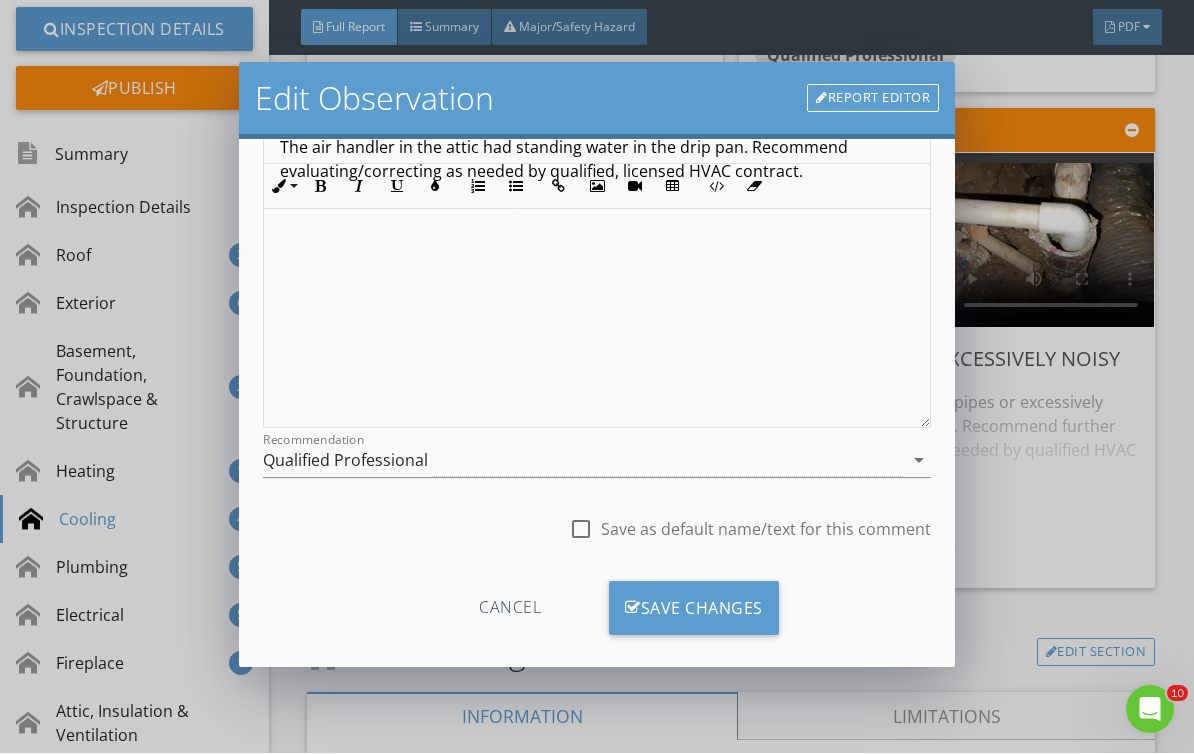 click on "Save Changes" at bounding box center (694, 609) 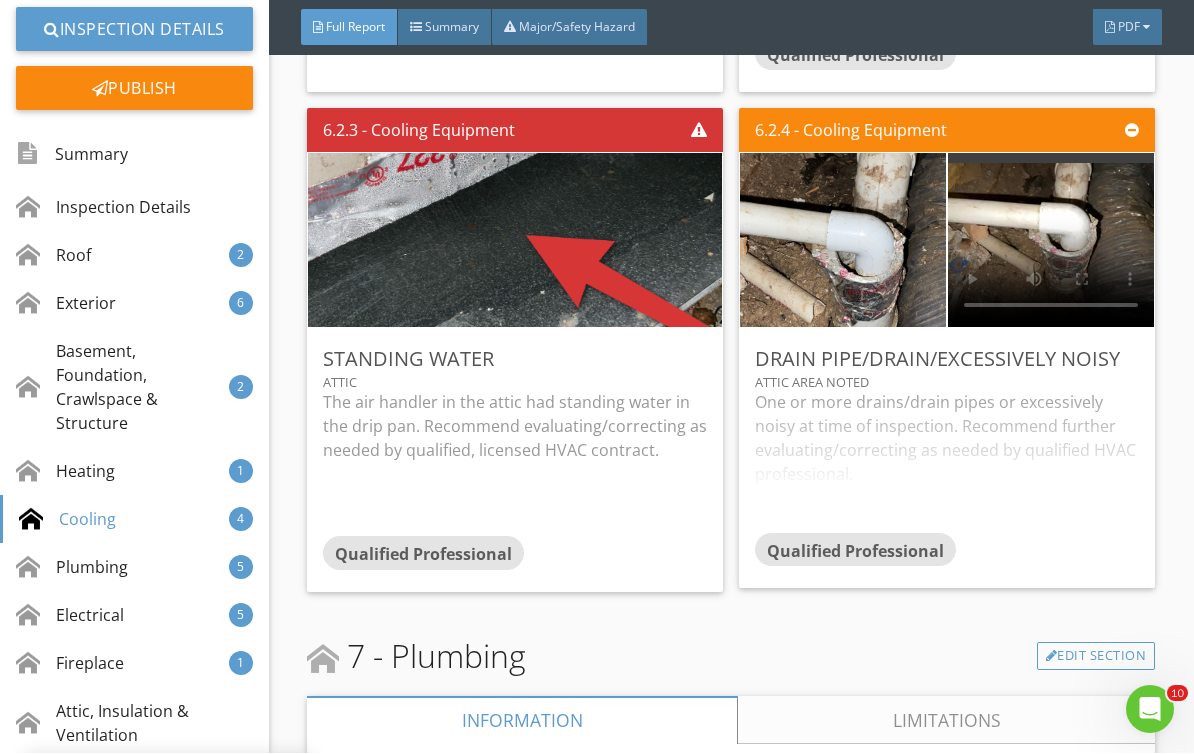 scroll, scrollTop: 0, scrollLeft: 0, axis: both 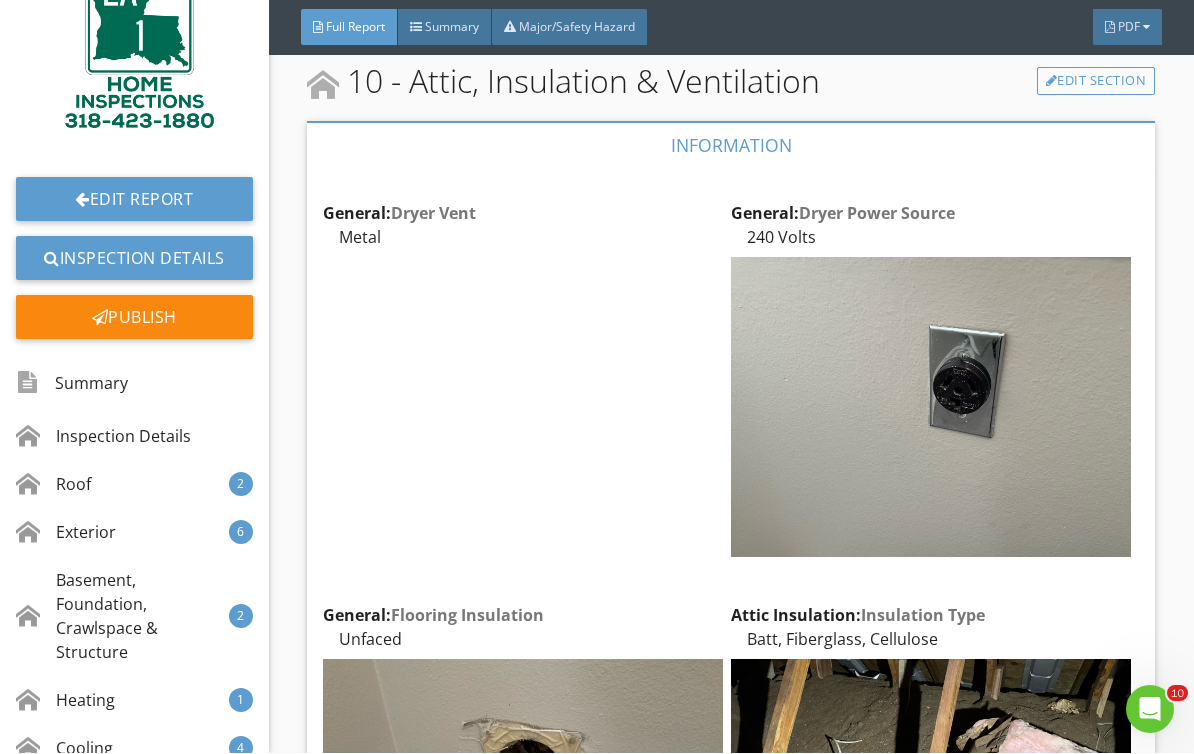 click on "Edit Report" at bounding box center (134, 200) 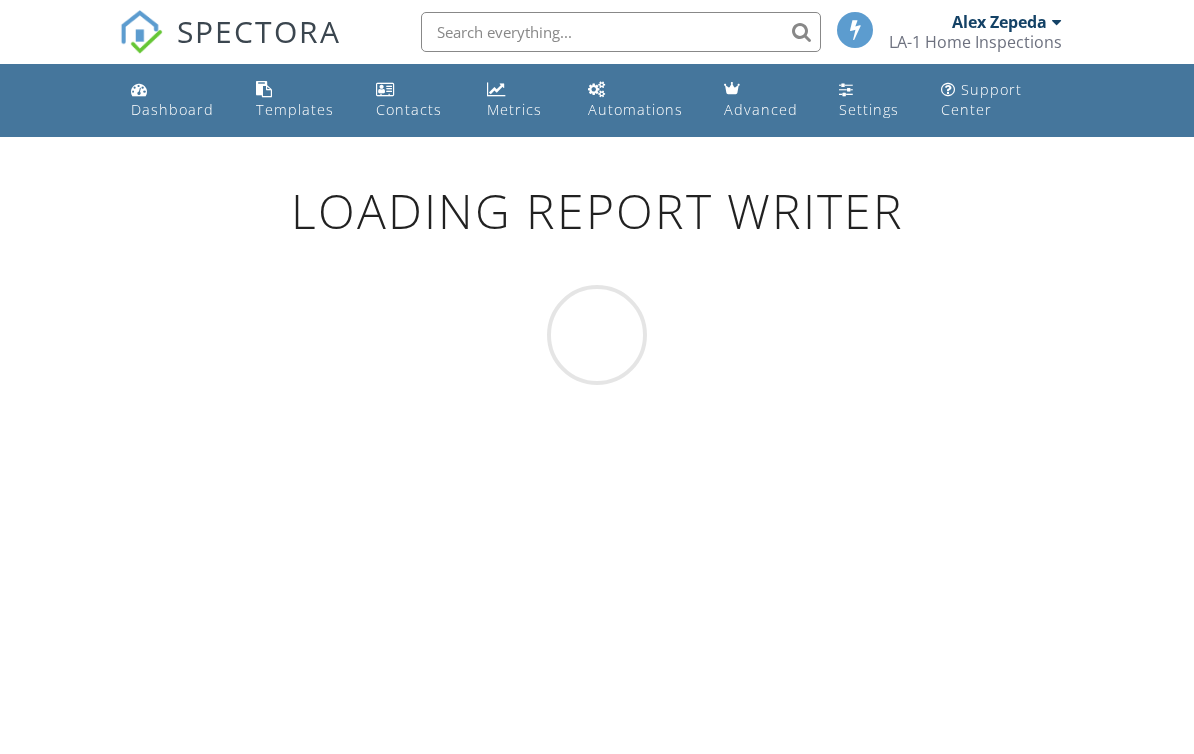 scroll, scrollTop: 0, scrollLeft: 0, axis: both 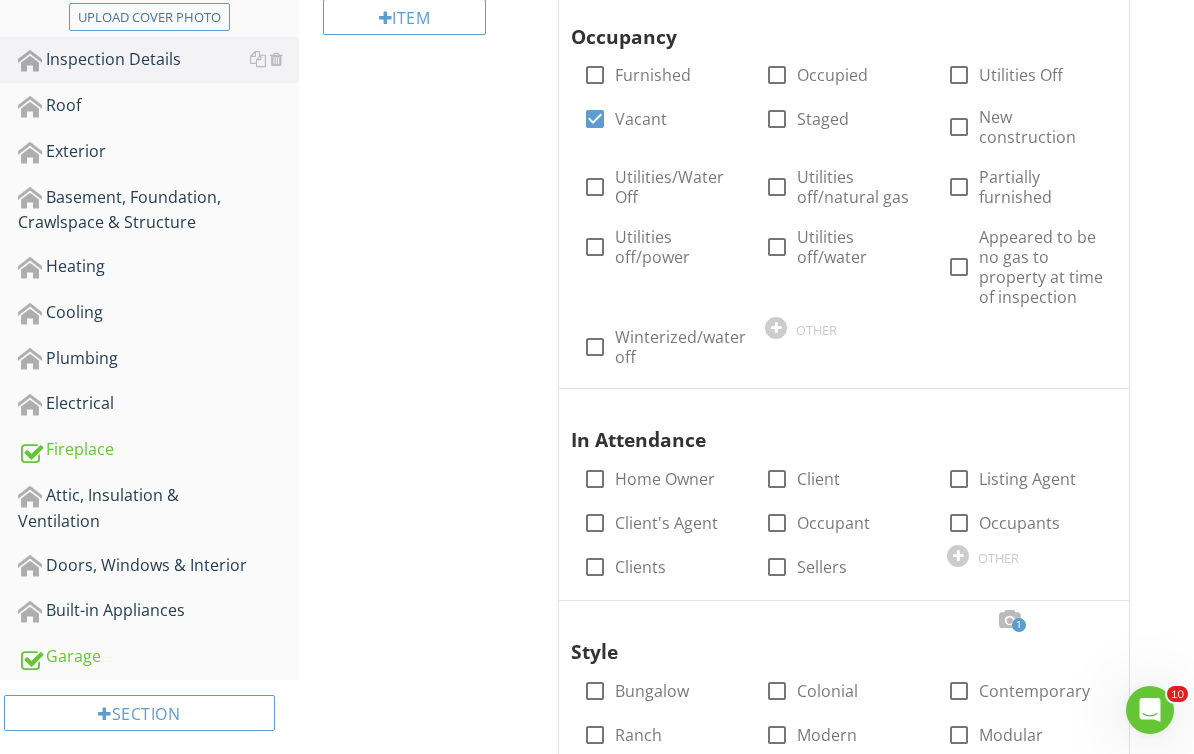 click on "Attic, Insulation & Ventilation" at bounding box center (158, 508) 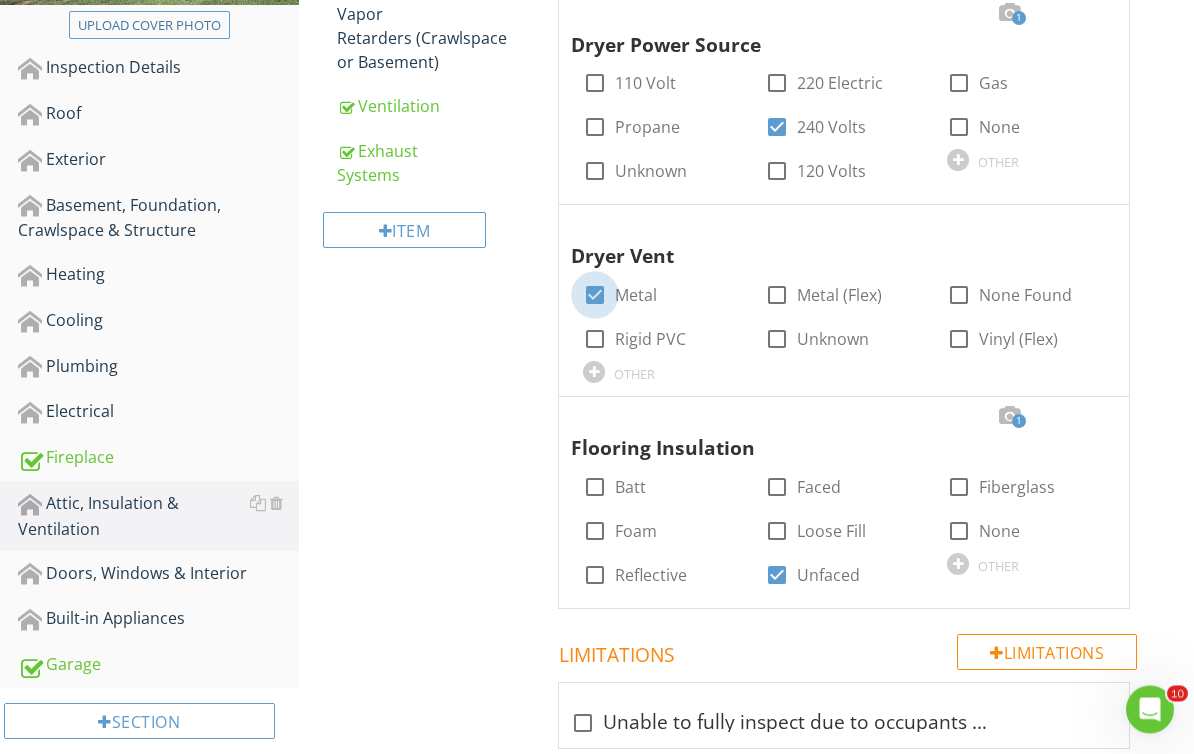 scroll, scrollTop: 439, scrollLeft: 0, axis: vertical 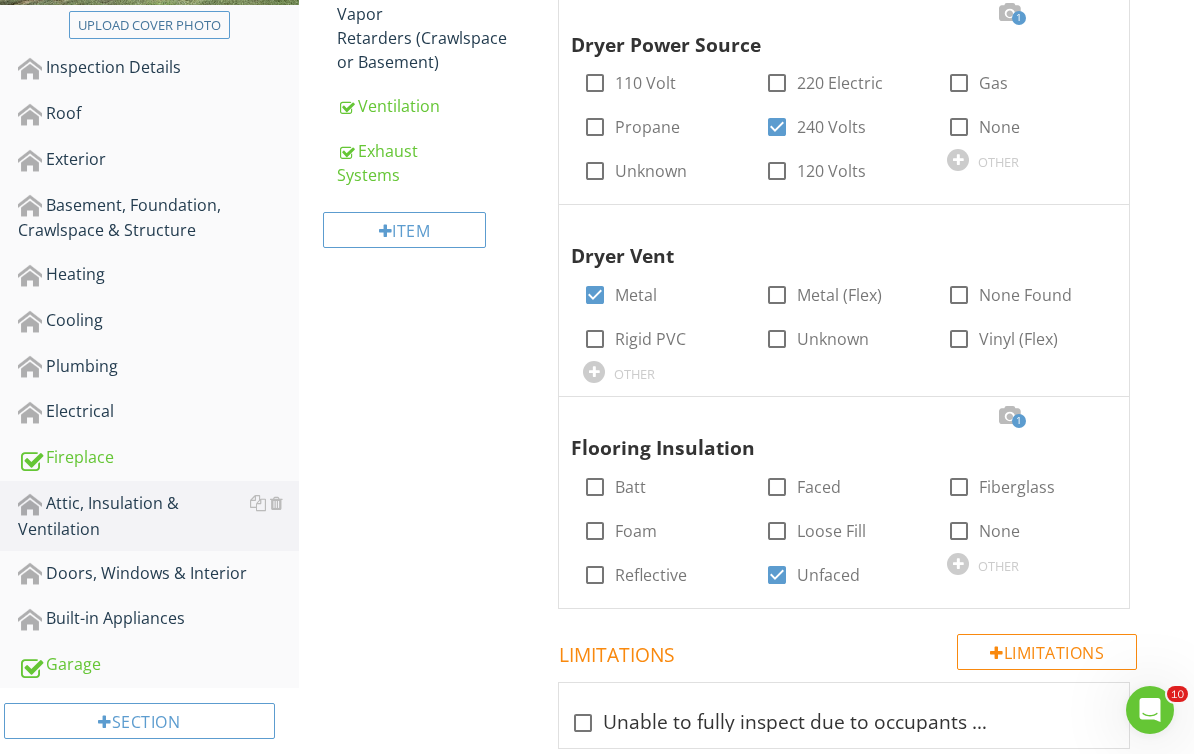 click at bounding box center (595, 295) 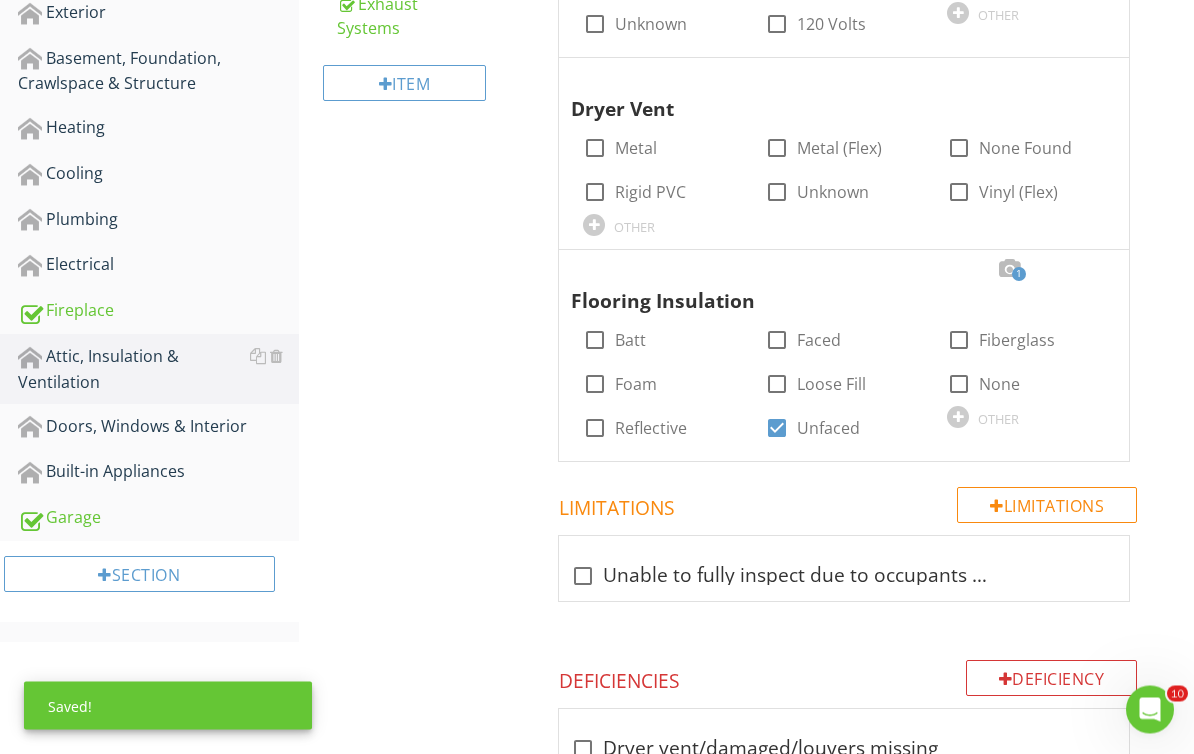 scroll, scrollTop: 601, scrollLeft: 0, axis: vertical 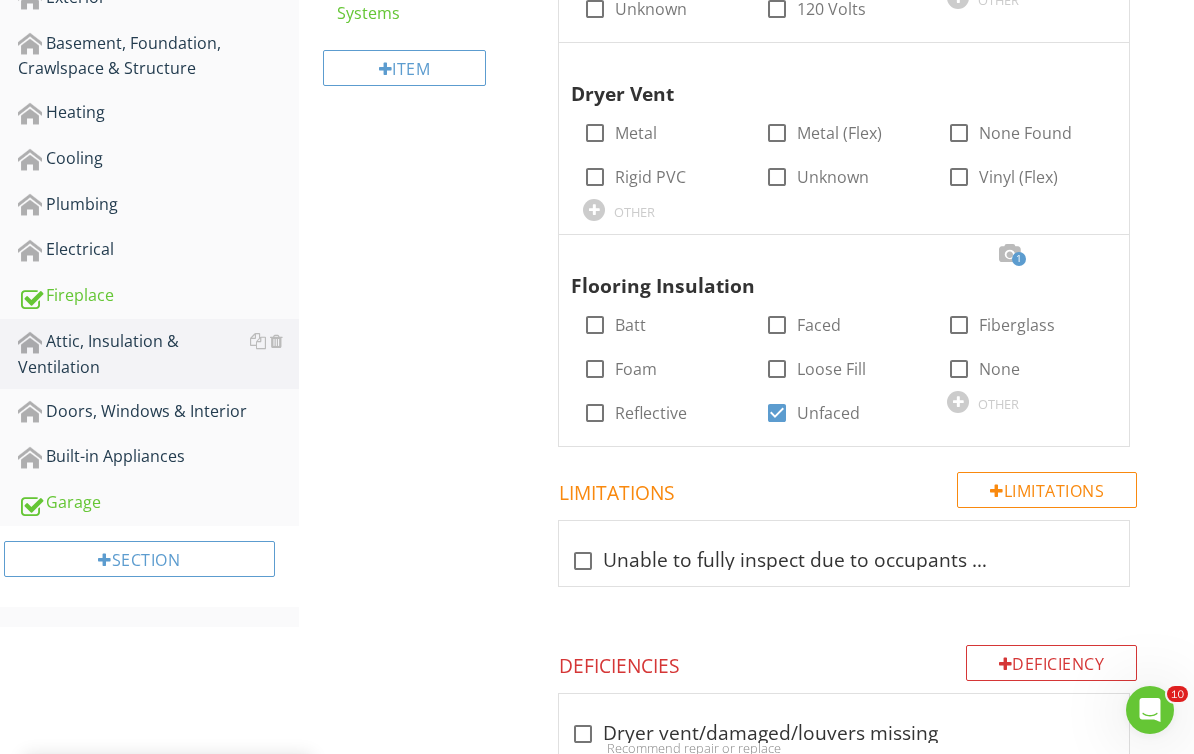 click at bounding box center [777, 413] 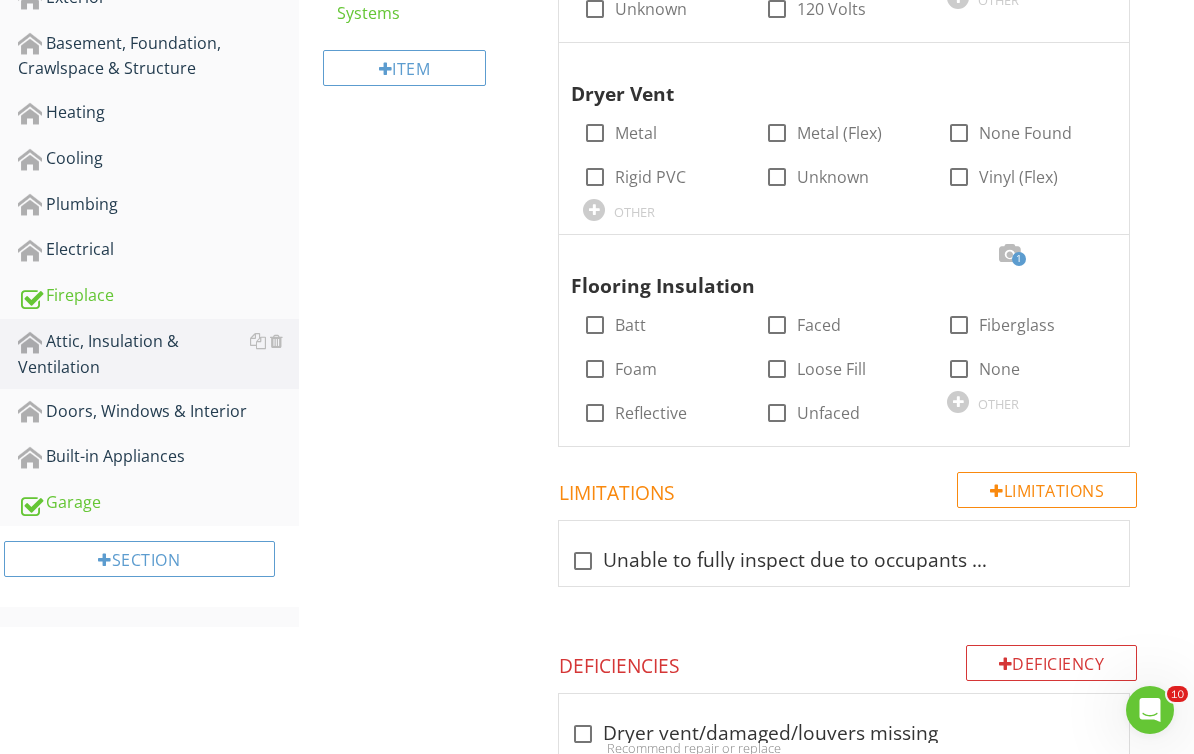 click at bounding box center [958, 402] 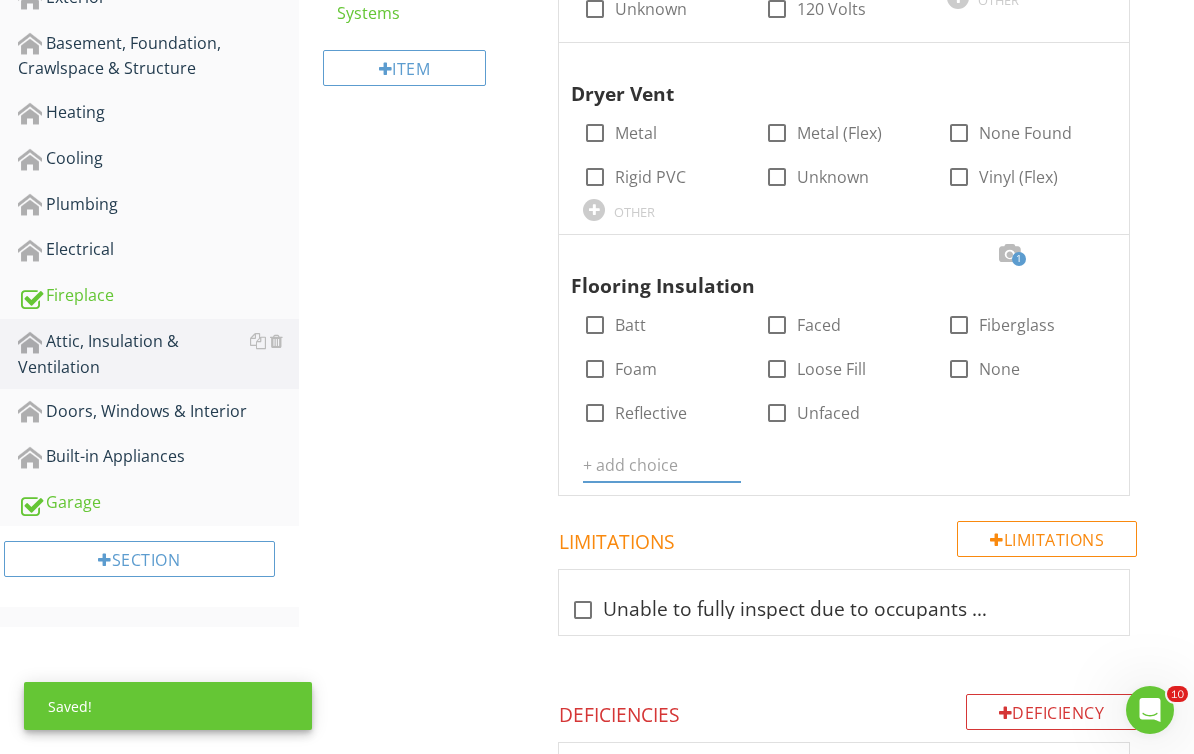 click at bounding box center [662, 465] 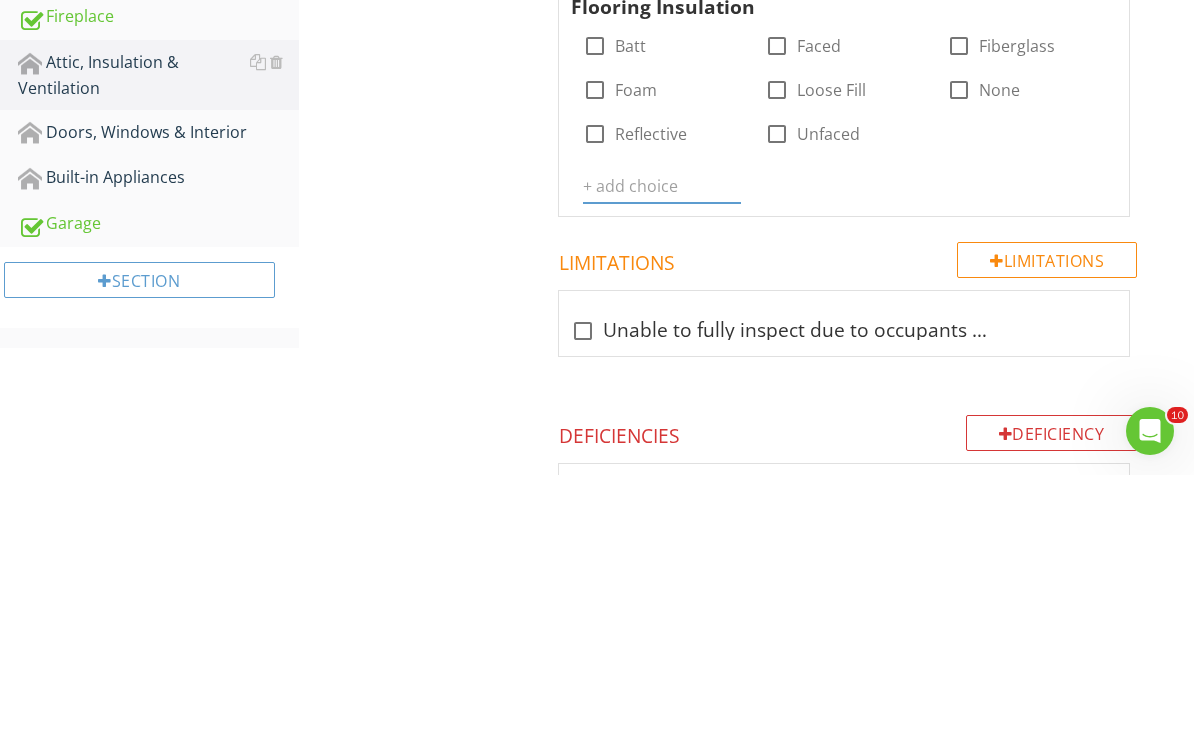 type on "*" 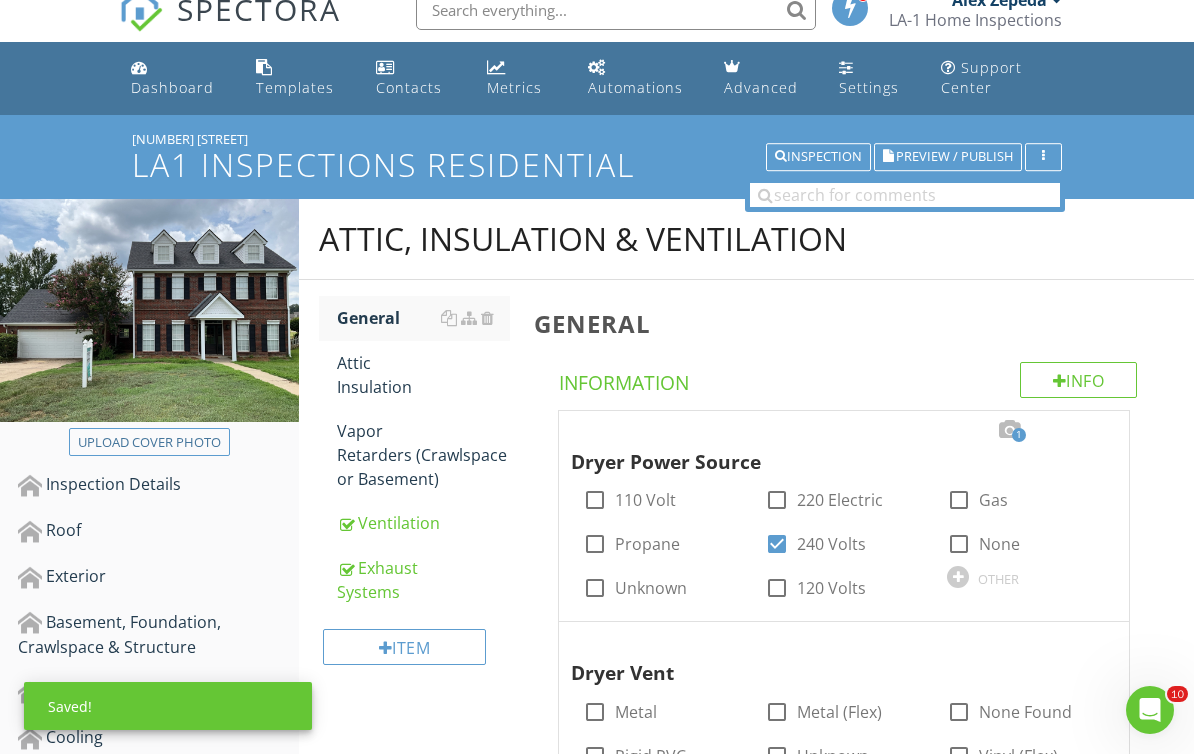 scroll, scrollTop: 0, scrollLeft: 0, axis: both 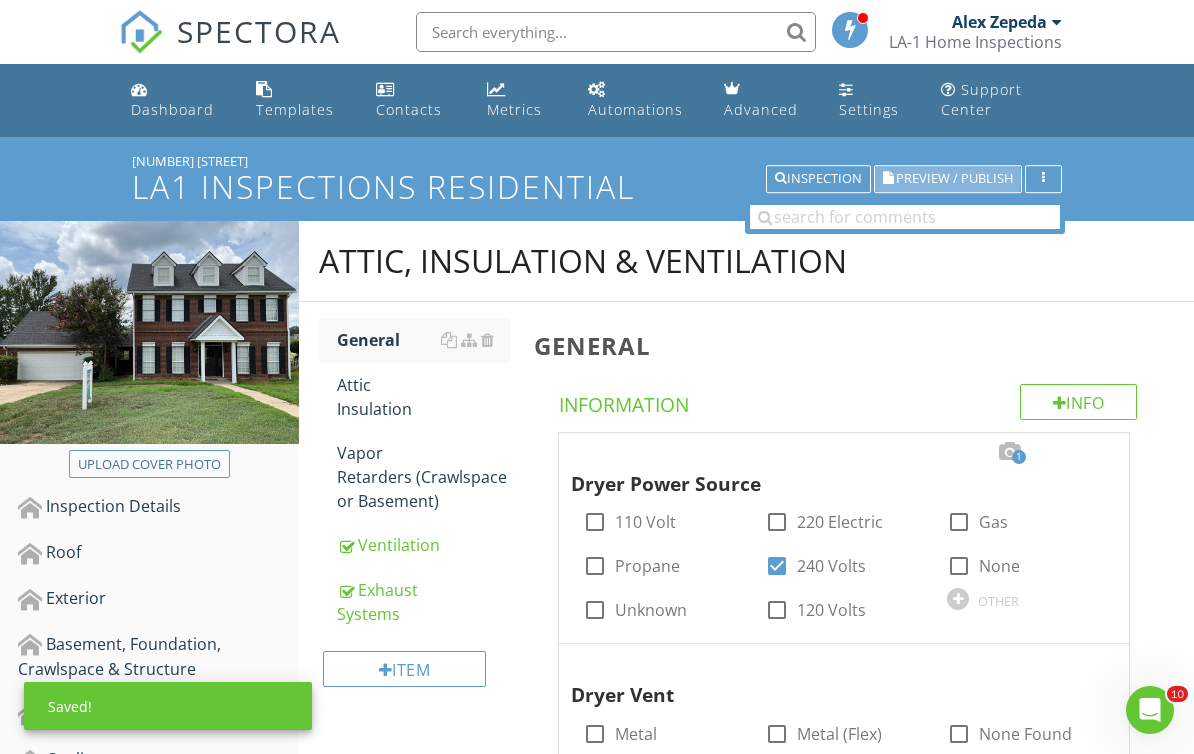 click on "Preview / Publish" at bounding box center (954, 179) 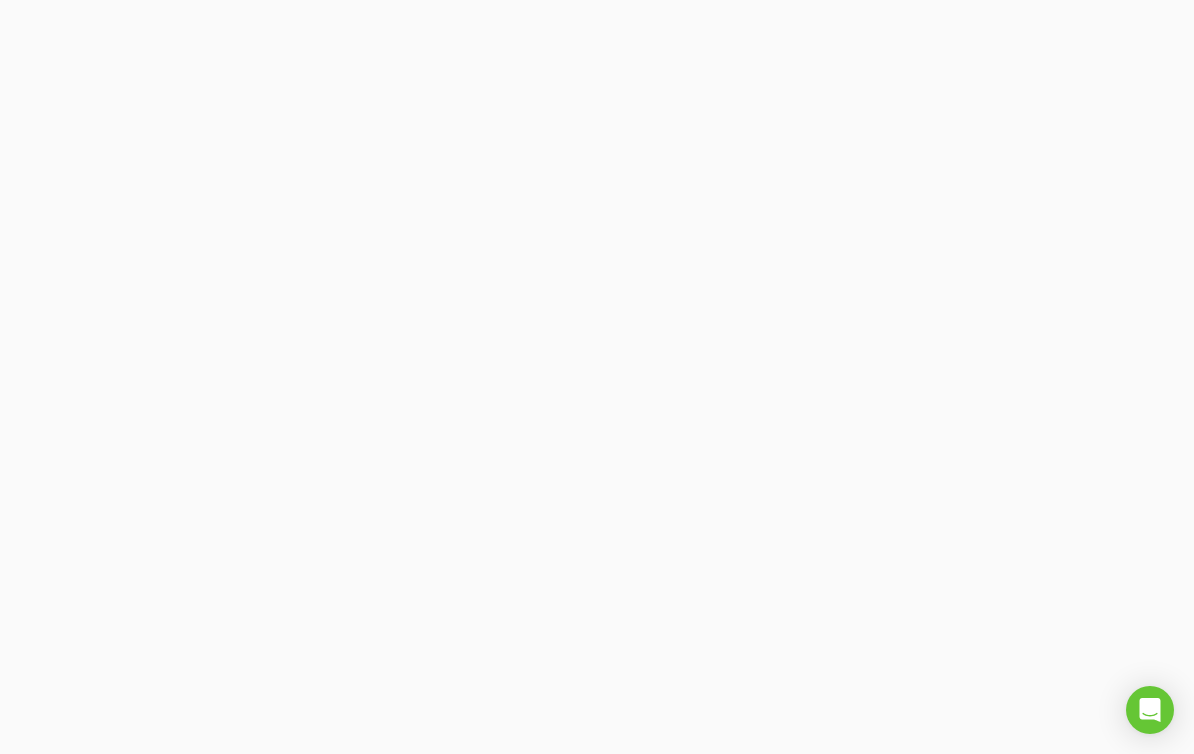 scroll, scrollTop: 0, scrollLeft: 0, axis: both 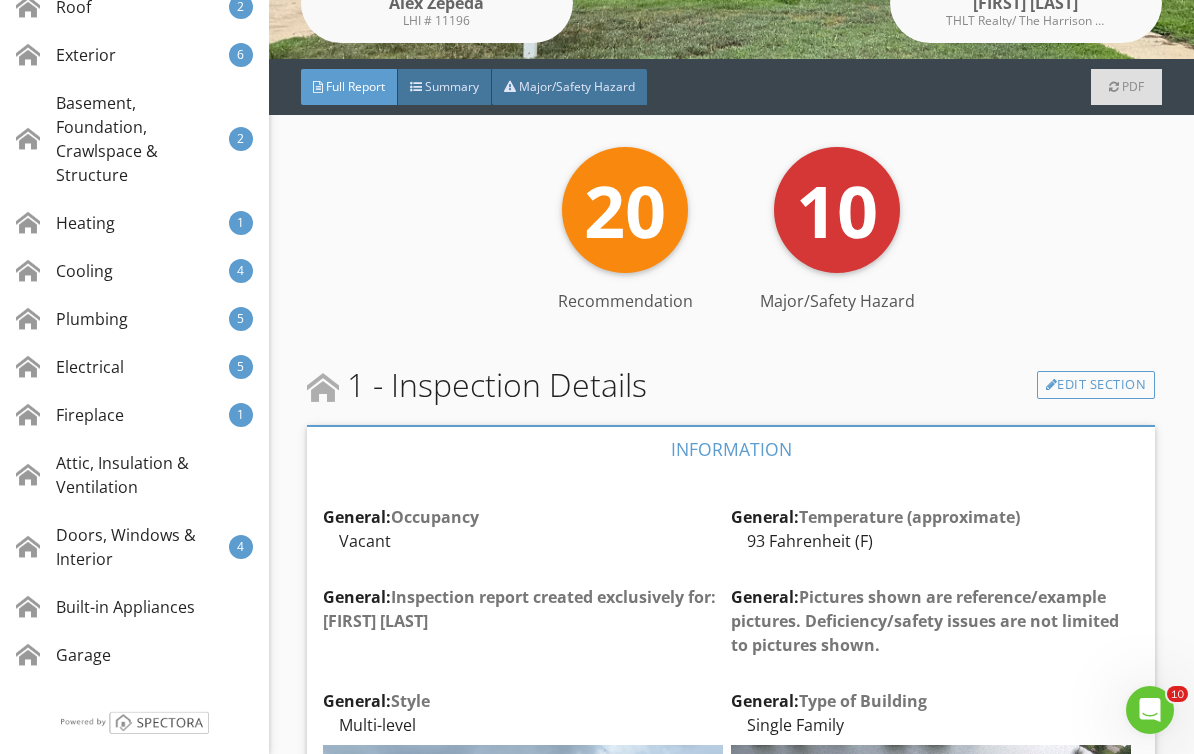 click on "Doors, Windows & Interior" at bounding box center (122, 547) 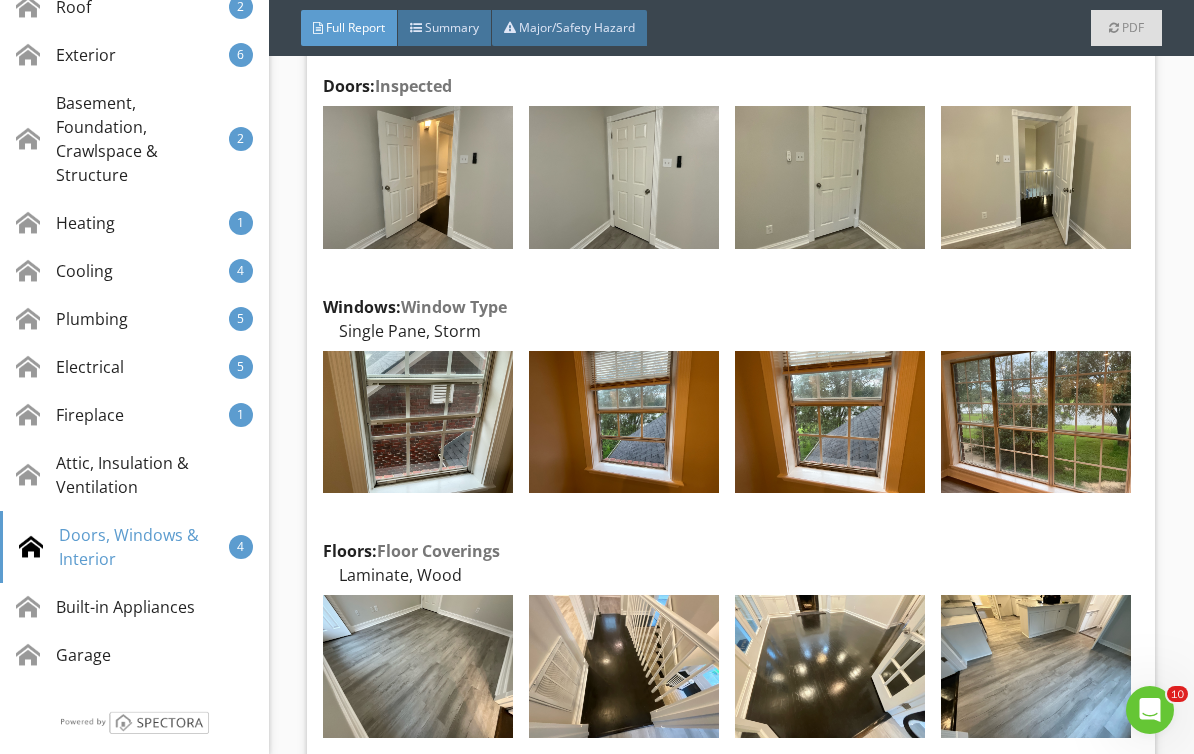 click on "Attic, Insulation & Ventilation" at bounding box center (134, 475) 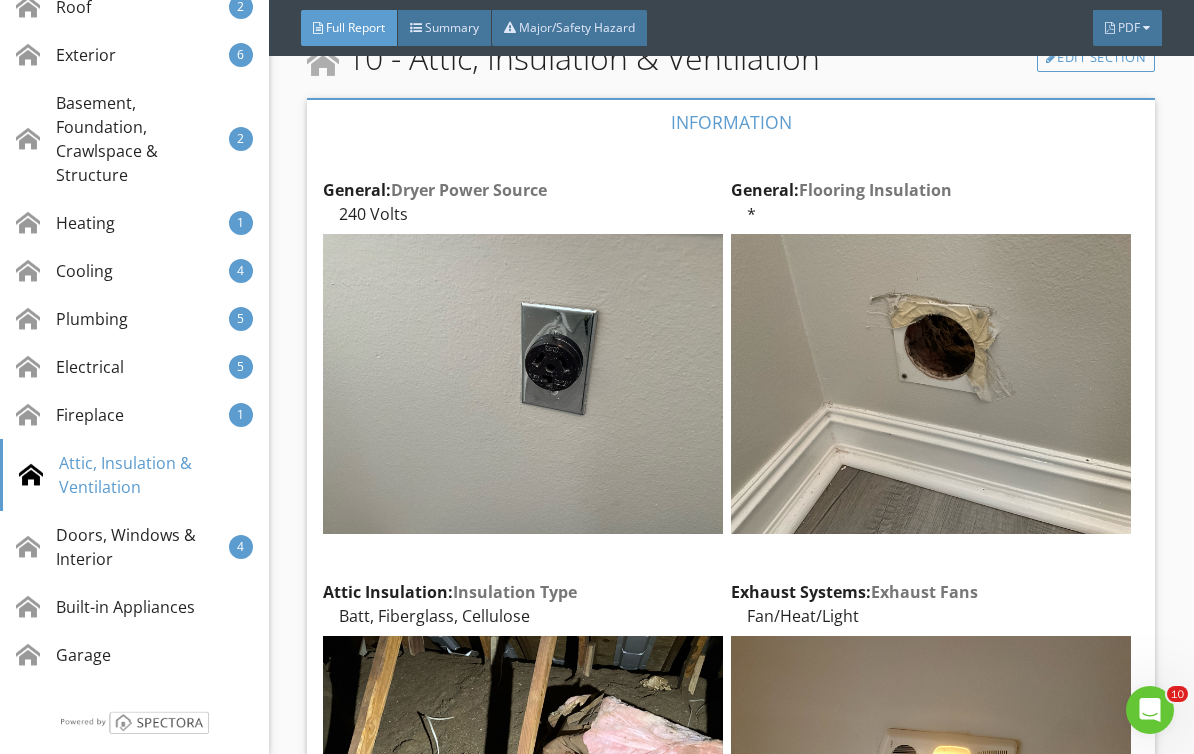 scroll, scrollTop: 25561, scrollLeft: 0, axis: vertical 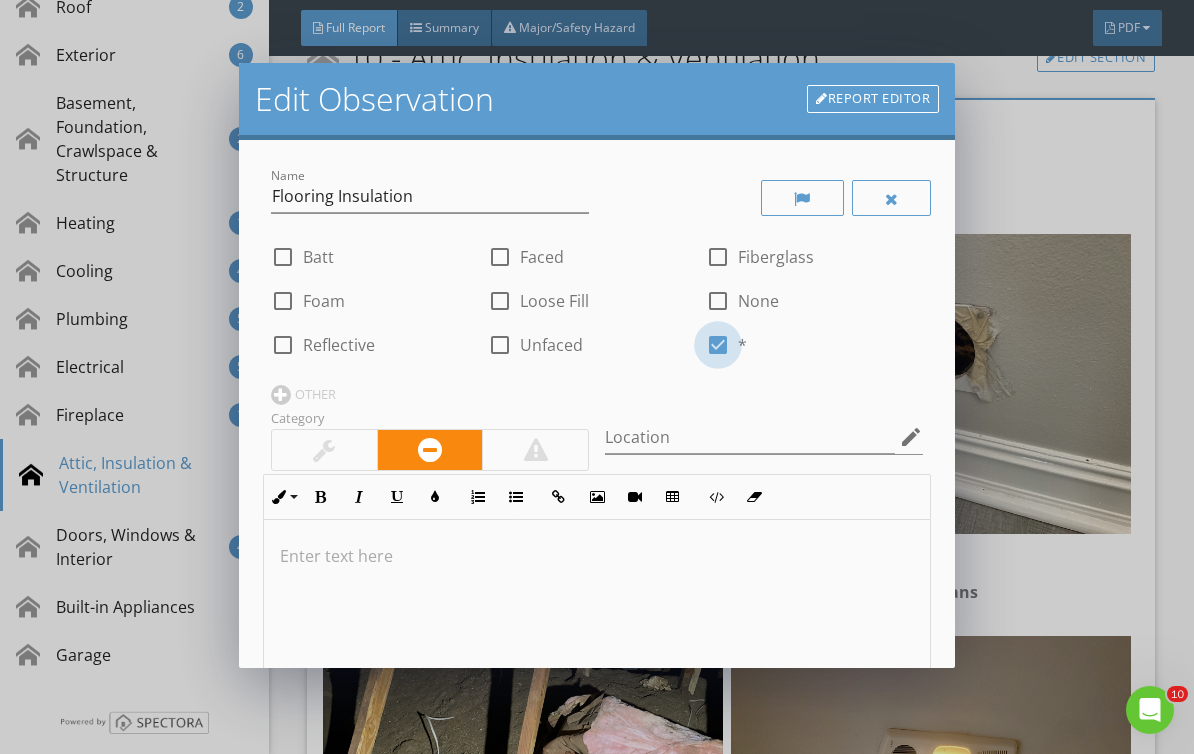 click at bounding box center (718, 345) 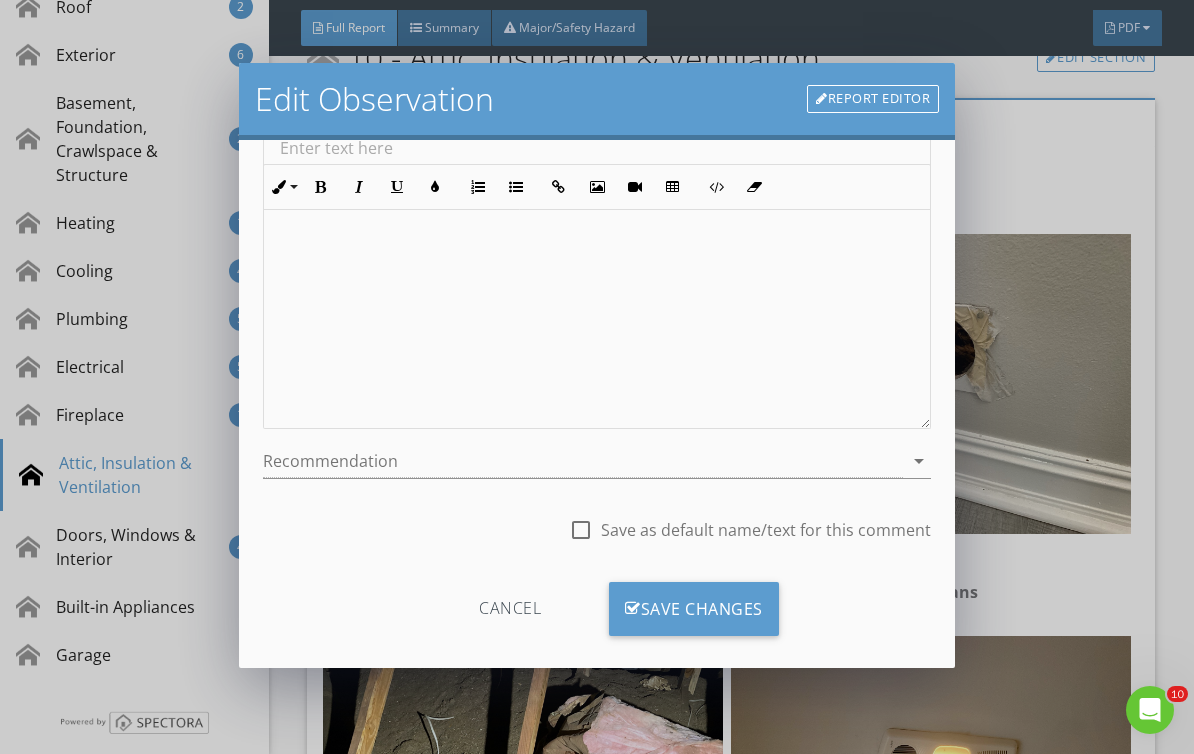 click on "Save Changes" at bounding box center [694, 609] 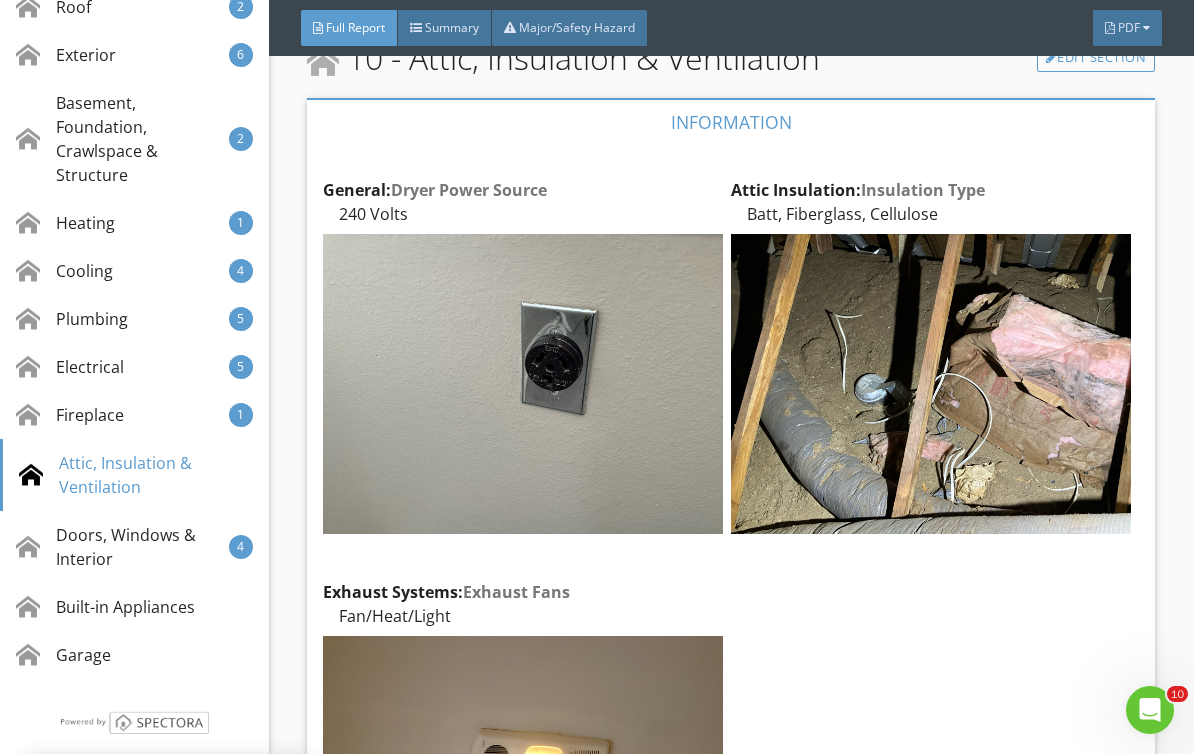 scroll, scrollTop: 171, scrollLeft: 0, axis: vertical 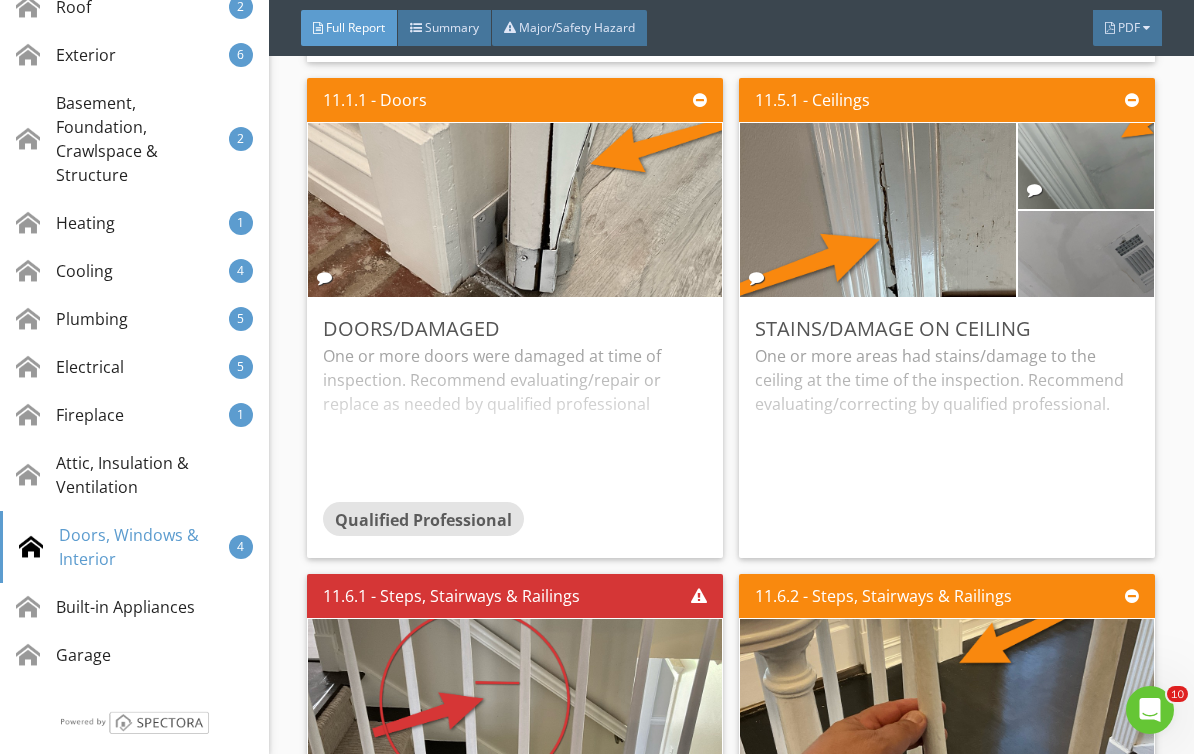 click at bounding box center (1086, 253) 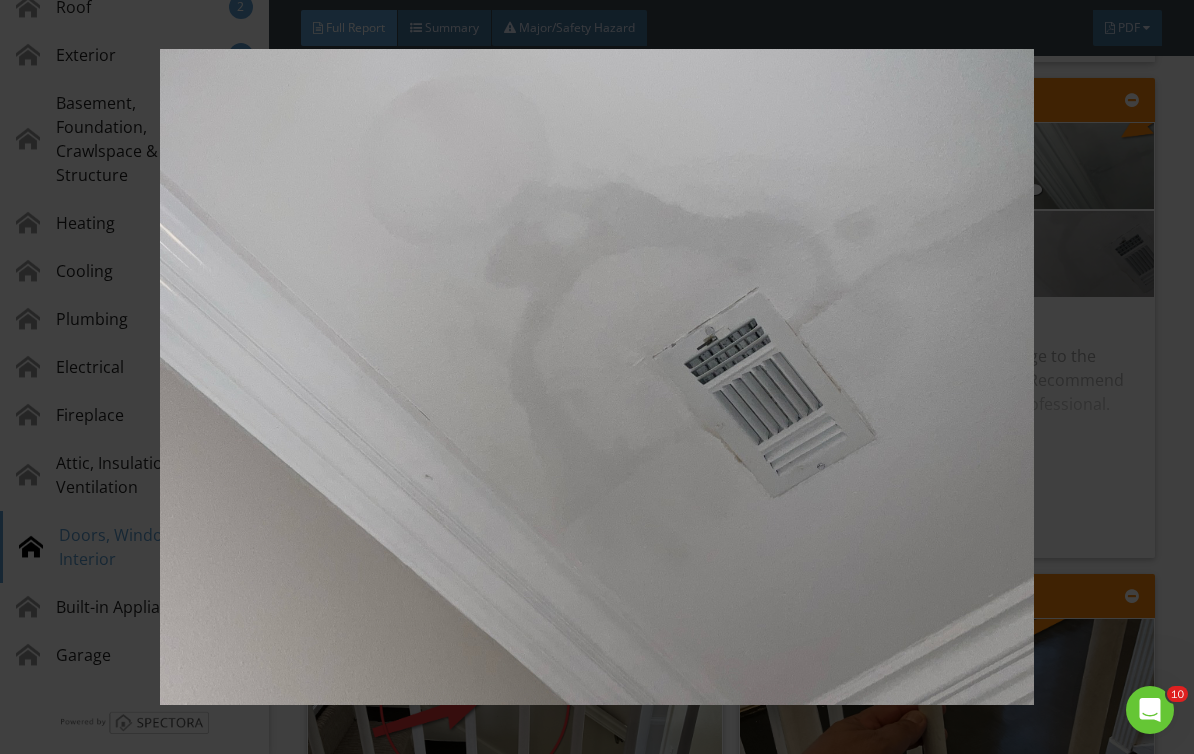 click at bounding box center (597, 377) 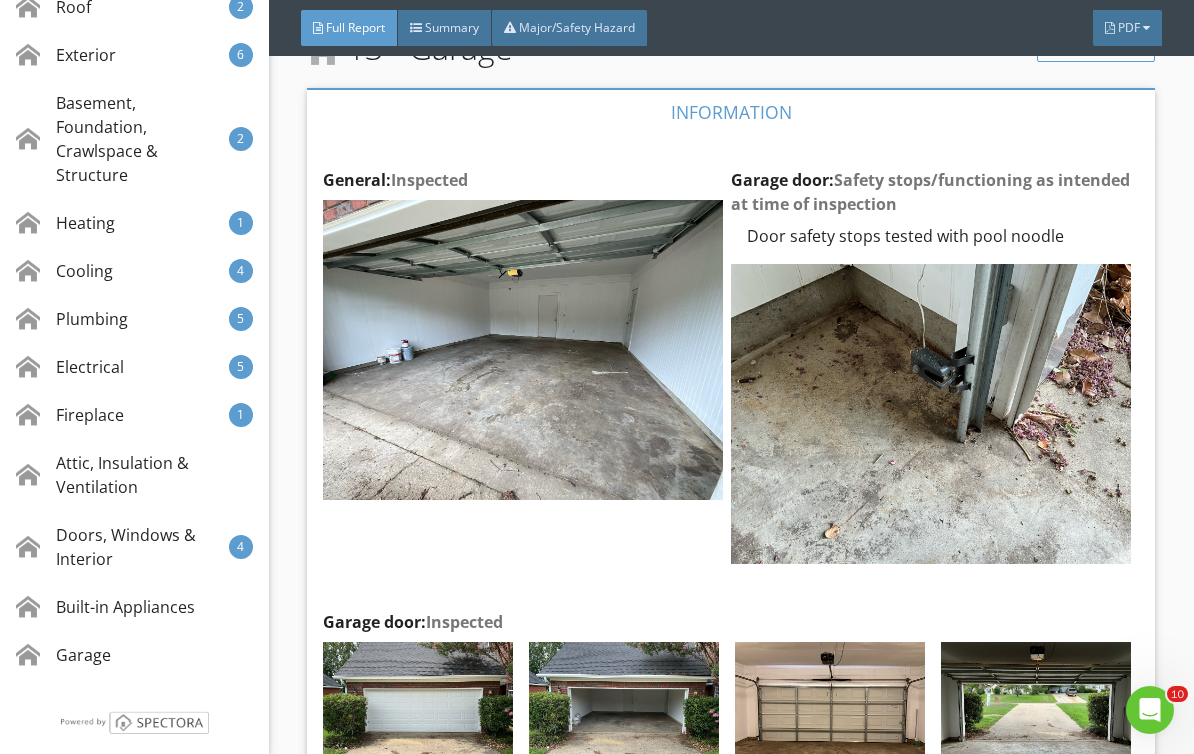 scroll, scrollTop: 31499, scrollLeft: 0, axis: vertical 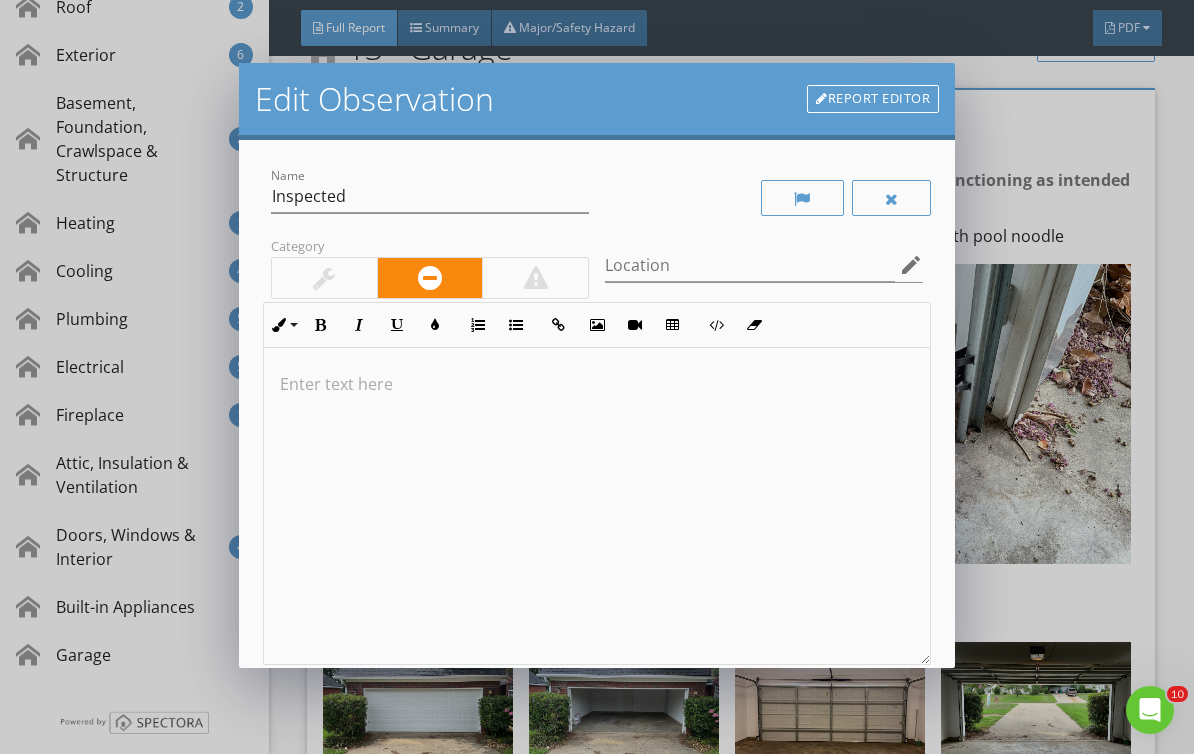 click at bounding box center [597, 384] 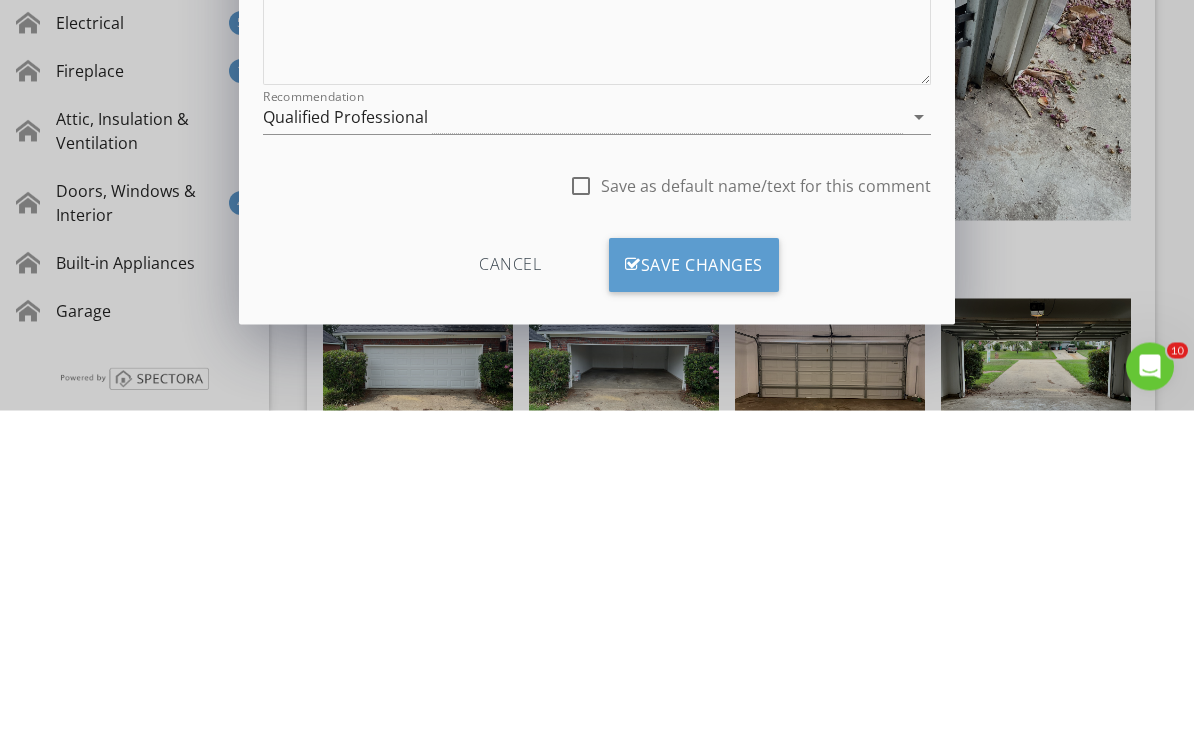 scroll, scrollTop: 236, scrollLeft: 0, axis: vertical 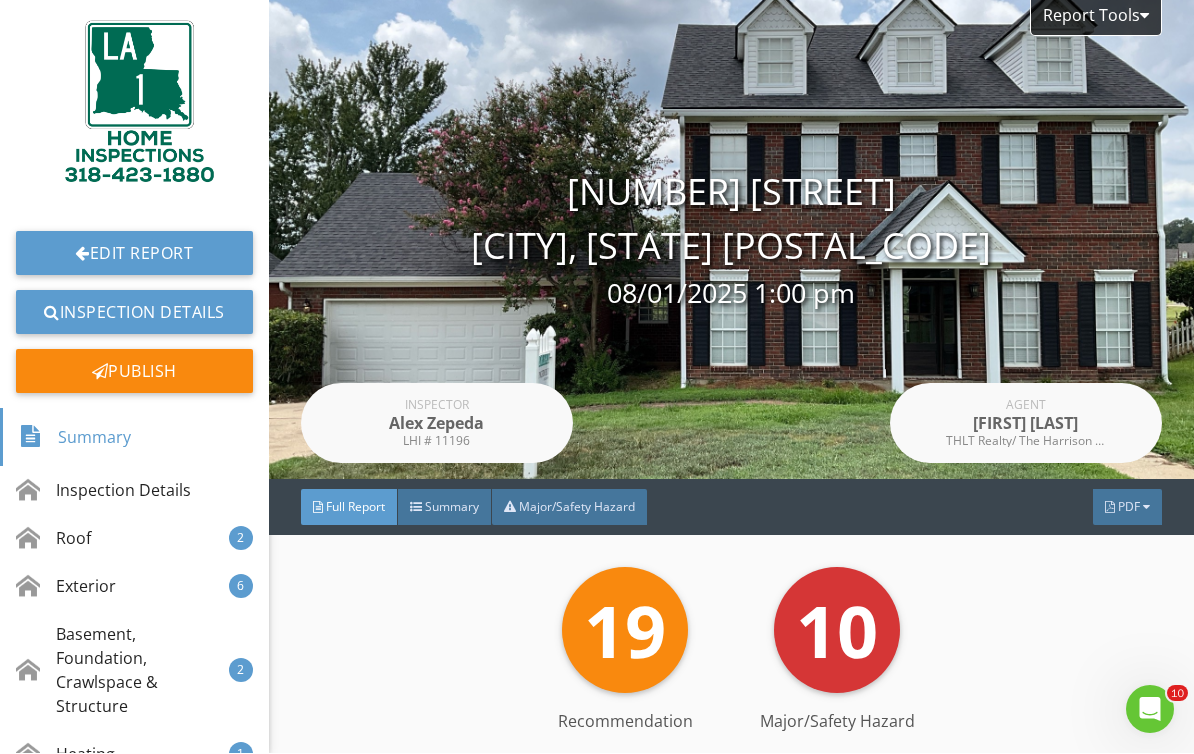 click on "Publish" at bounding box center (134, 372) 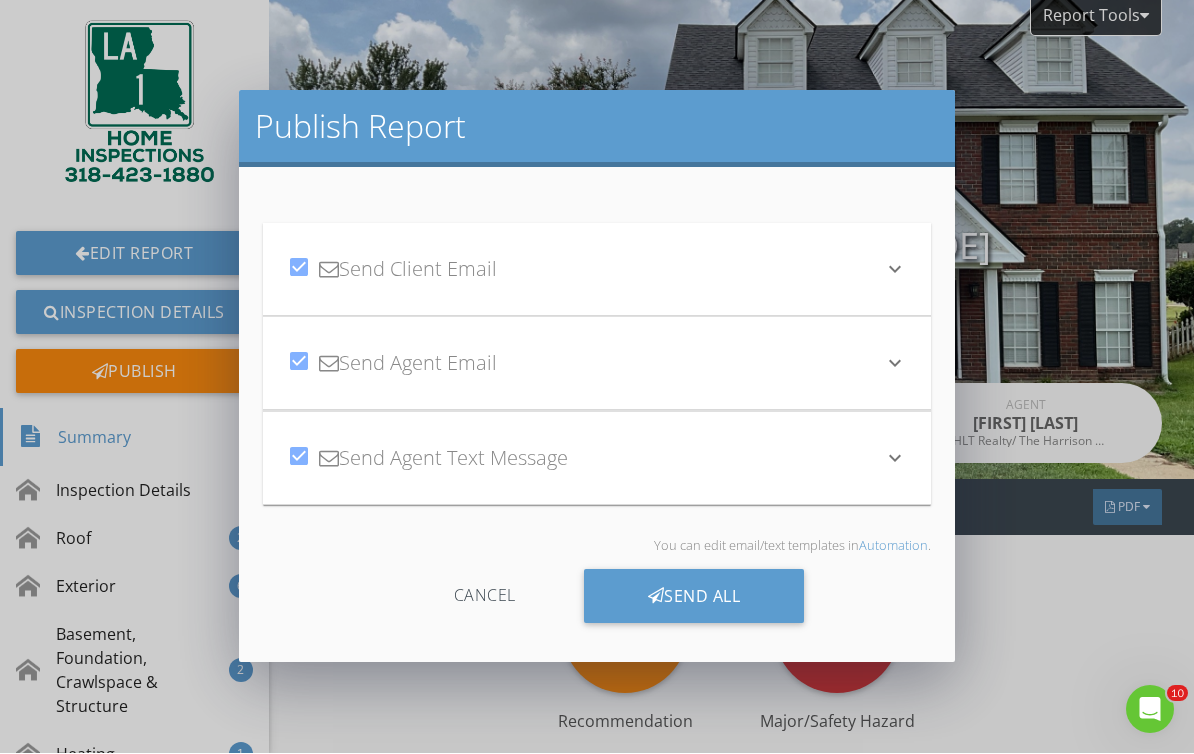 click on "Send All" at bounding box center [694, 597] 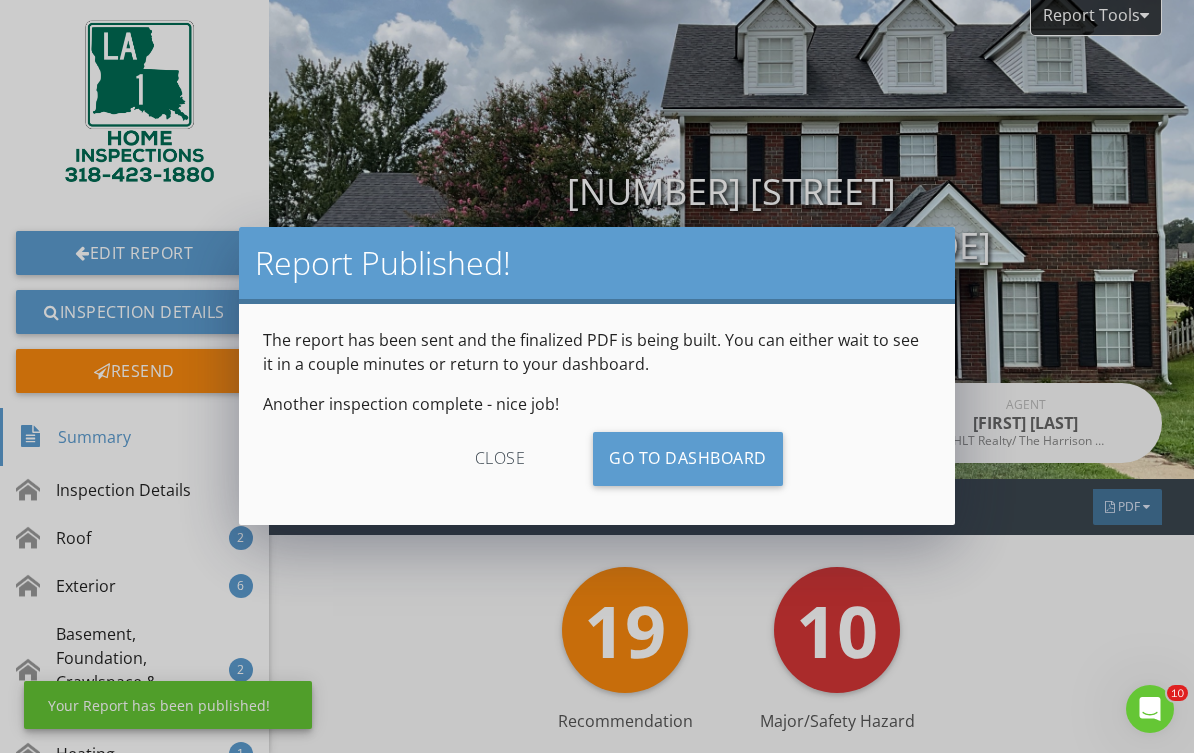 click on "Go To Dashboard" at bounding box center (688, 460) 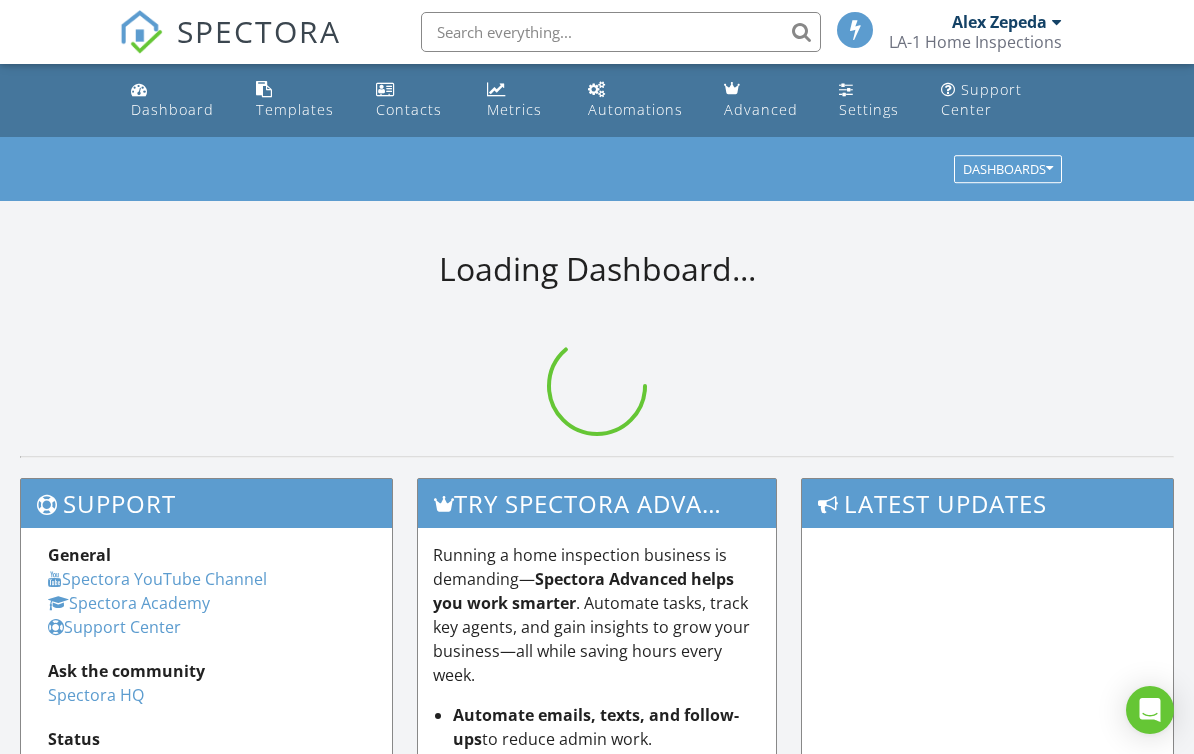 scroll, scrollTop: 0, scrollLeft: 0, axis: both 